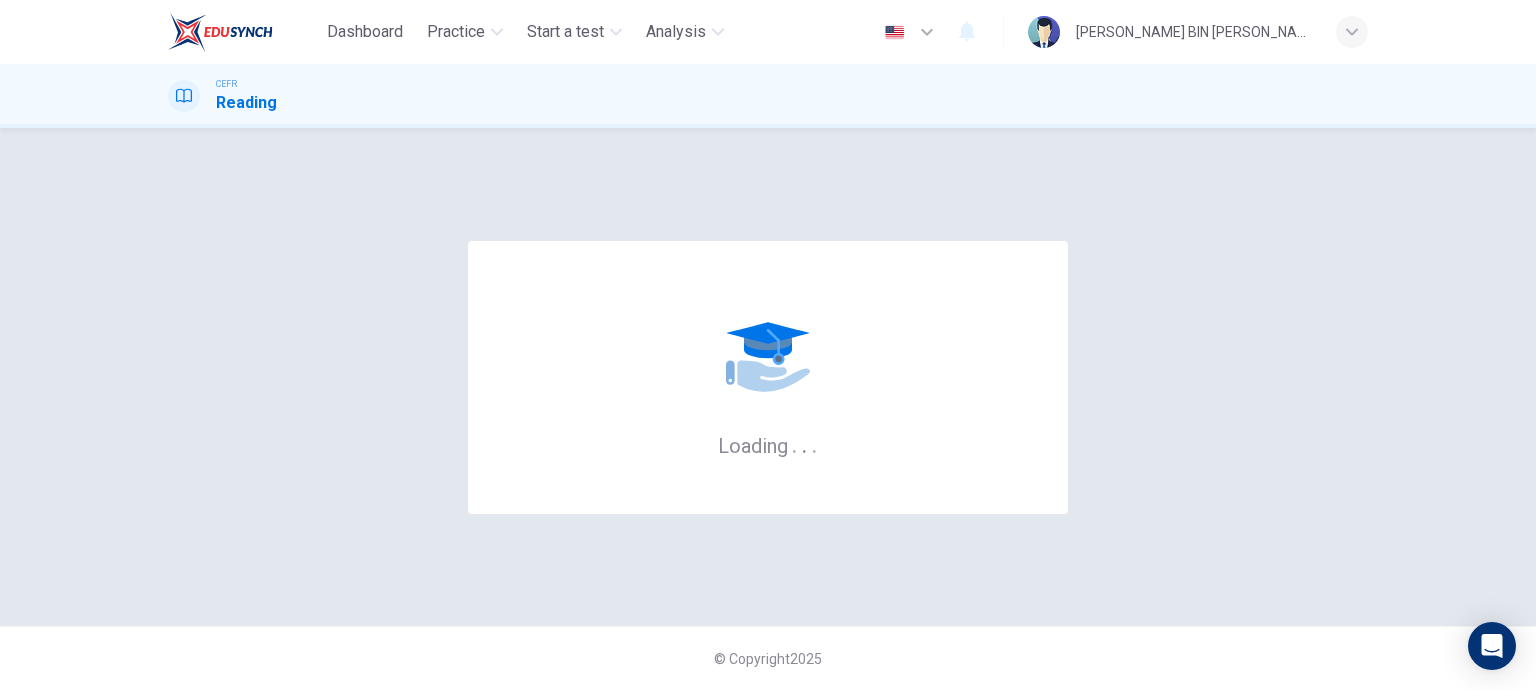 scroll, scrollTop: 0, scrollLeft: 0, axis: both 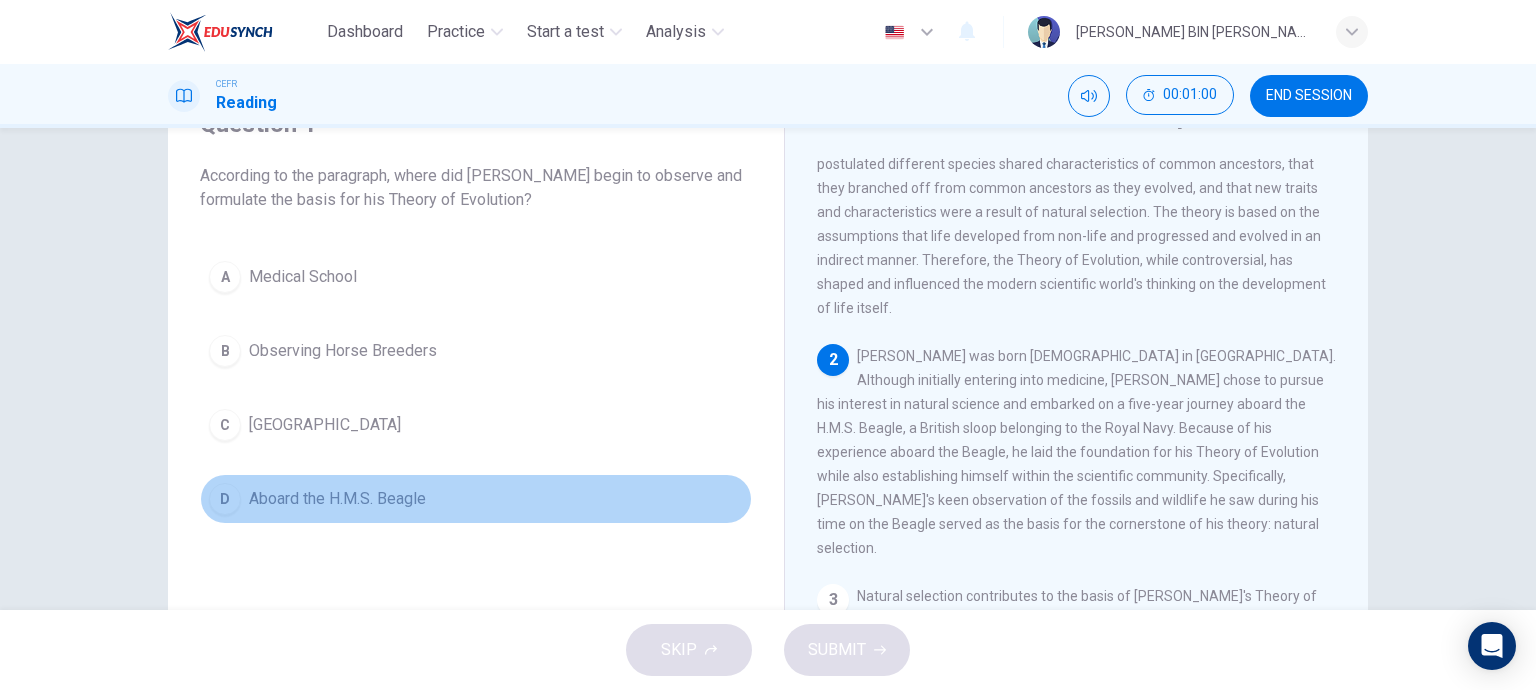 click on "D" at bounding box center [225, 499] 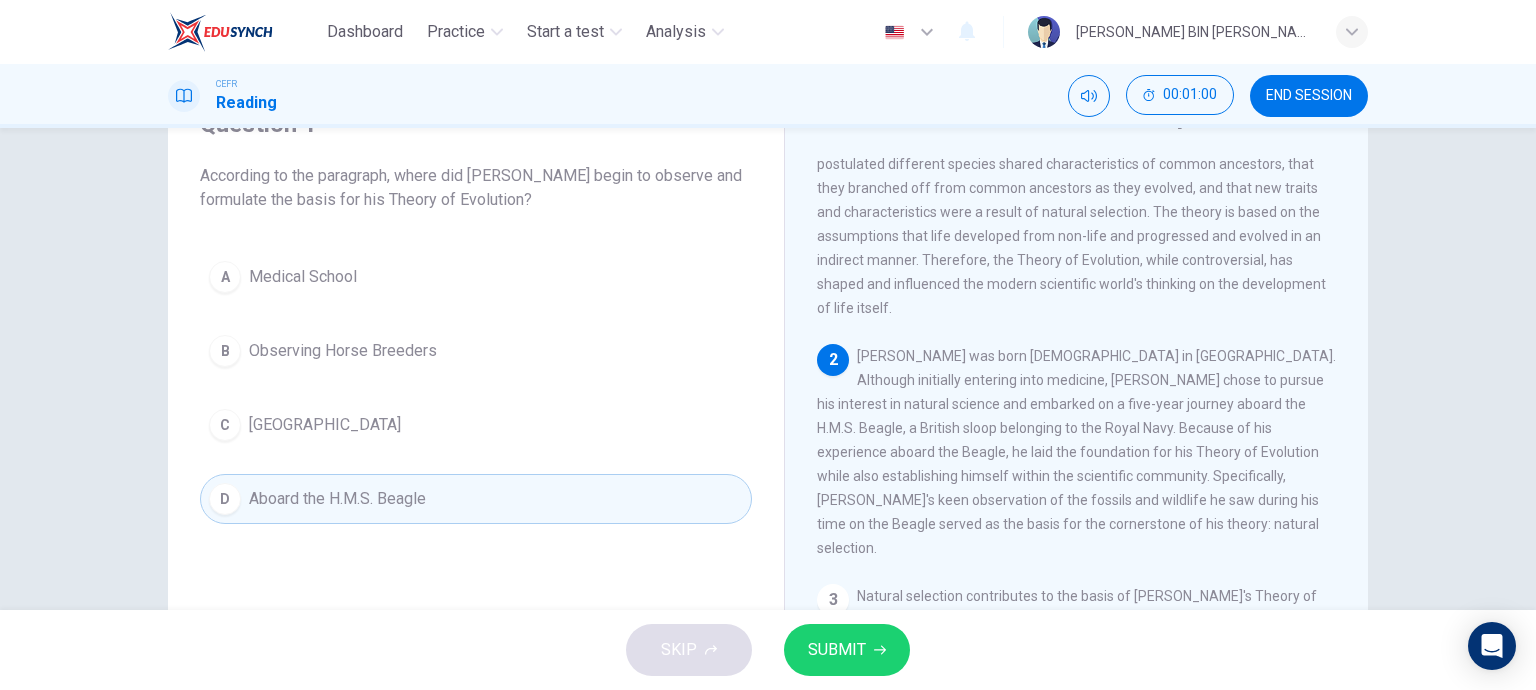 click on "SUBMIT" at bounding box center (837, 650) 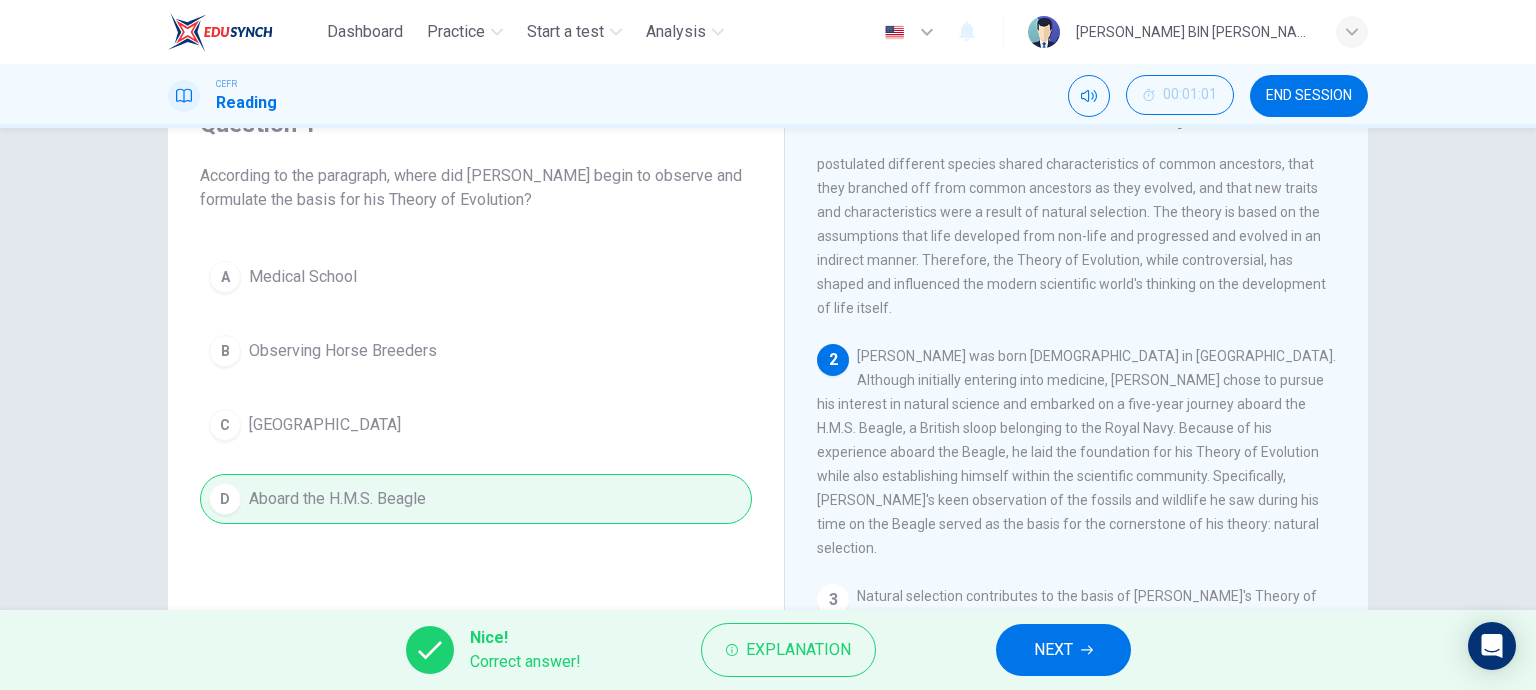 click on "NEXT" at bounding box center [1063, 650] 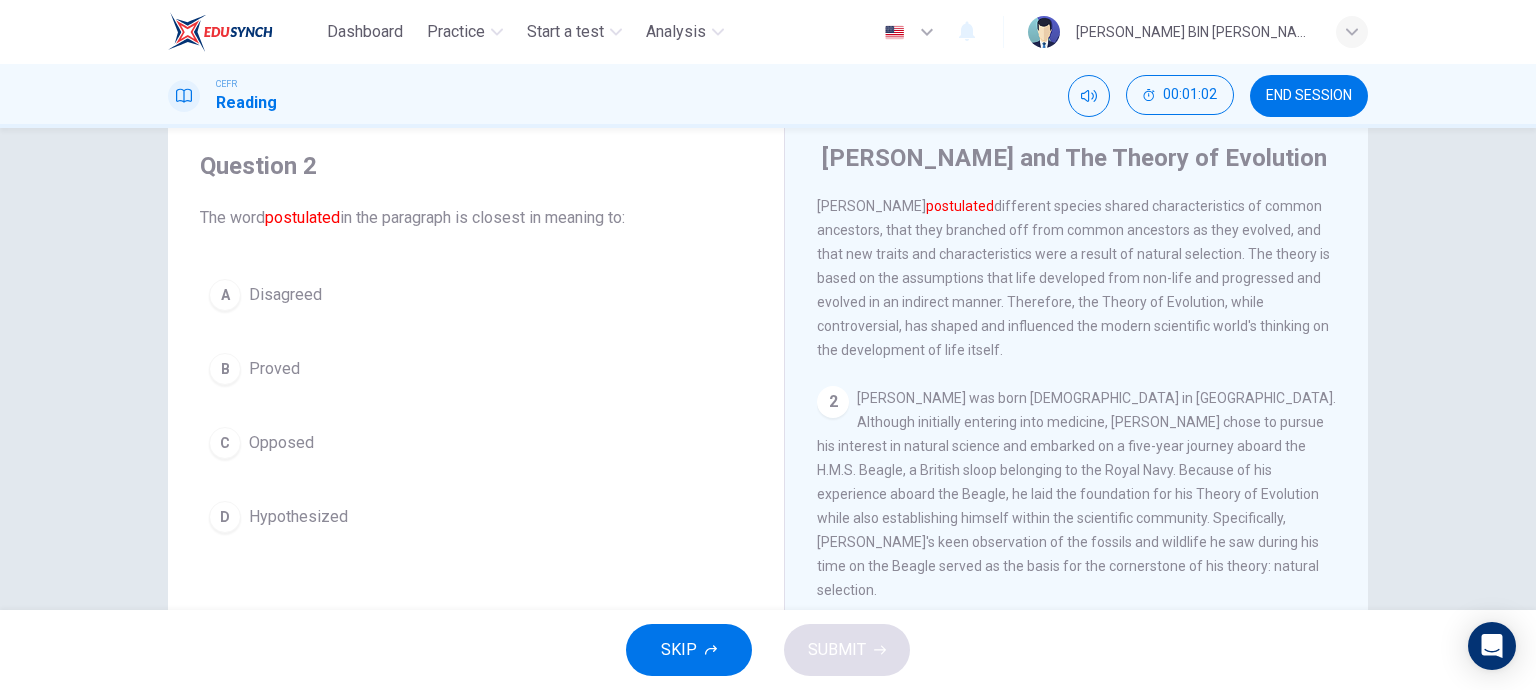 scroll, scrollTop: 200, scrollLeft: 0, axis: vertical 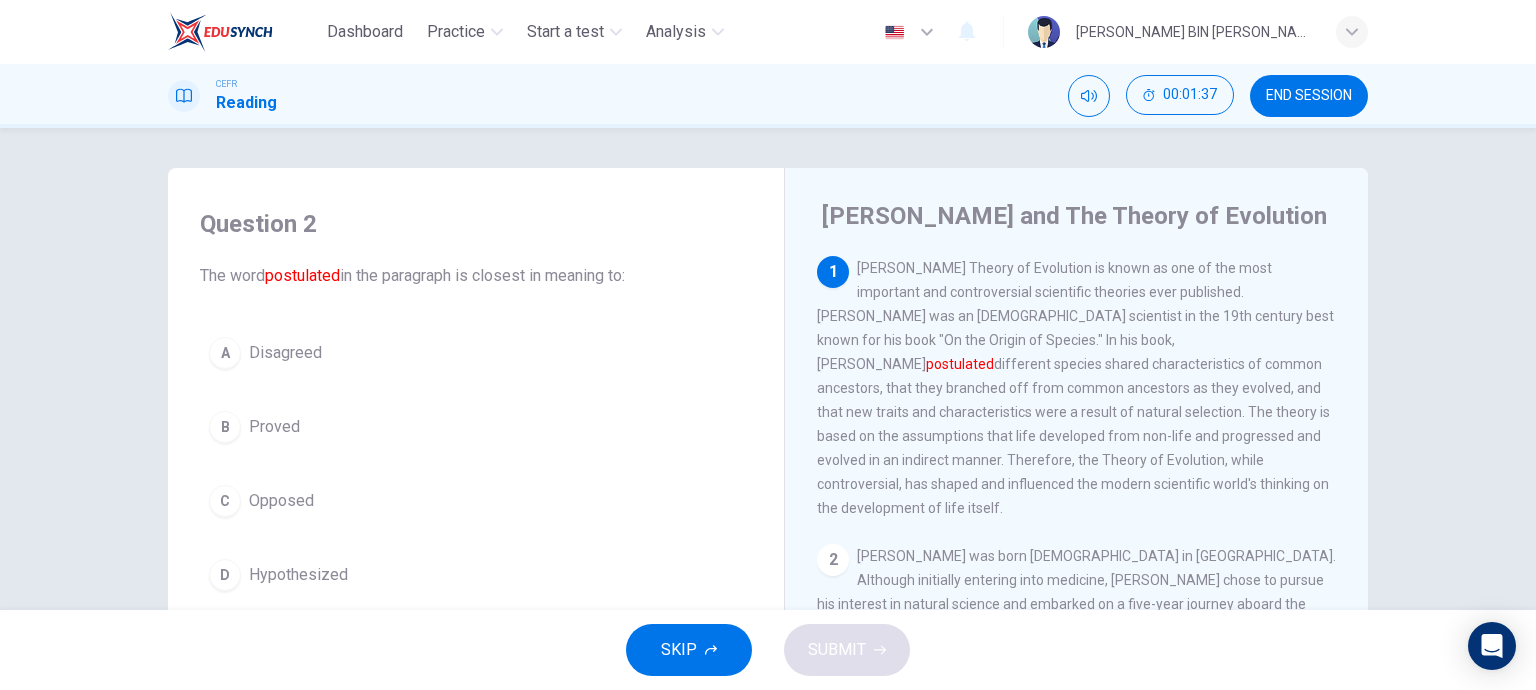 click on "D" at bounding box center (225, 575) 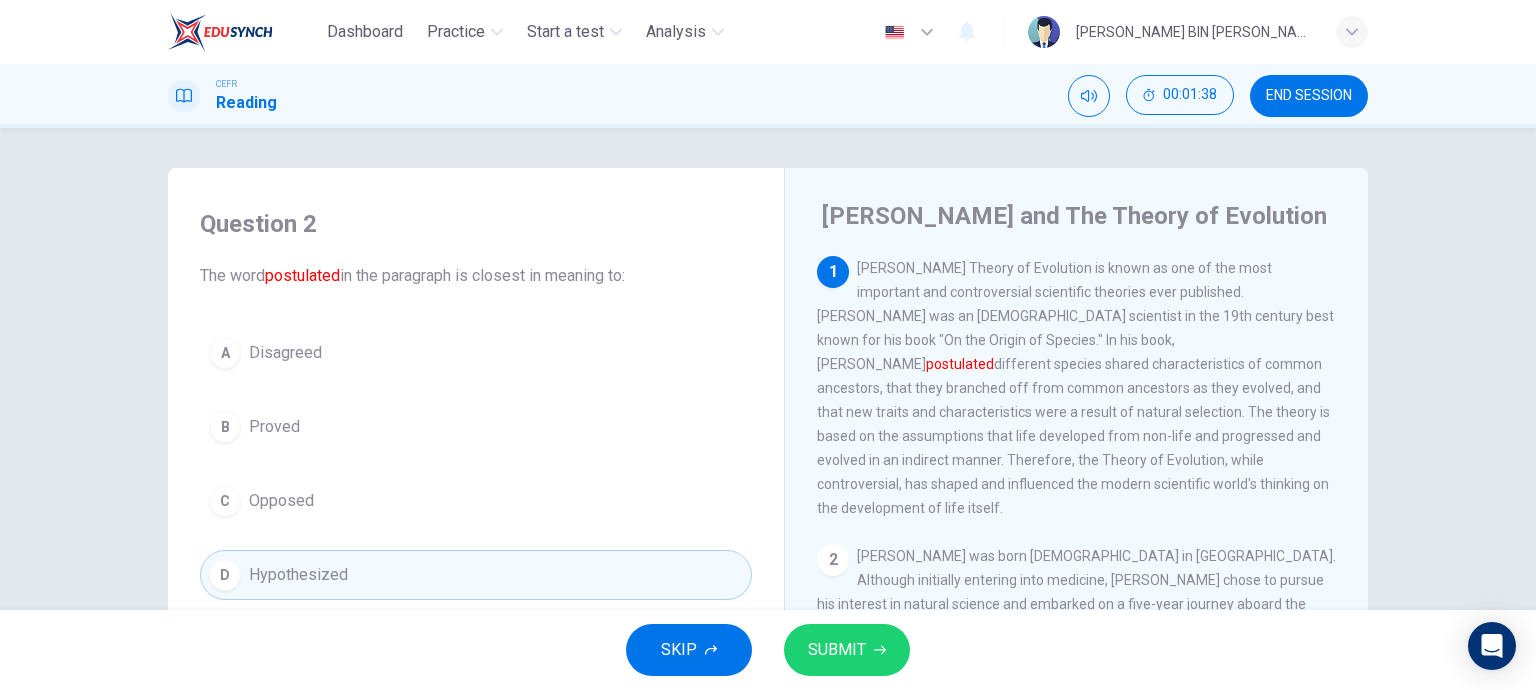click on "SUBMIT" at bounding box center [837, 650] 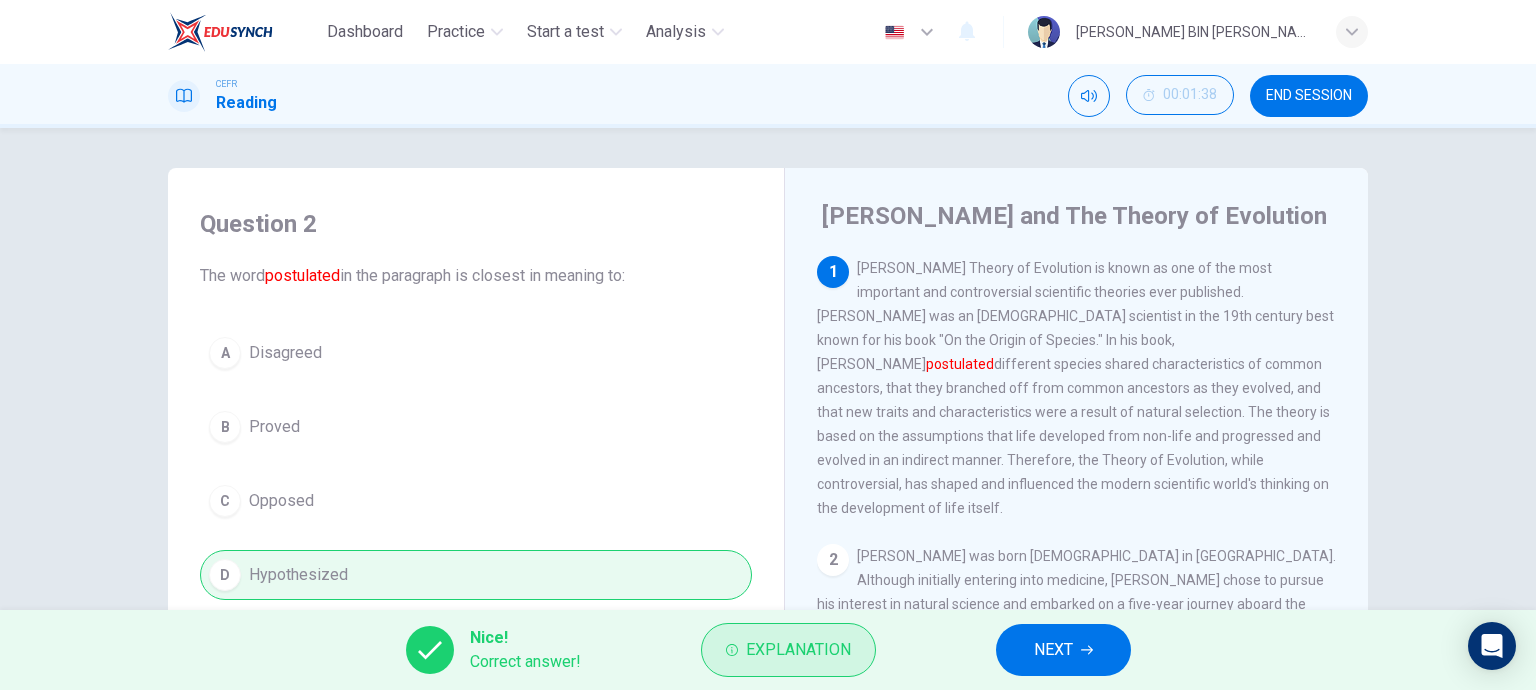 click on "Explanation" at bounding box center (788, 650) 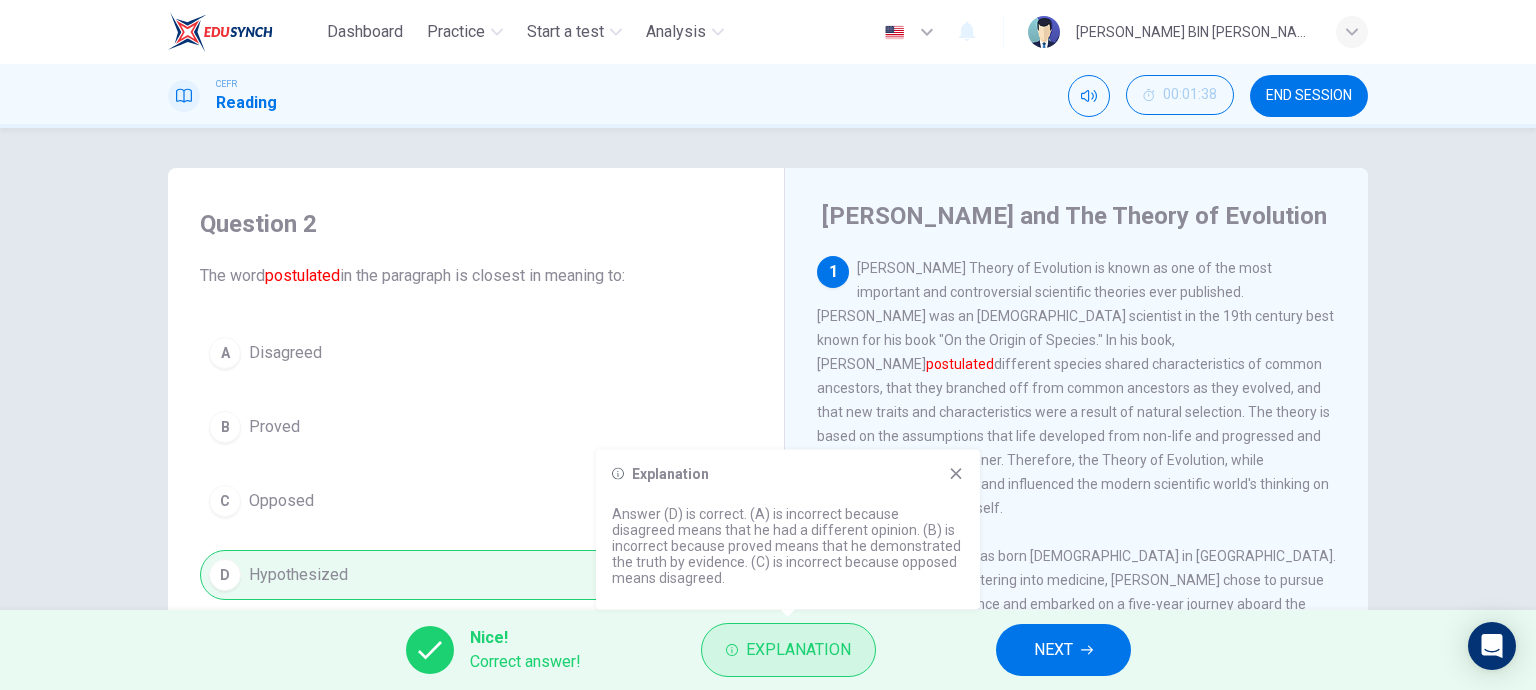 click on "Explanation" at bounding box center (788, 650) 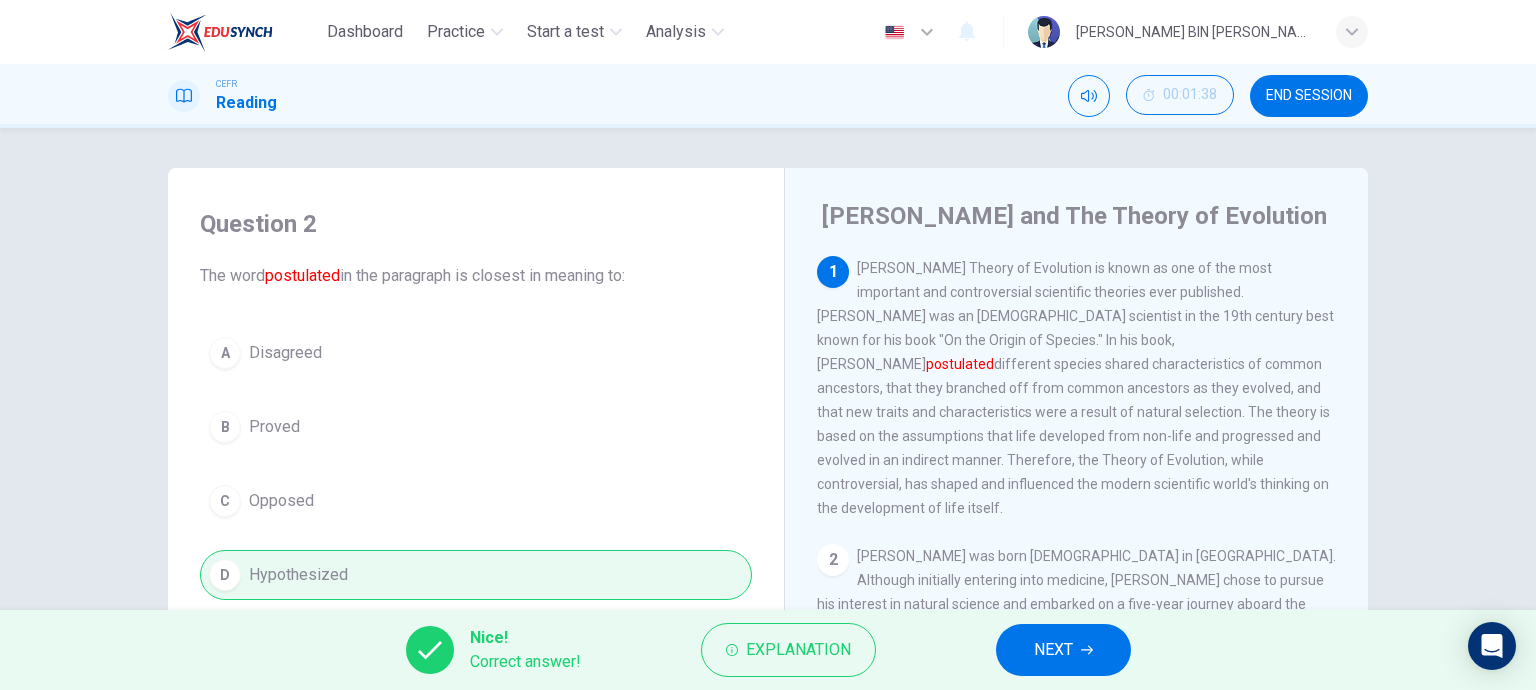 click on "NEXT" at bounding box center [1053, 650] 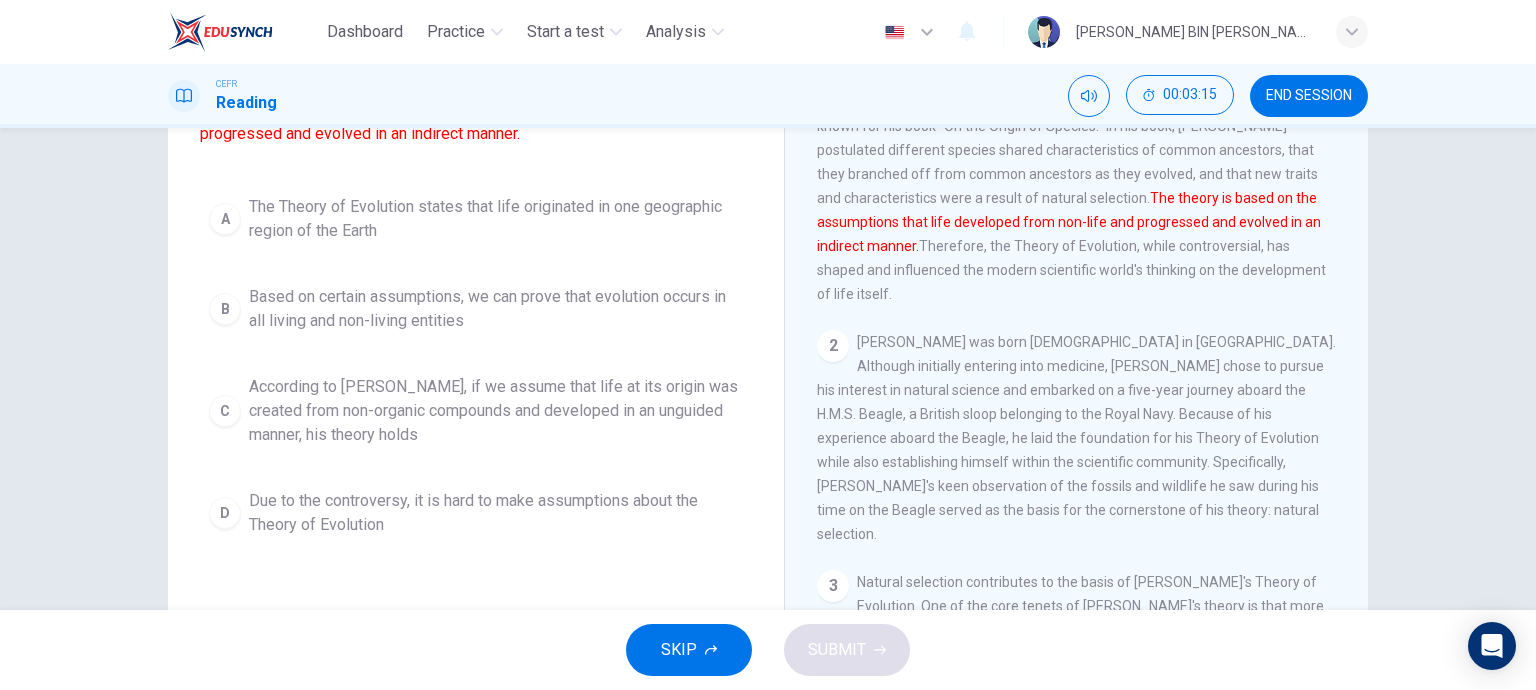 scroll, scrollTop: 292, scrollLeft: 0, axis: vertical 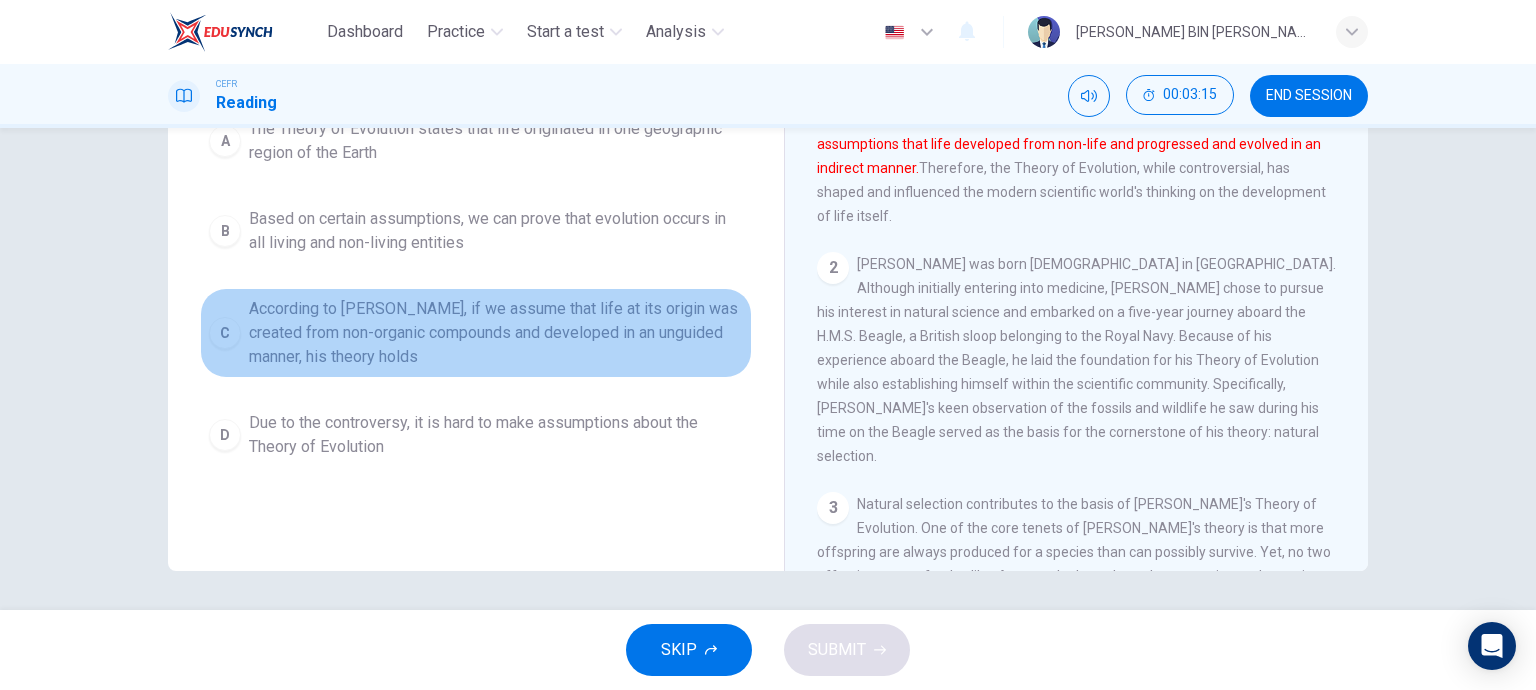 drag, startPoint x: 236, startPoint y: 351, endPoint x: 222, endPoint y: 342, distance: 16.643316 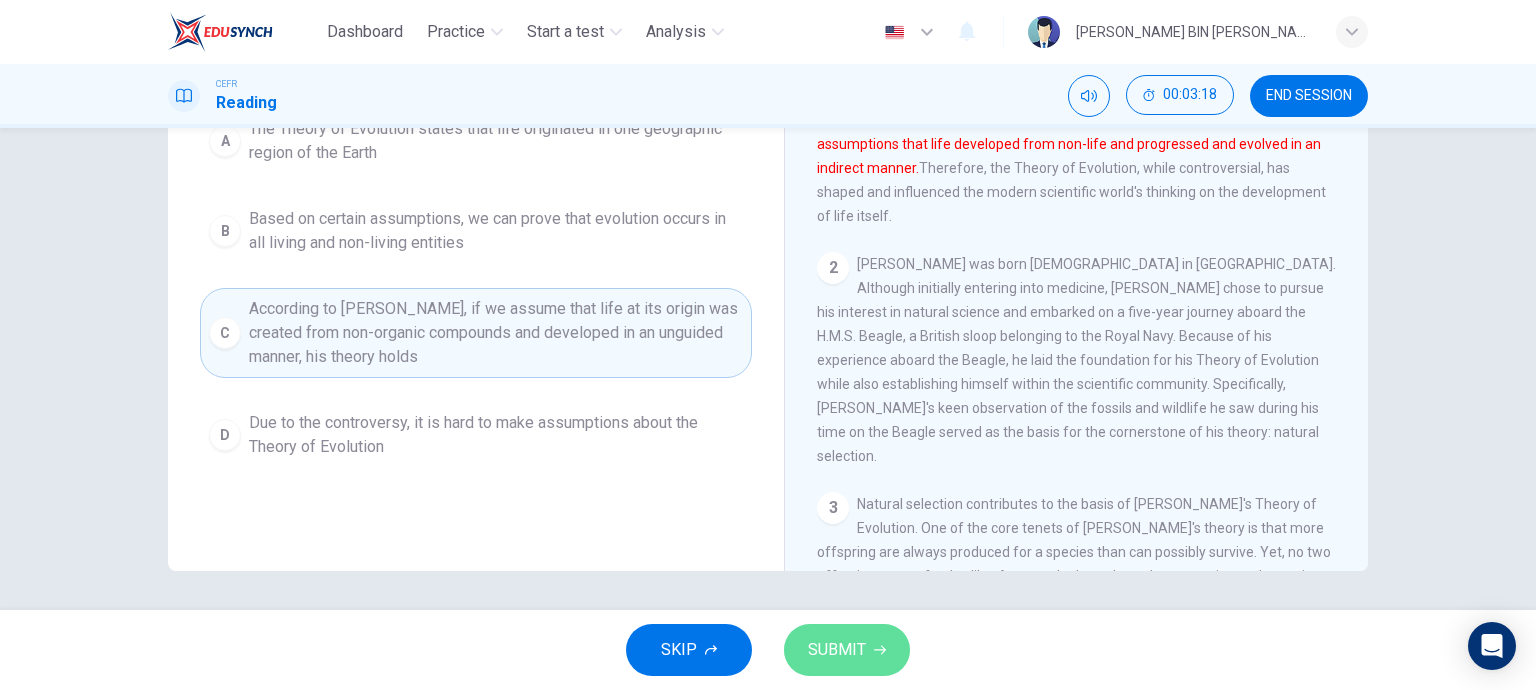click on "SUBMIT" at bounding box center [837, 650] 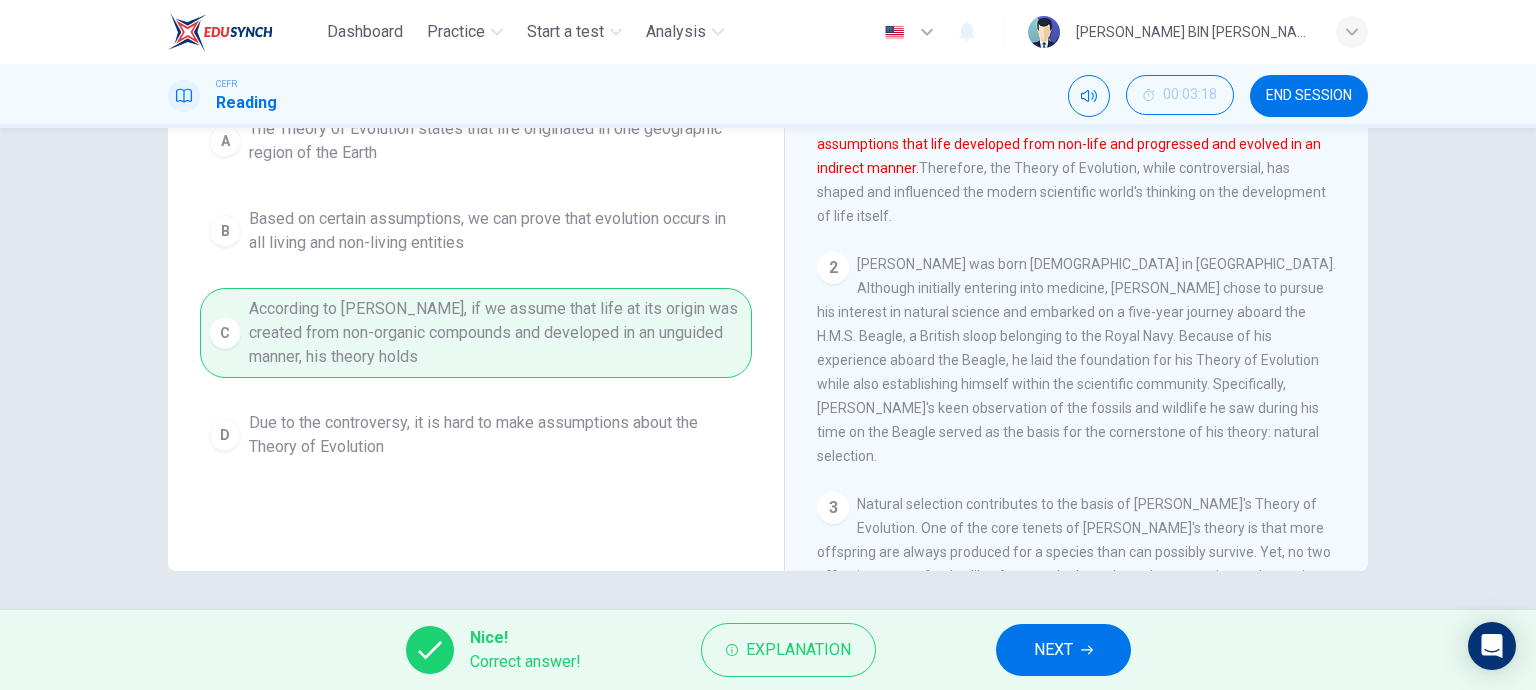 click on "NEXT" at bounding box center (1053, 650) 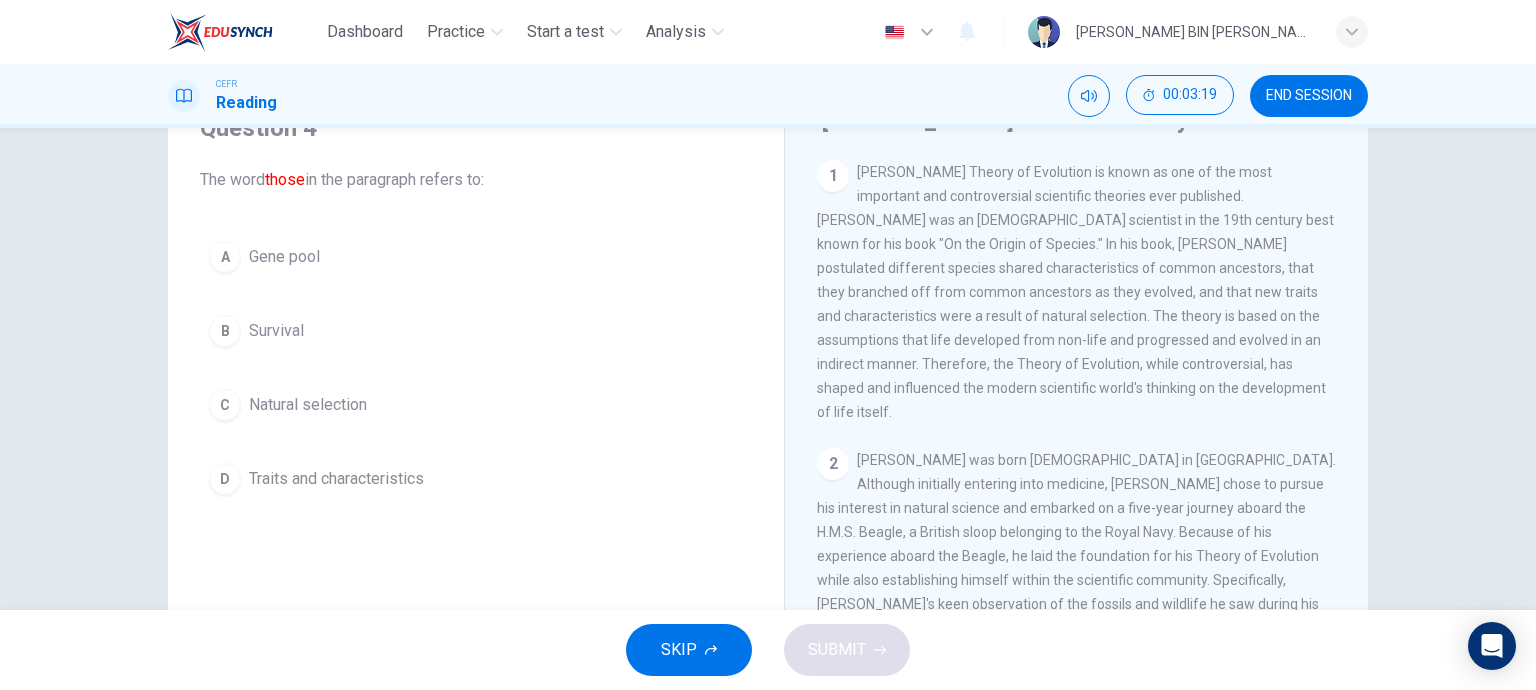 scroll, scrollTop: 0, scrollLeft: 0, axis: both 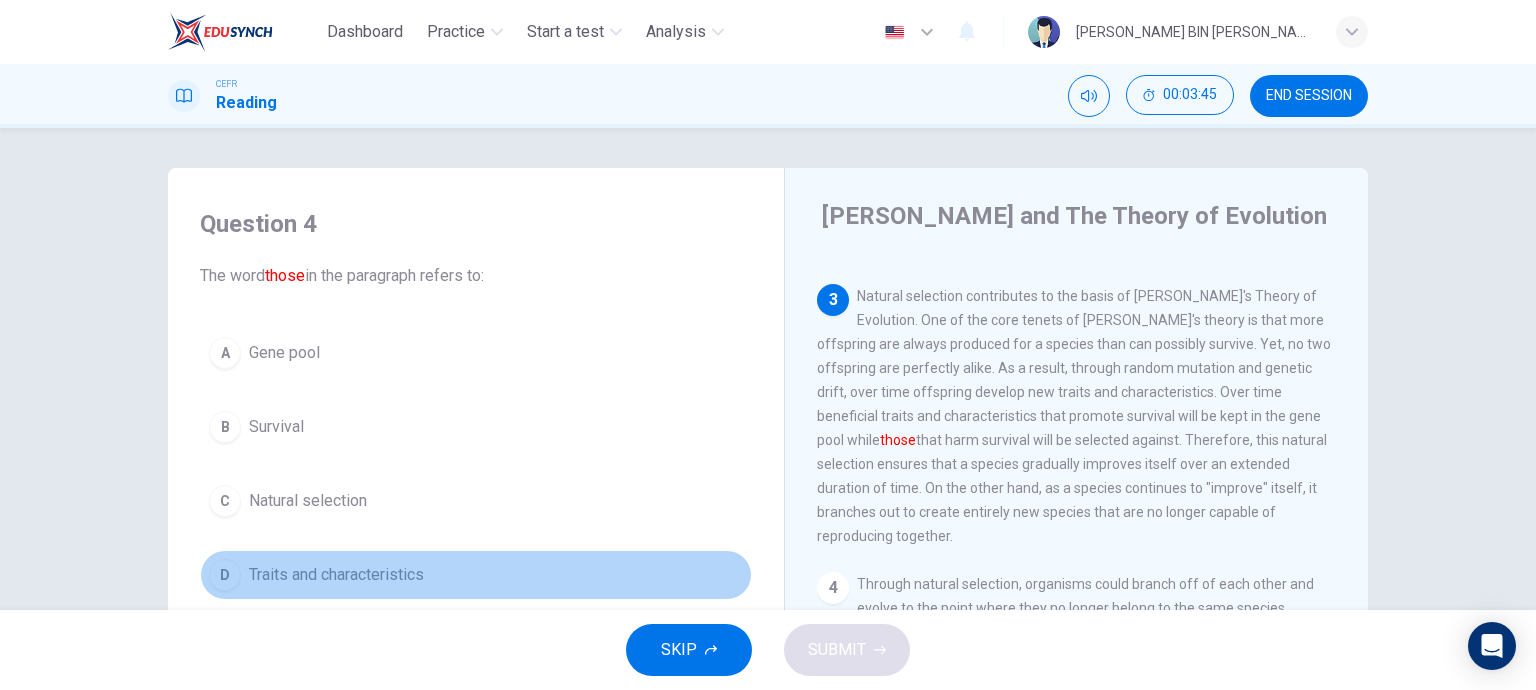 click on "D" at bounding box center (225, 575) 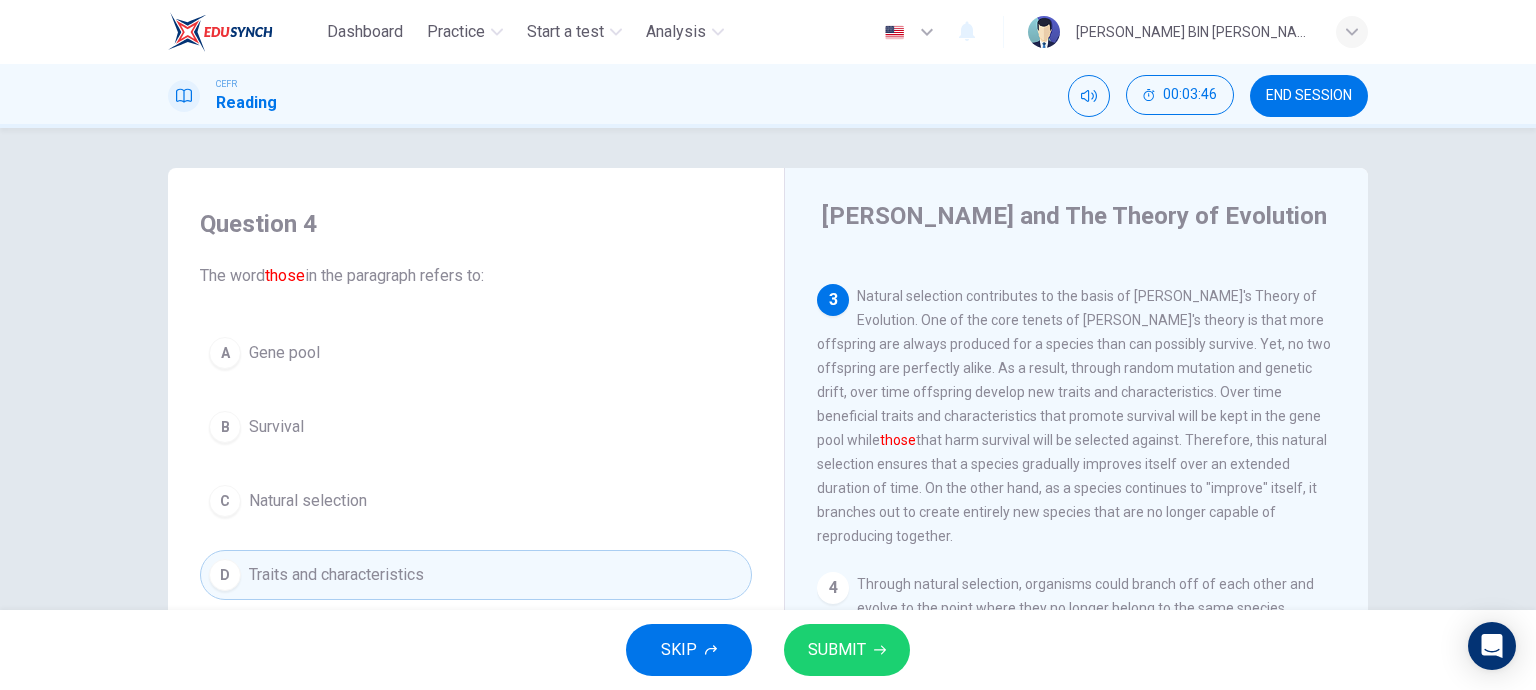 click on "SUBMIT" at bounding box center (837, 650) 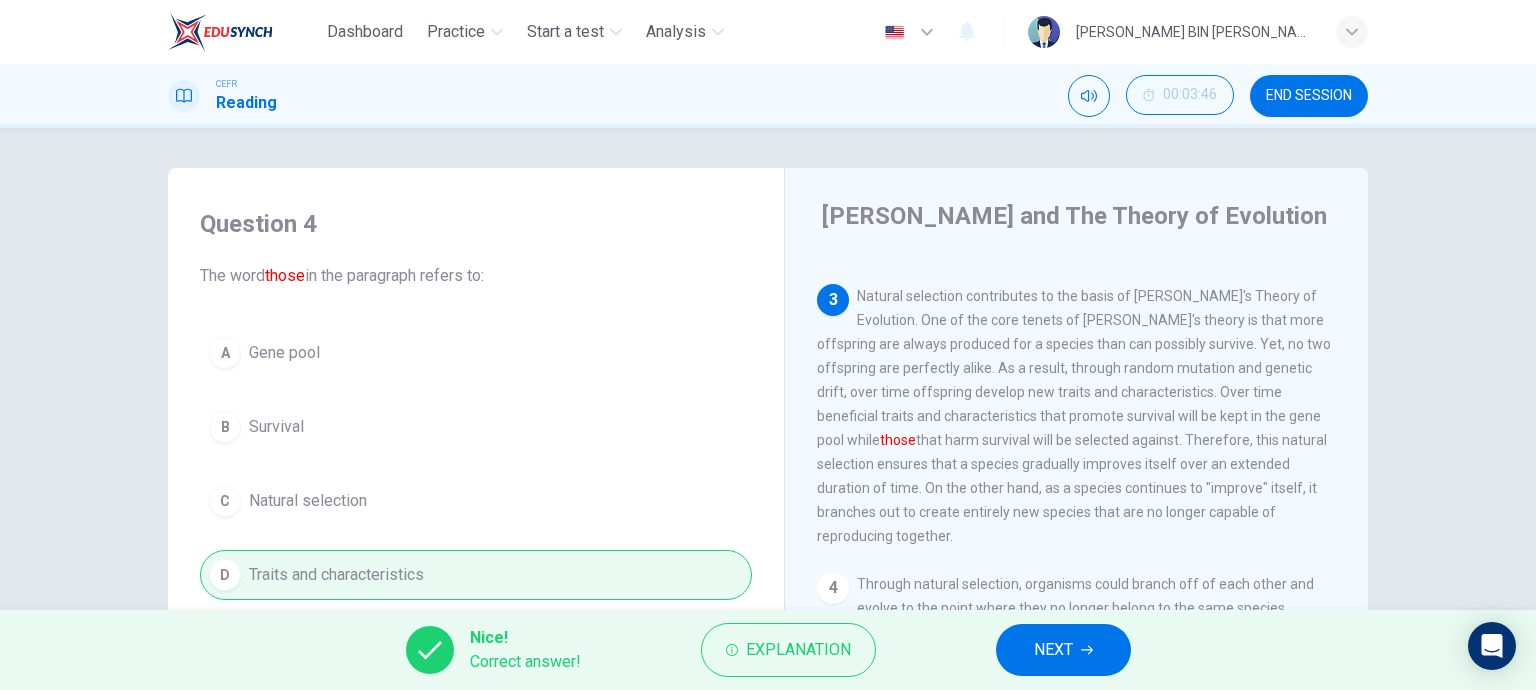 click on "NEXT" at bounding box center (1063, 650) 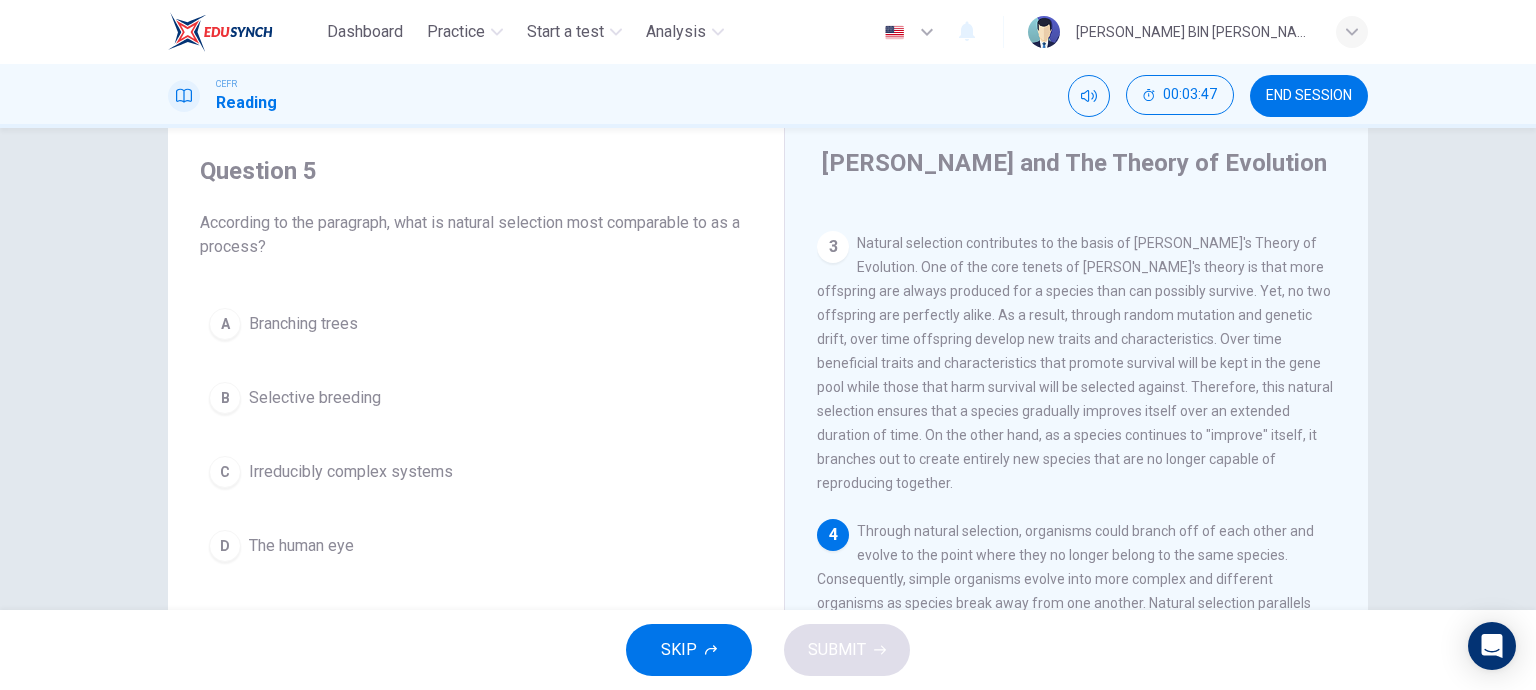 scroll, scrollTop: 100, scrollLeft: 0, axis: vertical 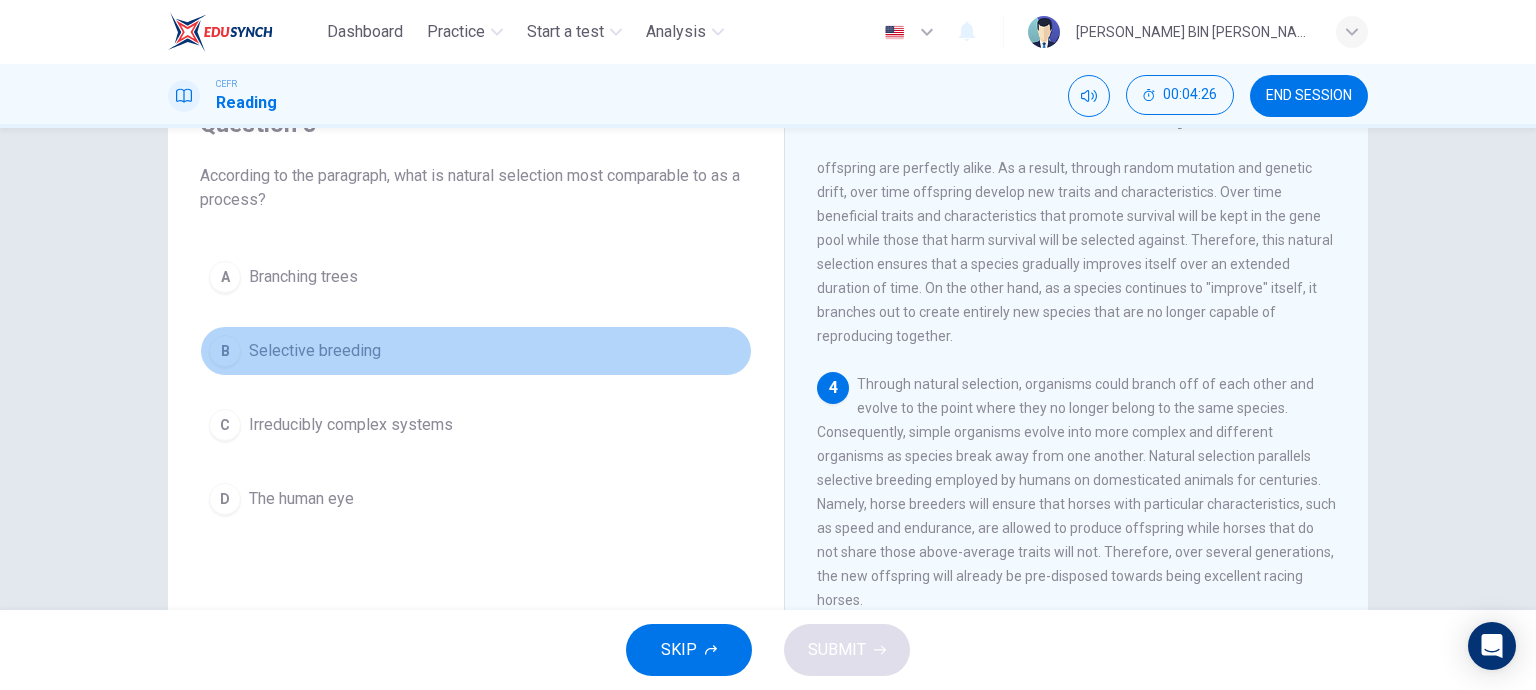click on "B" at bounding box center [225, 351] 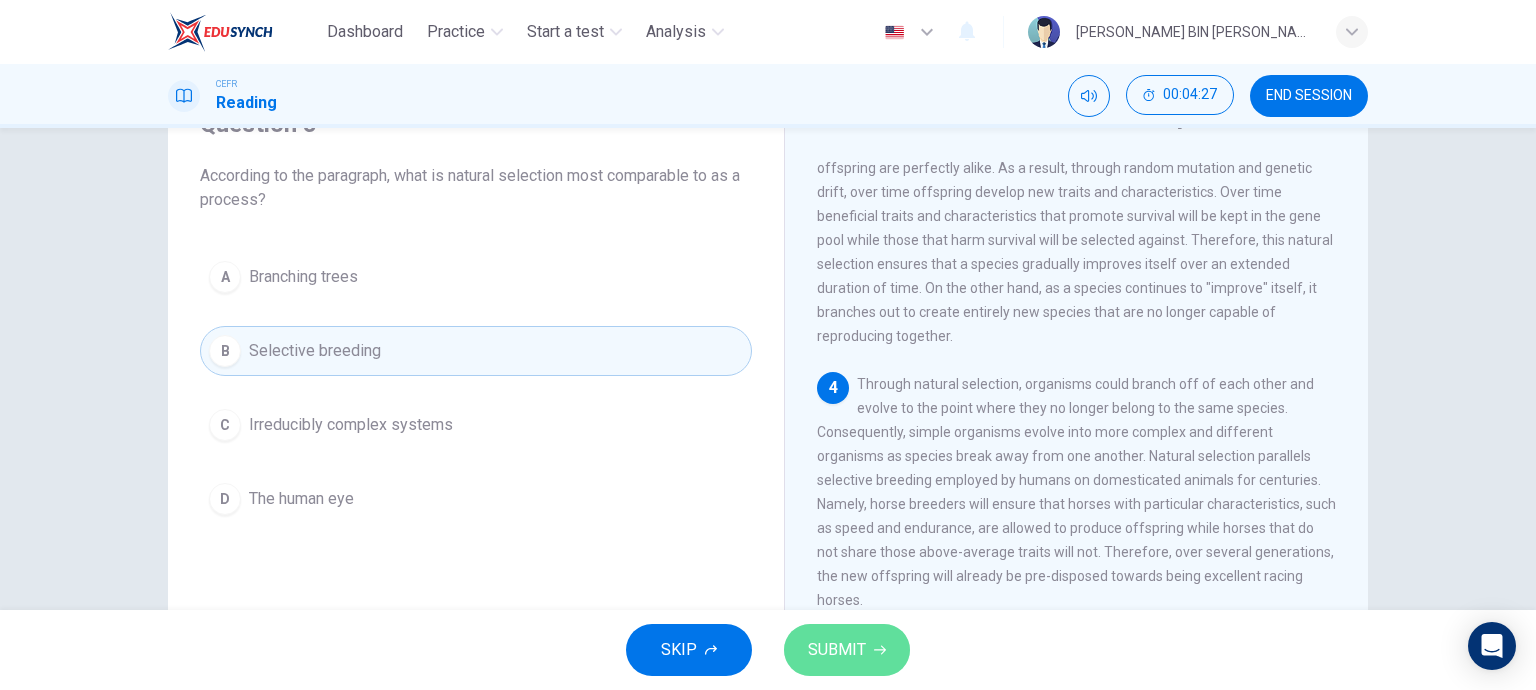 click on "SUBMIT" at bounding box center [847, 650] 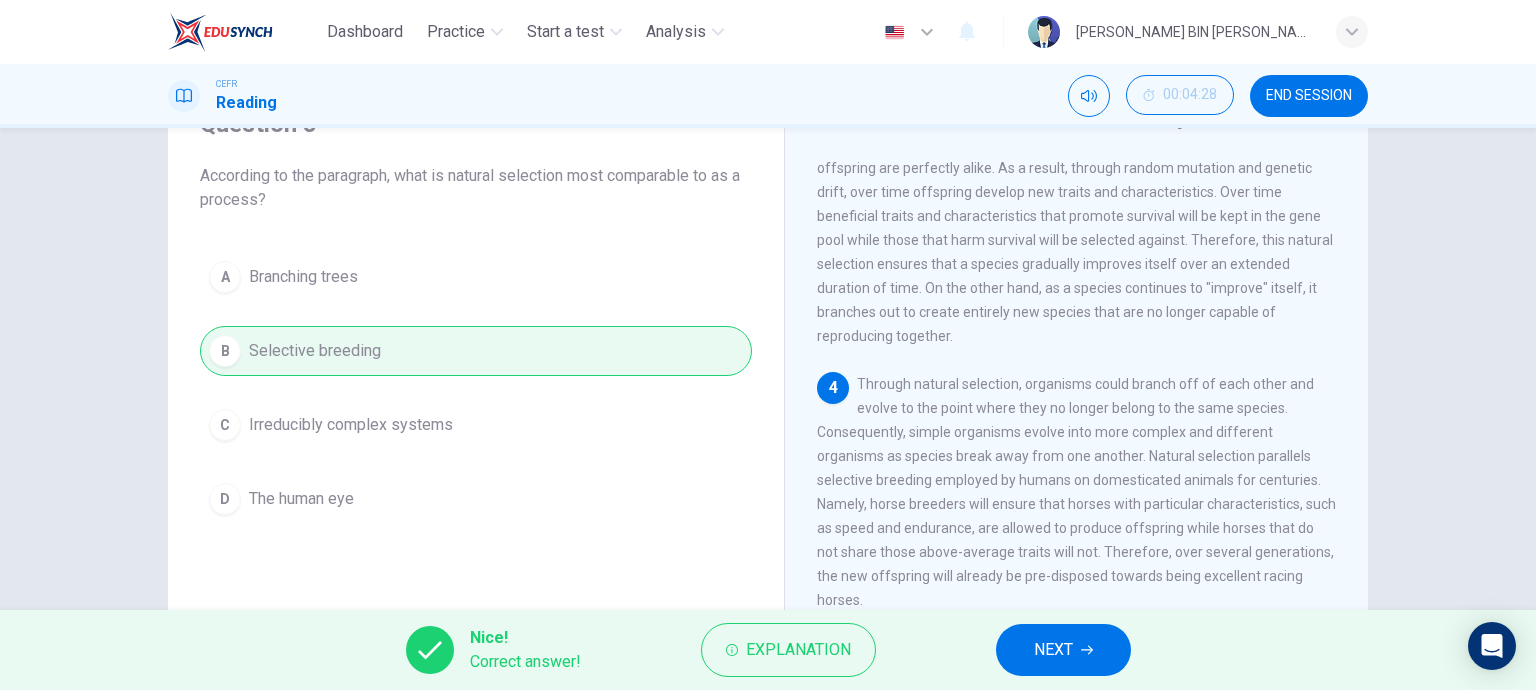 click on "NEXT" at bounding box center (1063, 650) 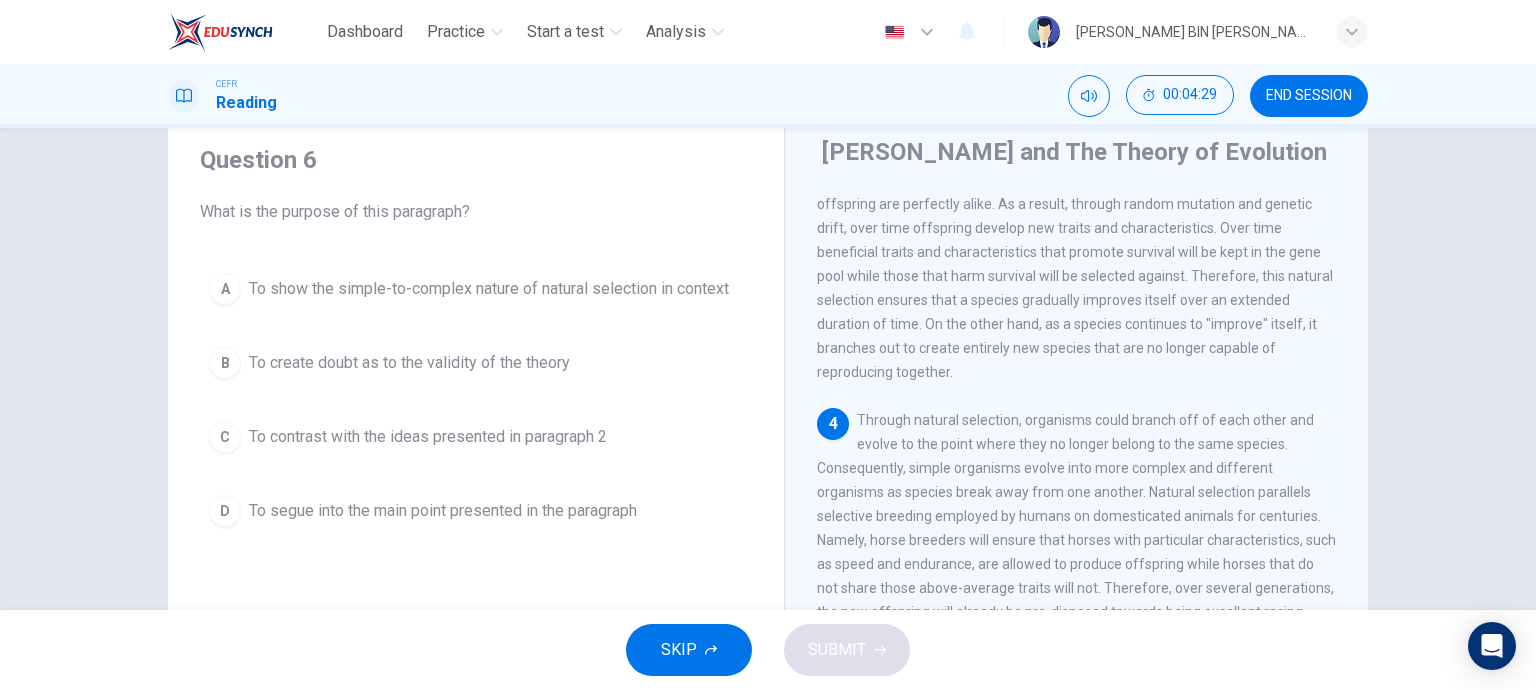 scroll, scrollTop: 100, scrollLeft: 0, axis: vertical 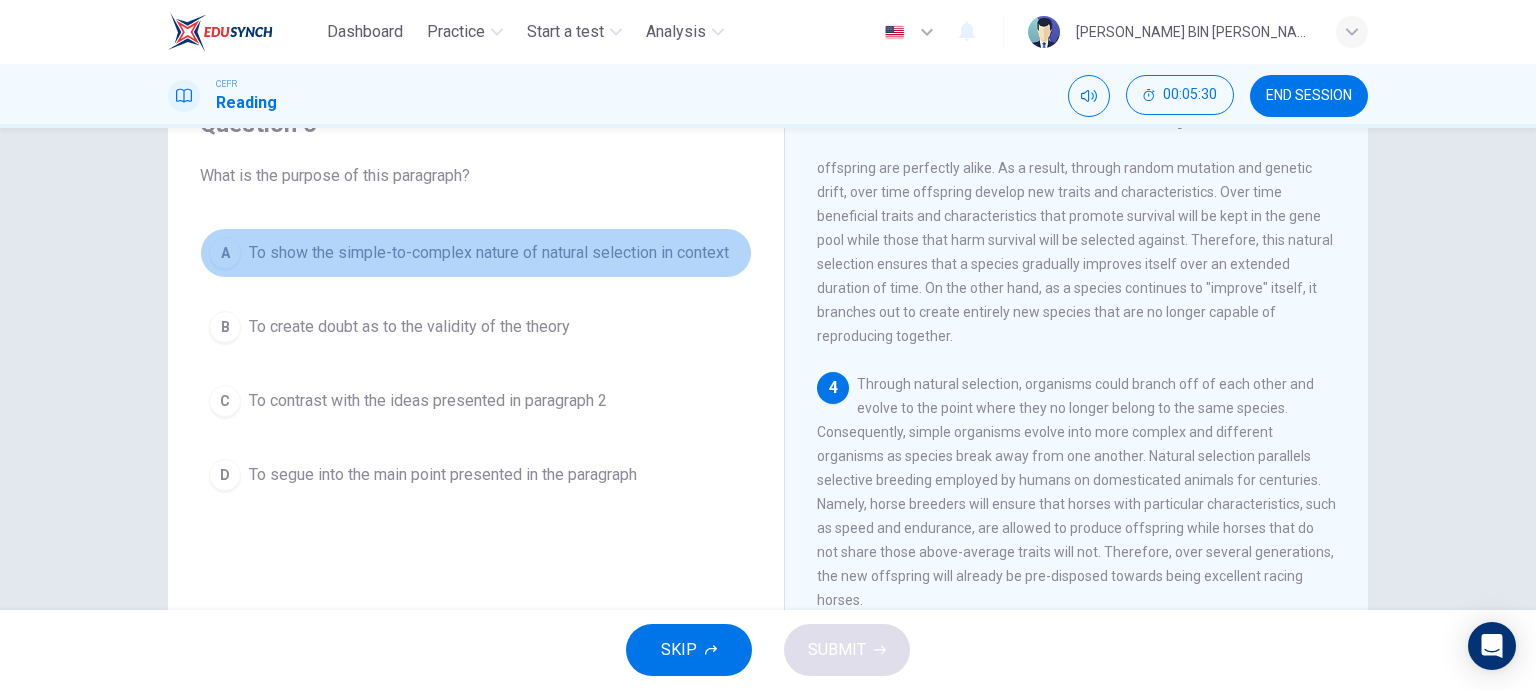 click on "A" at bounding box center (225, 253) 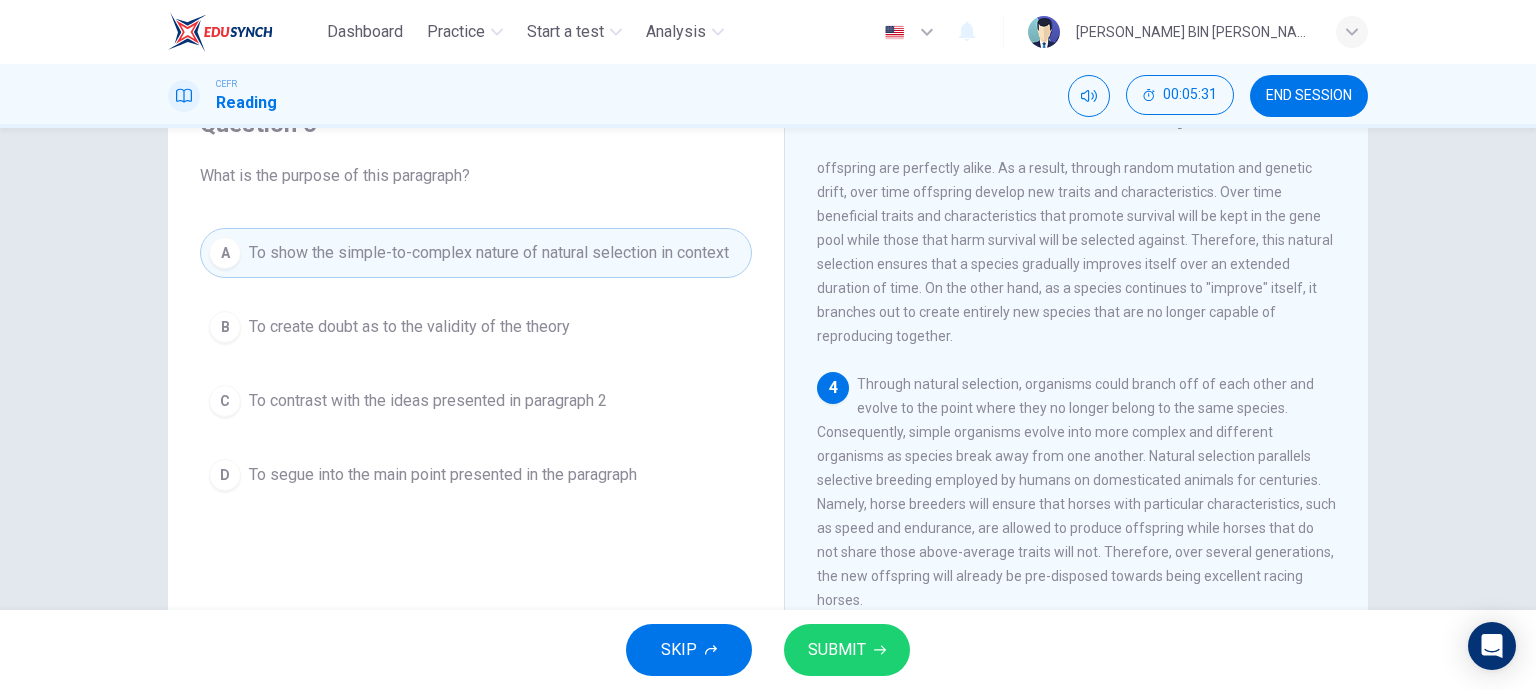 click on "SUBMIT" at bounding box center (837, 650) 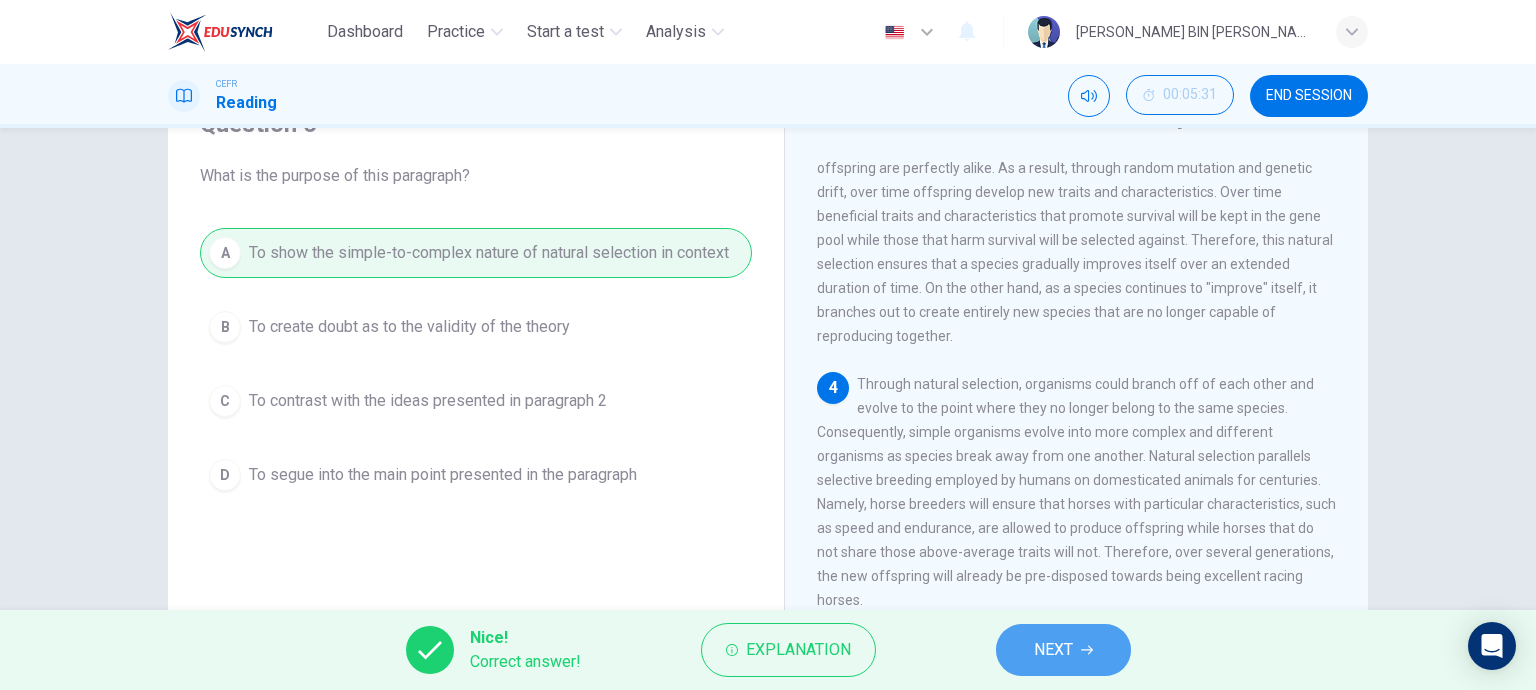 click on "NEXT" at bounding box center [1053, 650] 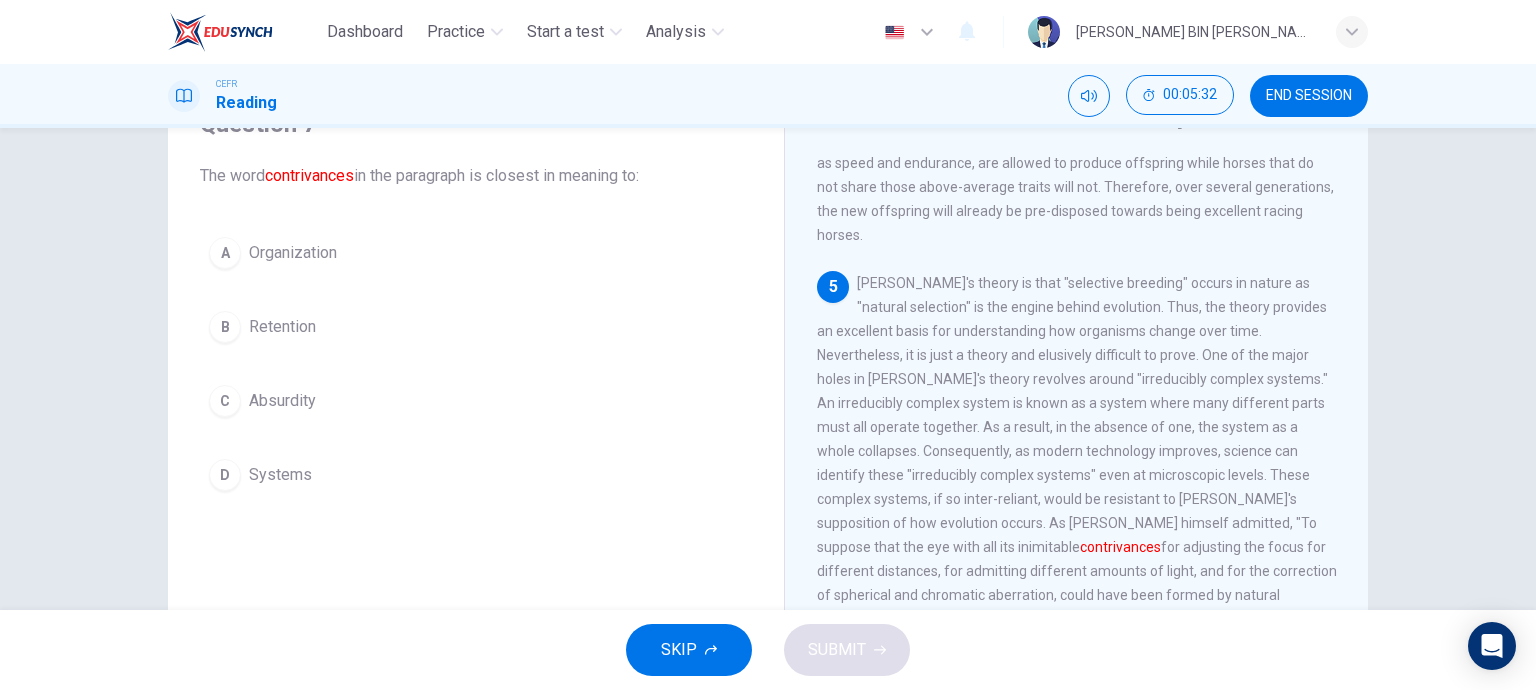 scroll, scrollTop: 1000, scrollLeft: 0, axis: vertical 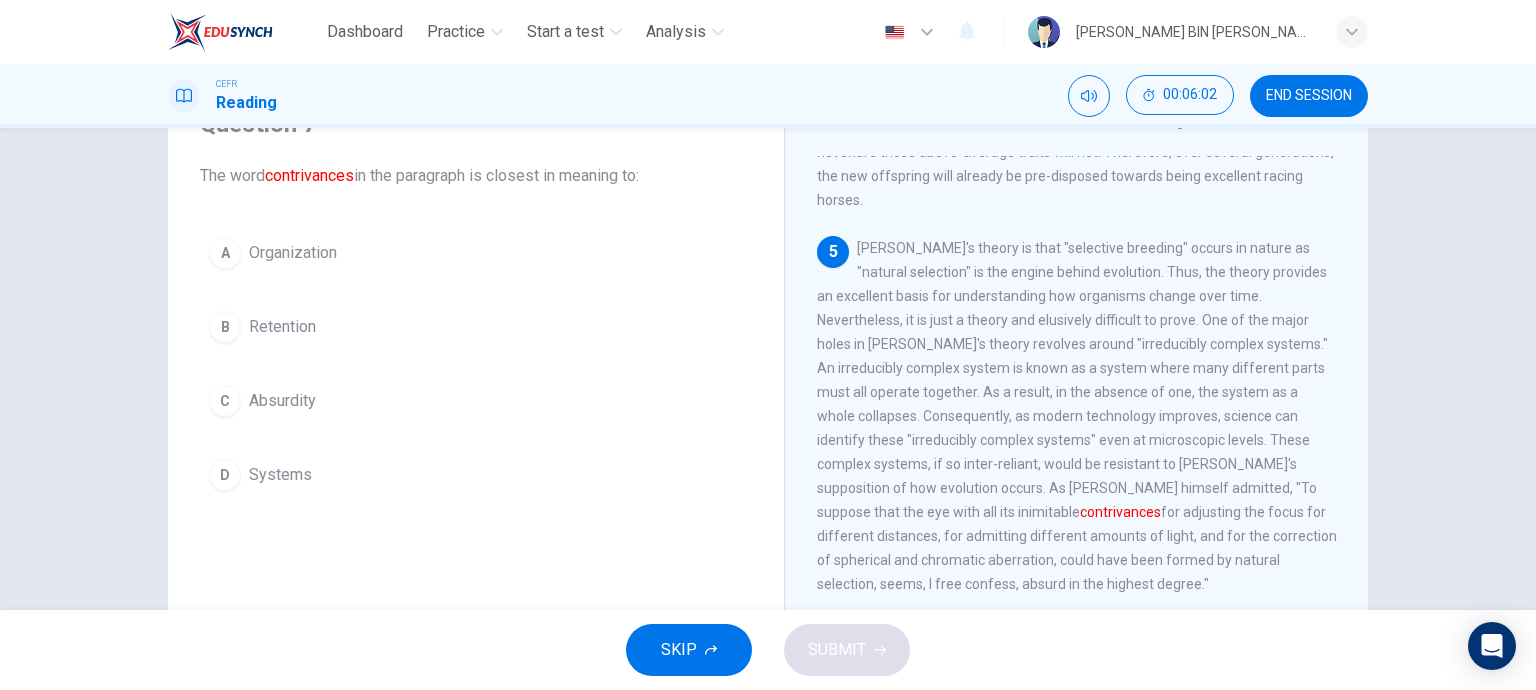 click on "A" at bounding box center [225, 253] 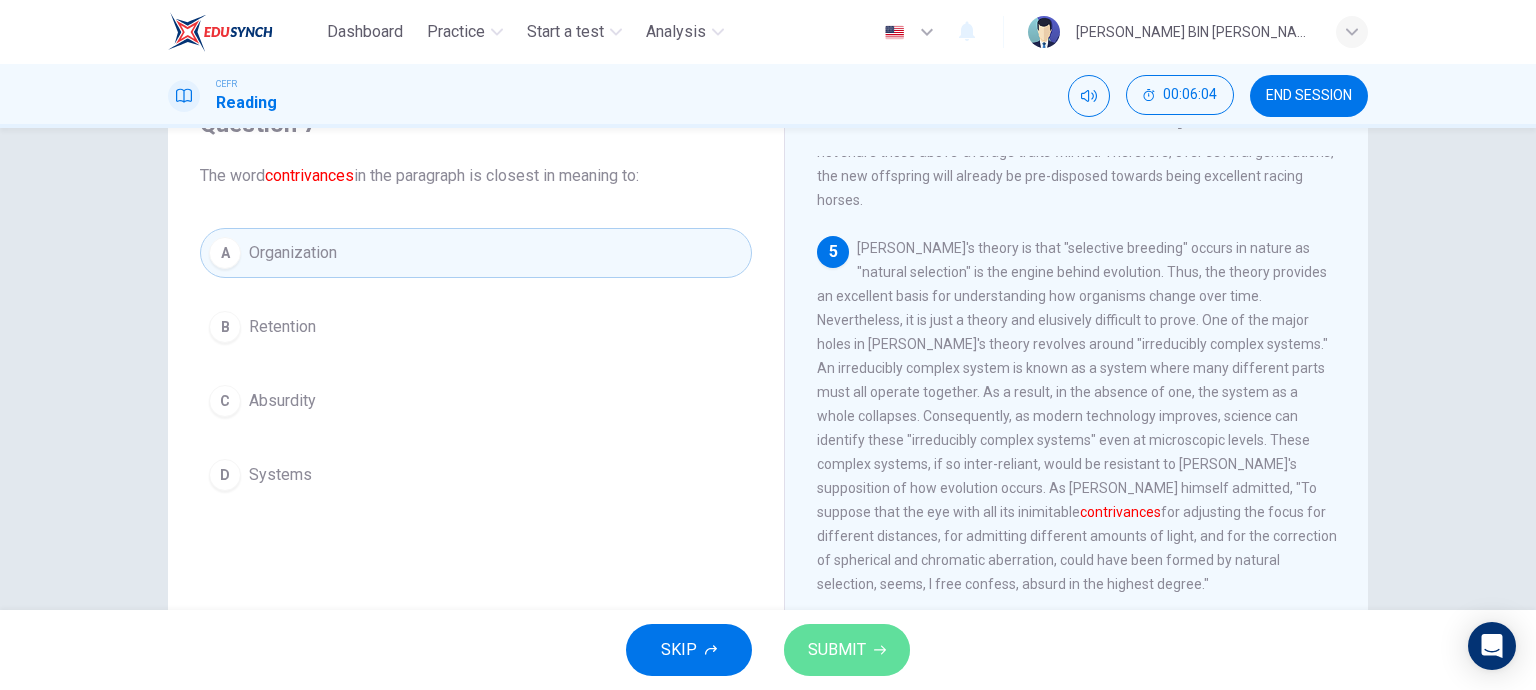 click on "SUBMIT" at bounding box center (837, 650) 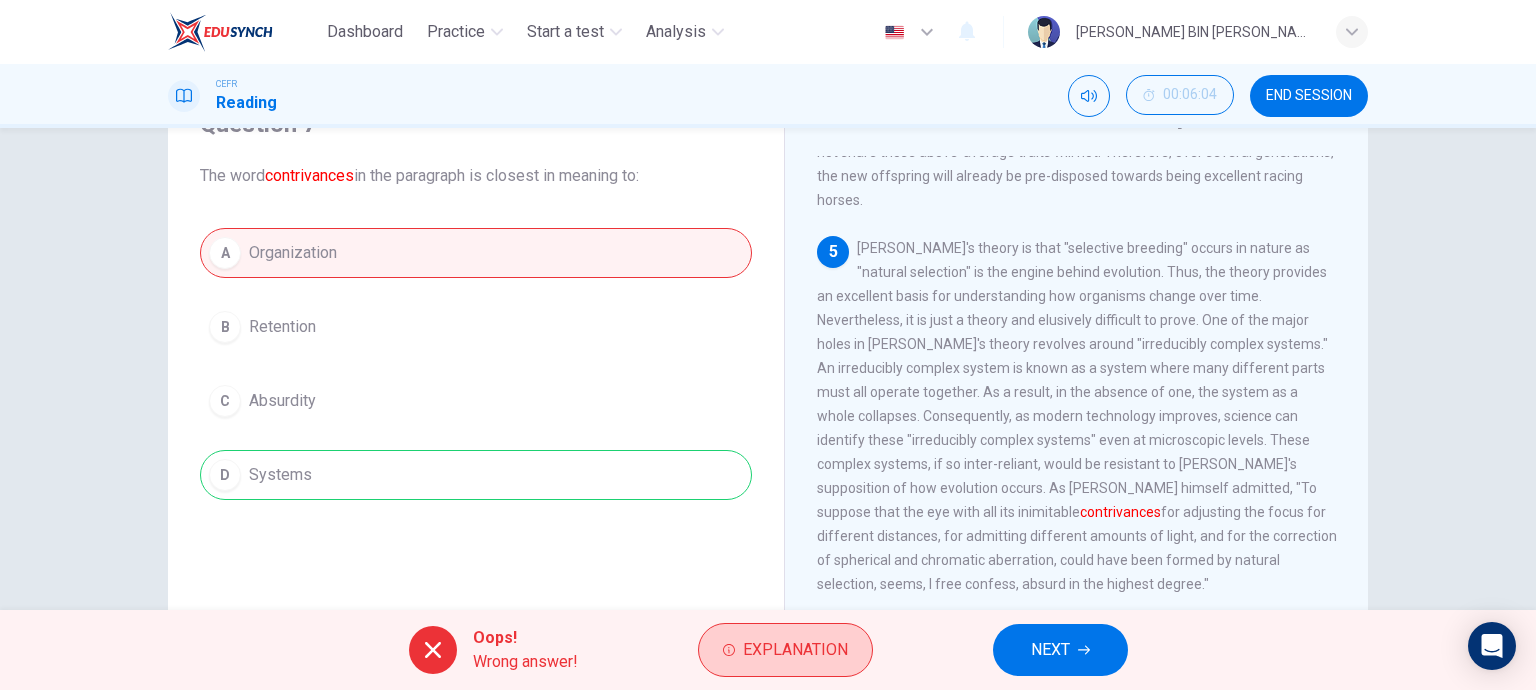click on "Explanation" at bounding box center (795, 650) 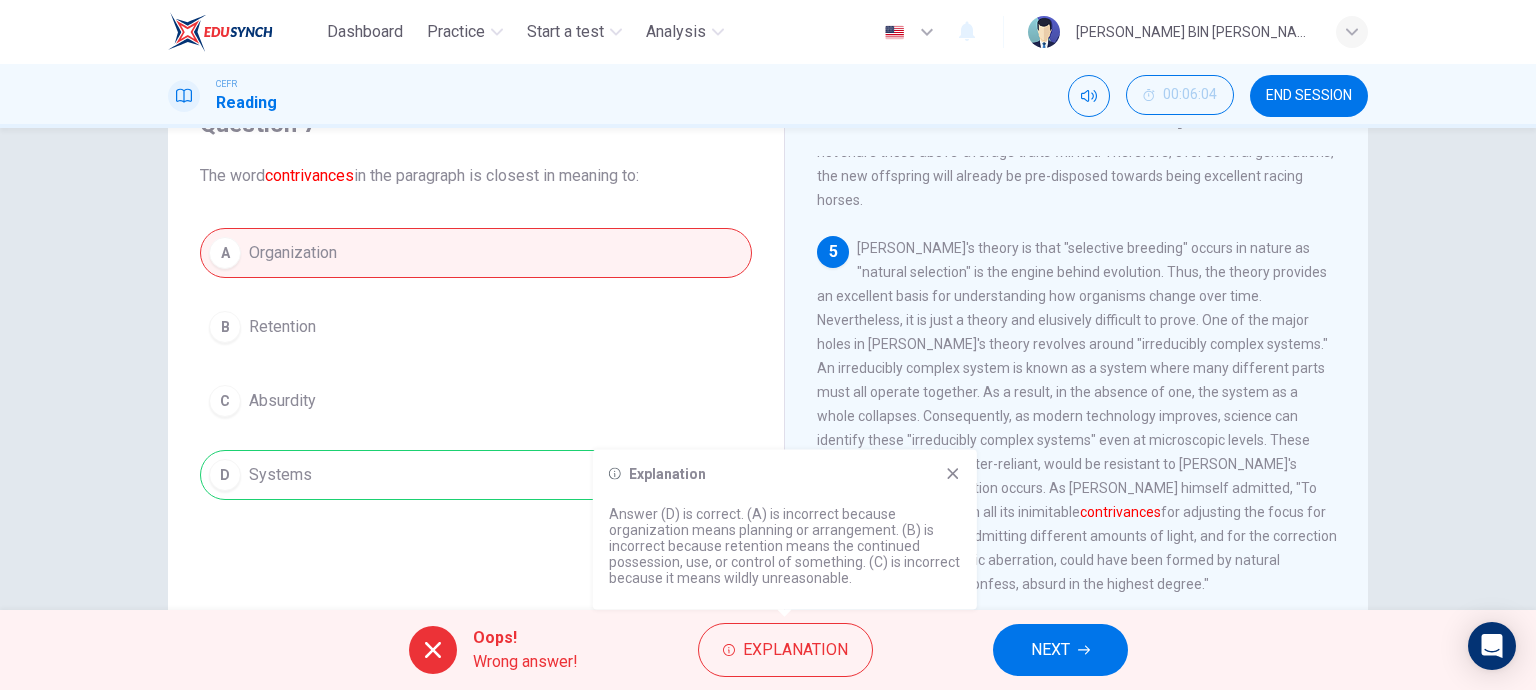 click on "NEXT" at bounding box center (1060, 650) 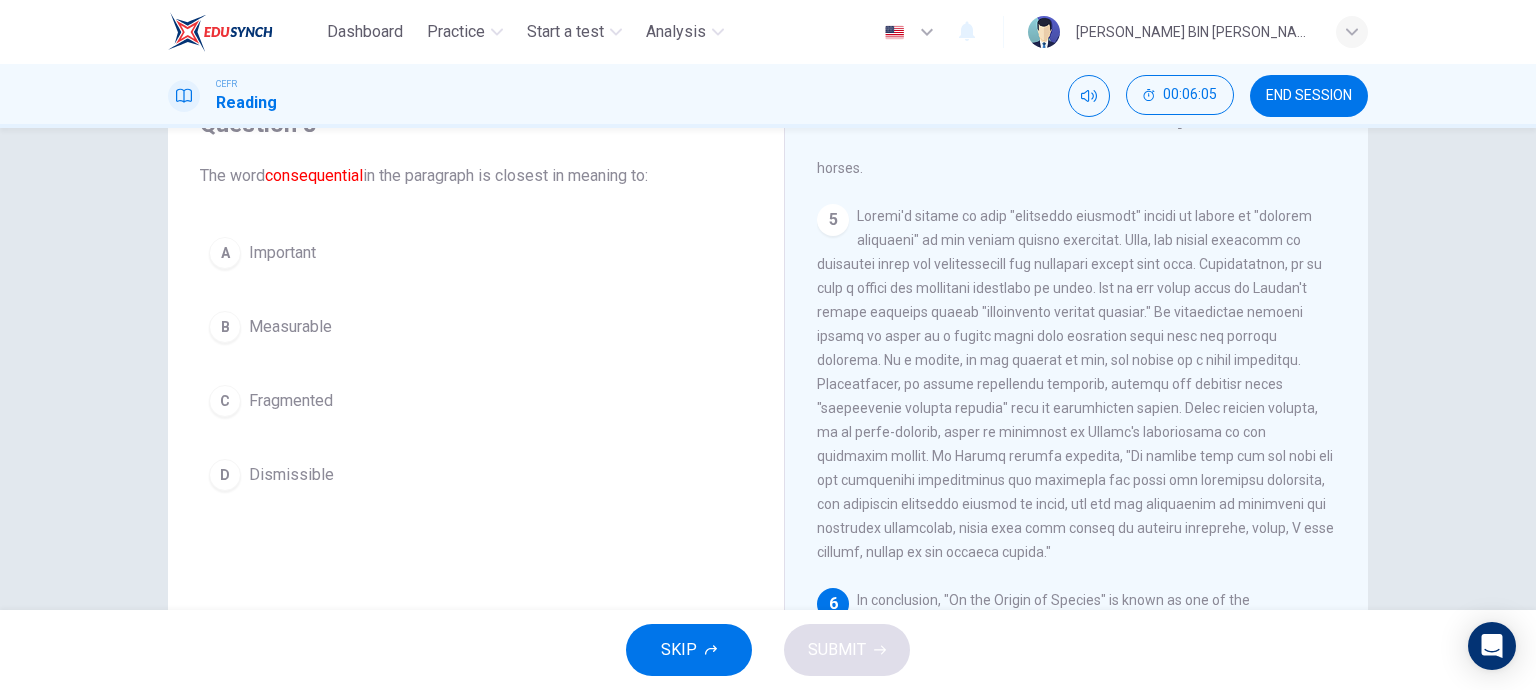 scroll, scrollTop: 1049, scrollLeft: 0, axis: vertical 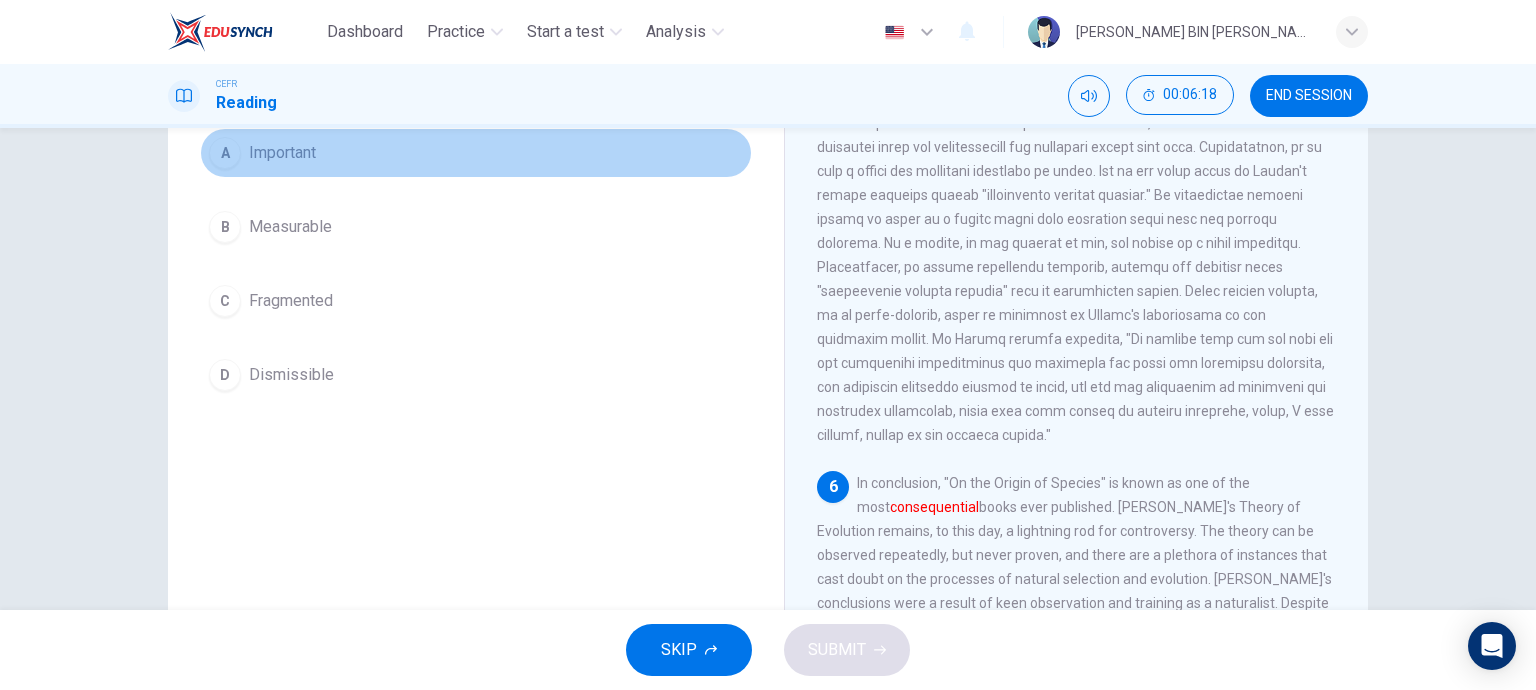 click on "A" at bounding box center (225, 153) 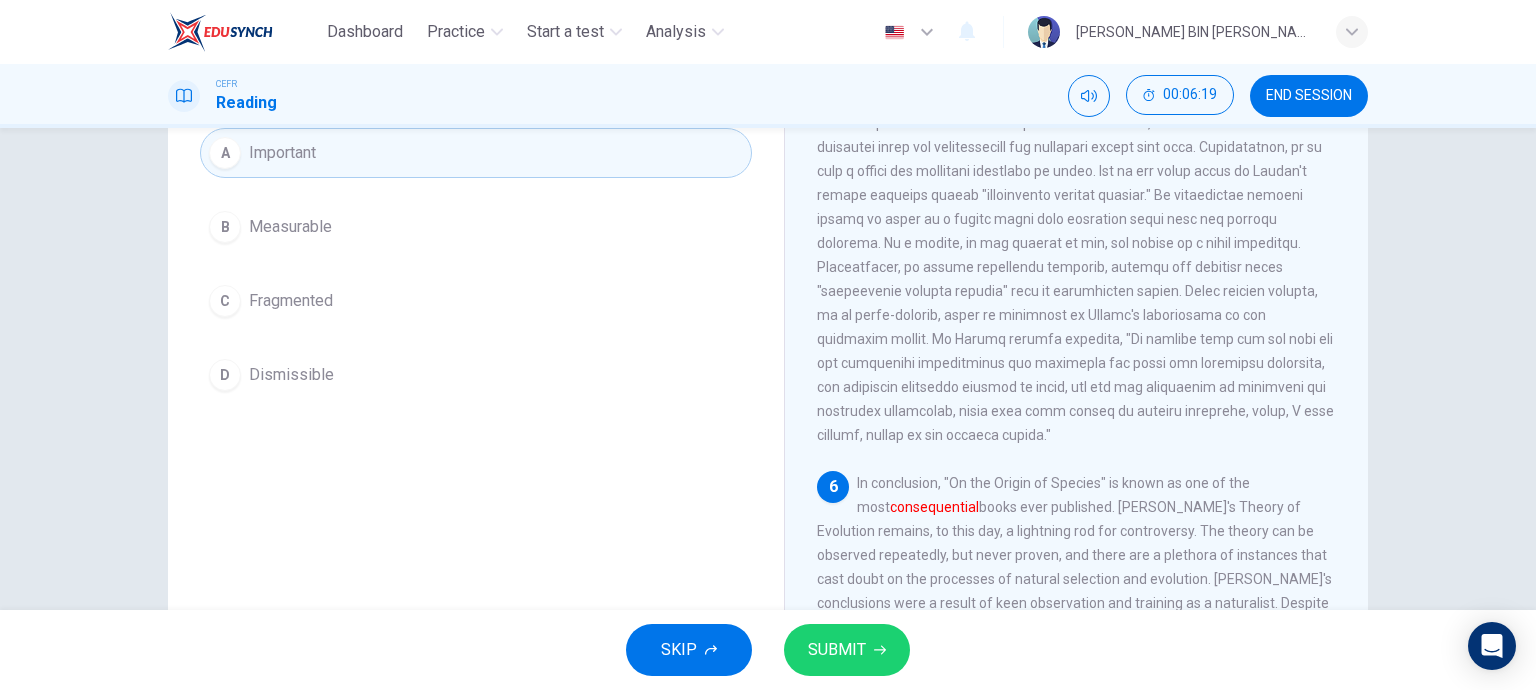 click on "SUBMIT" at bounding box center [837, 650] 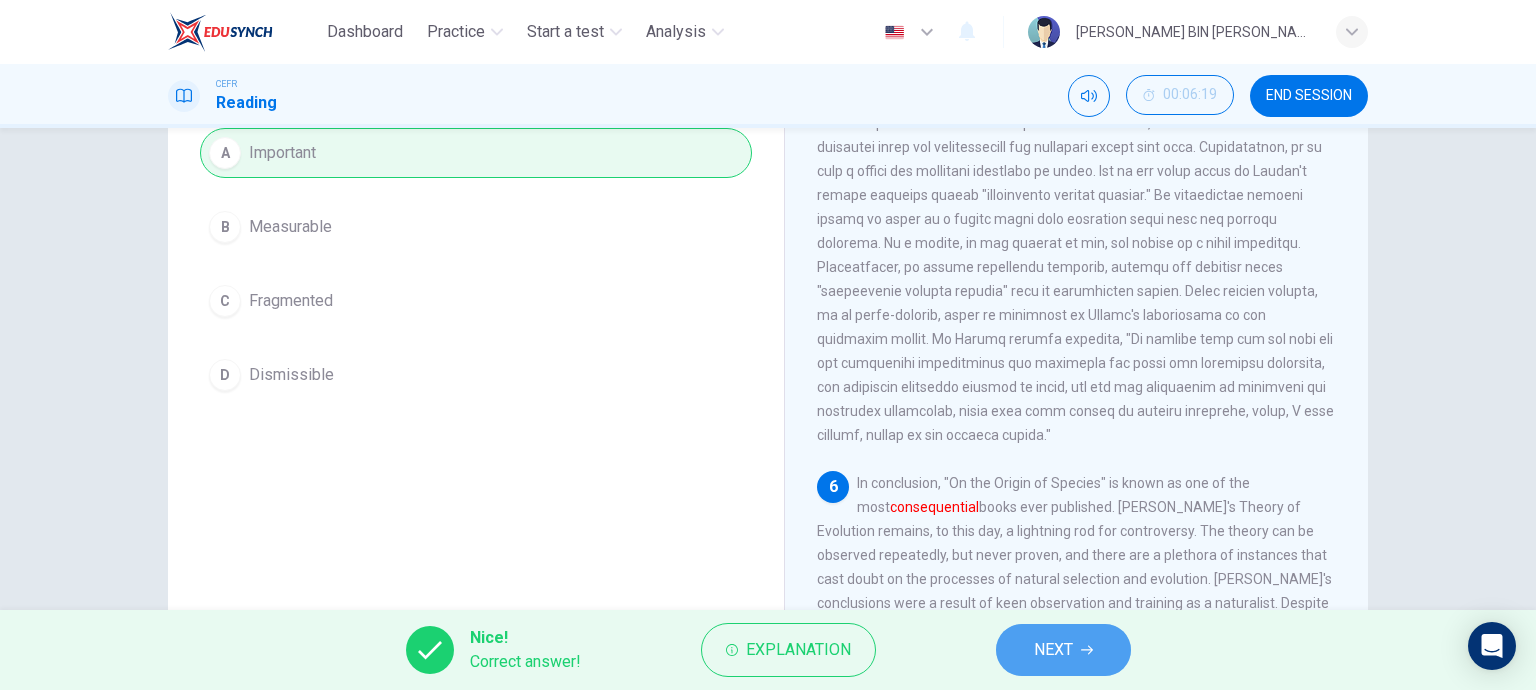 click on "NEXT" at bounding box center [1053, 650] 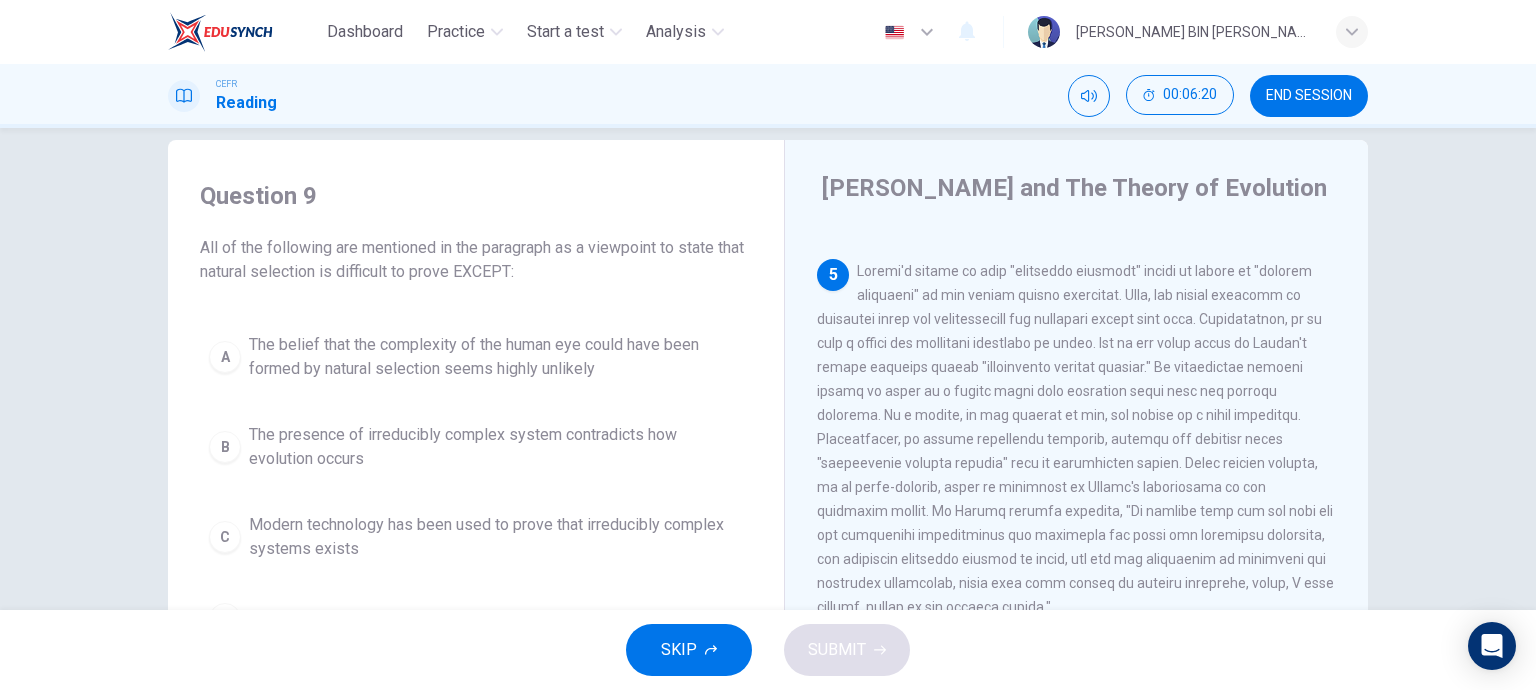 scroll, scrollTop: 24, scrollLeft: 0, axis: vertical 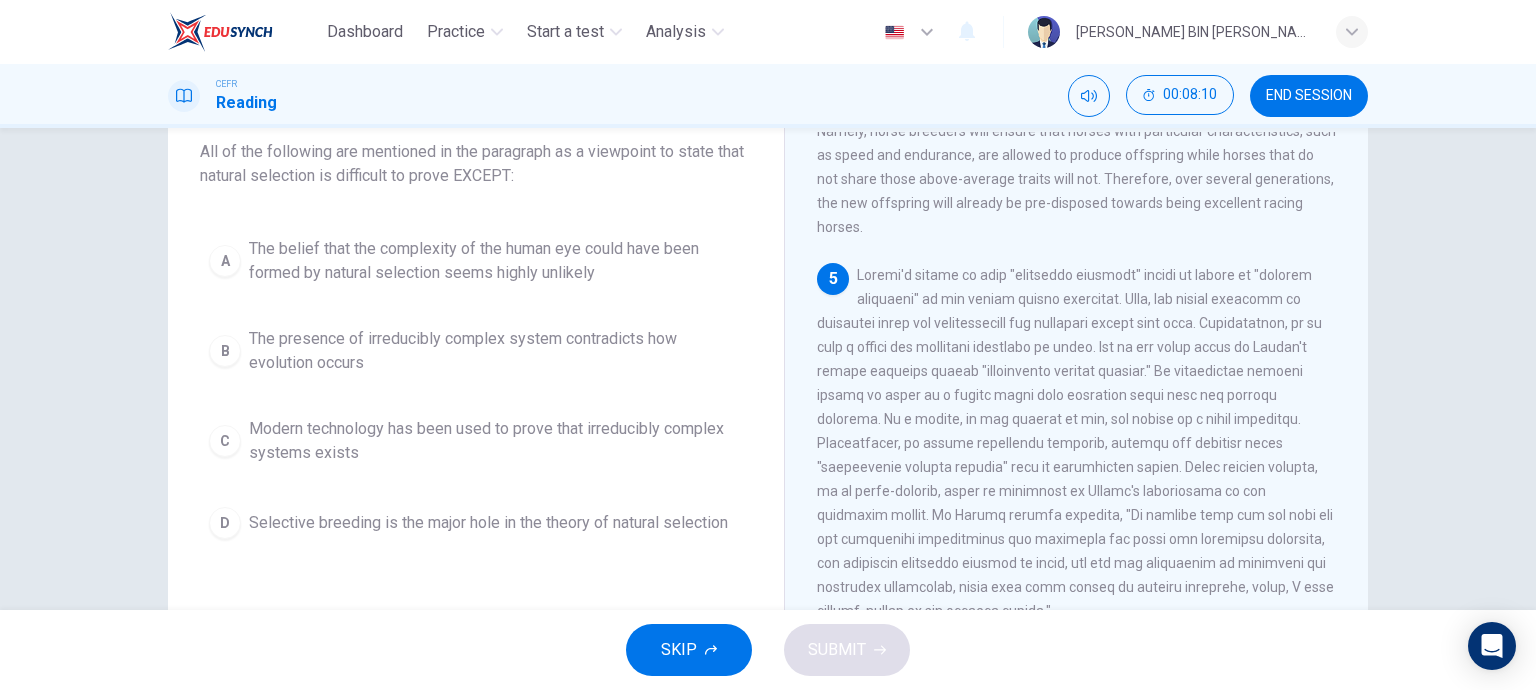click on "A" at bounding box center (225, 261) 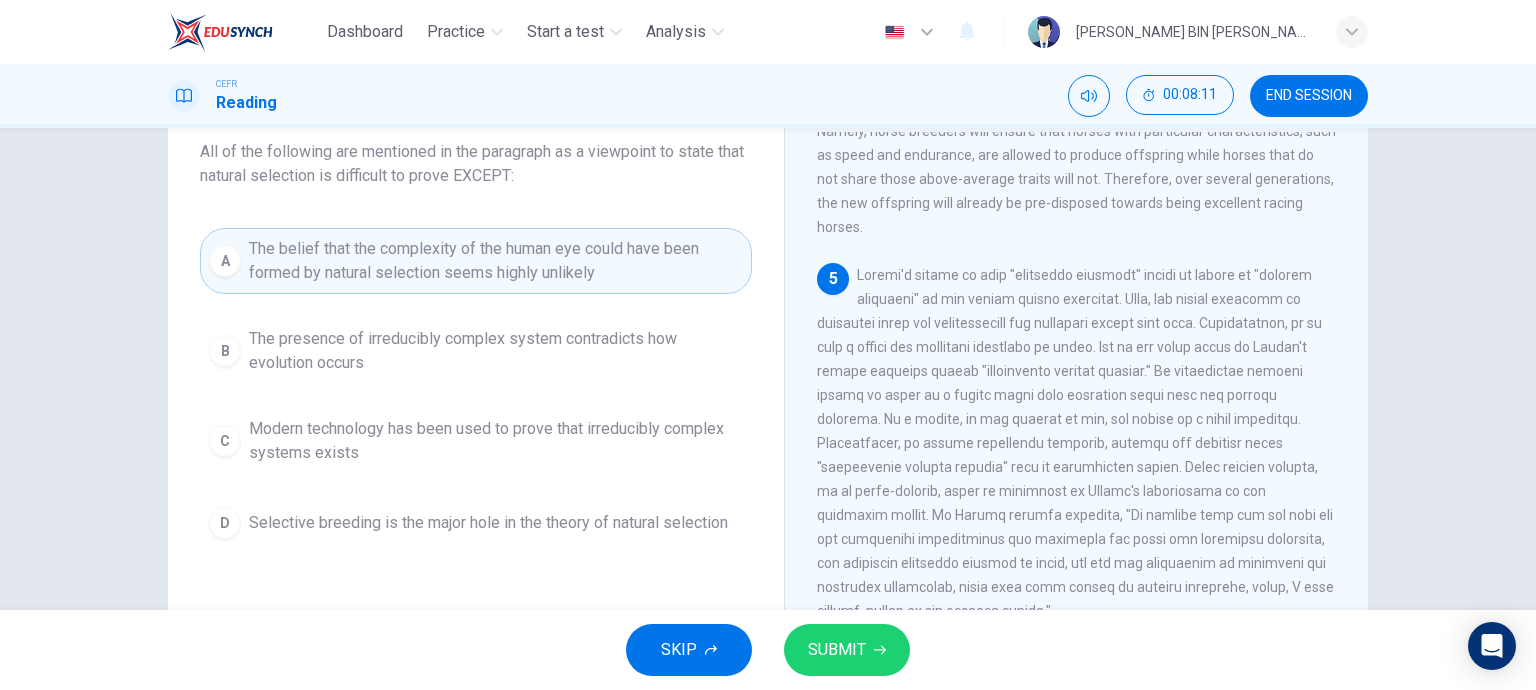 click on "SUBMIT" at bounding box center [837, 650] 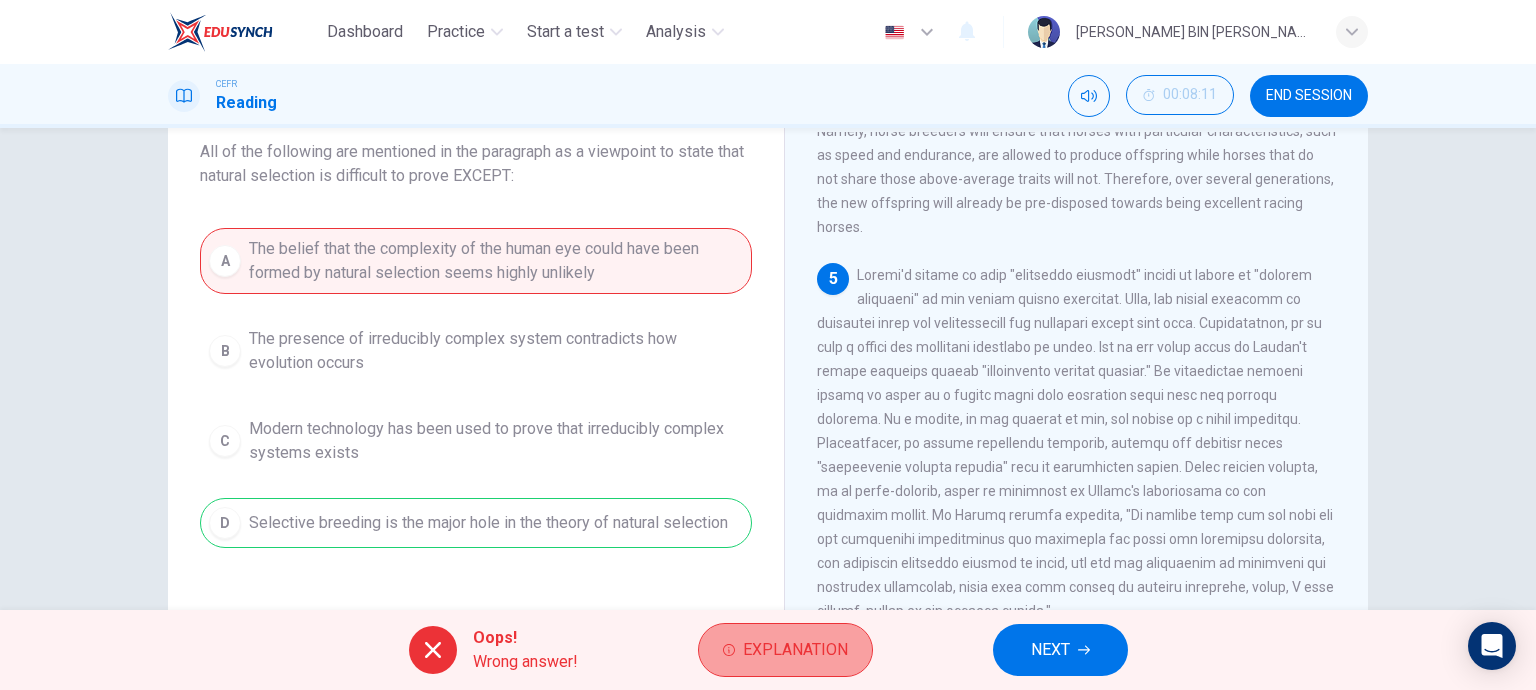 click on "Explanation" at bounding box center (795, 650) 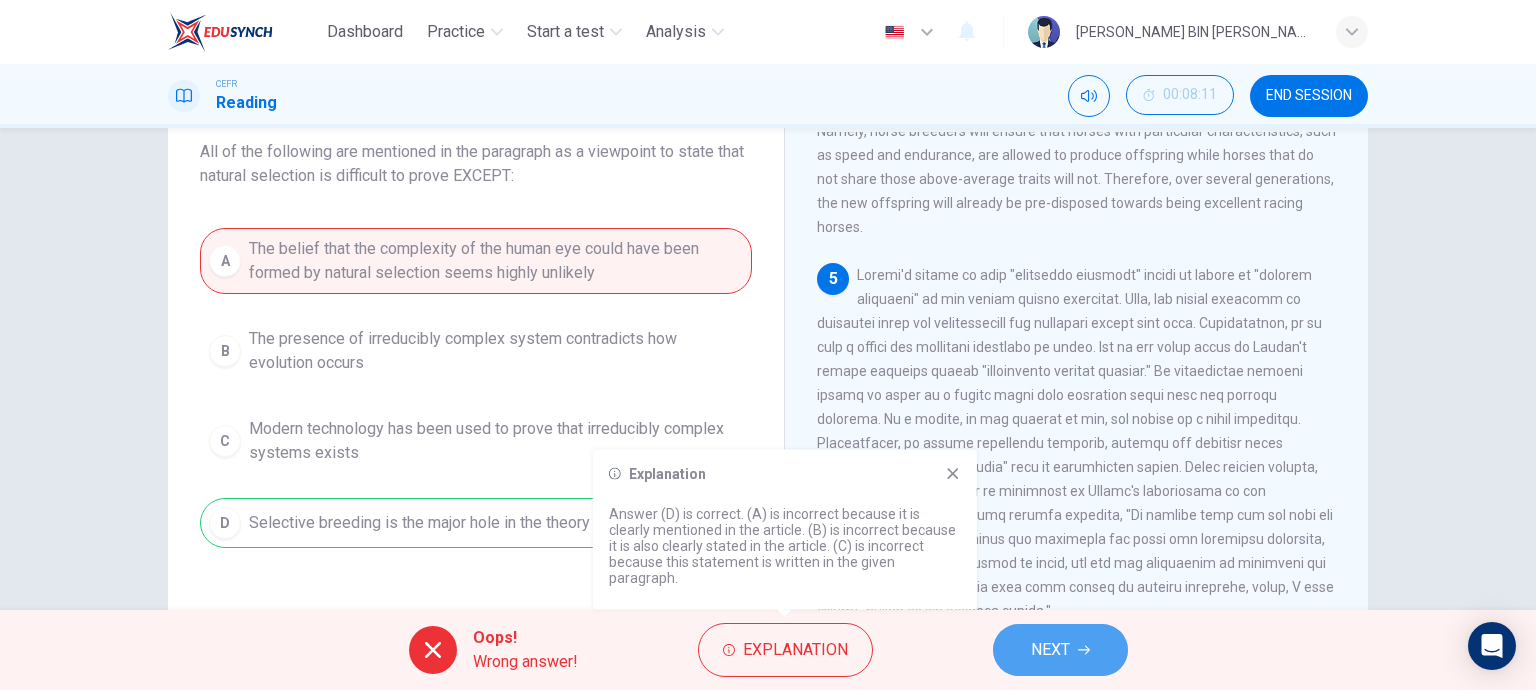 click on "NEXT" at bounding box center (1060, 650) 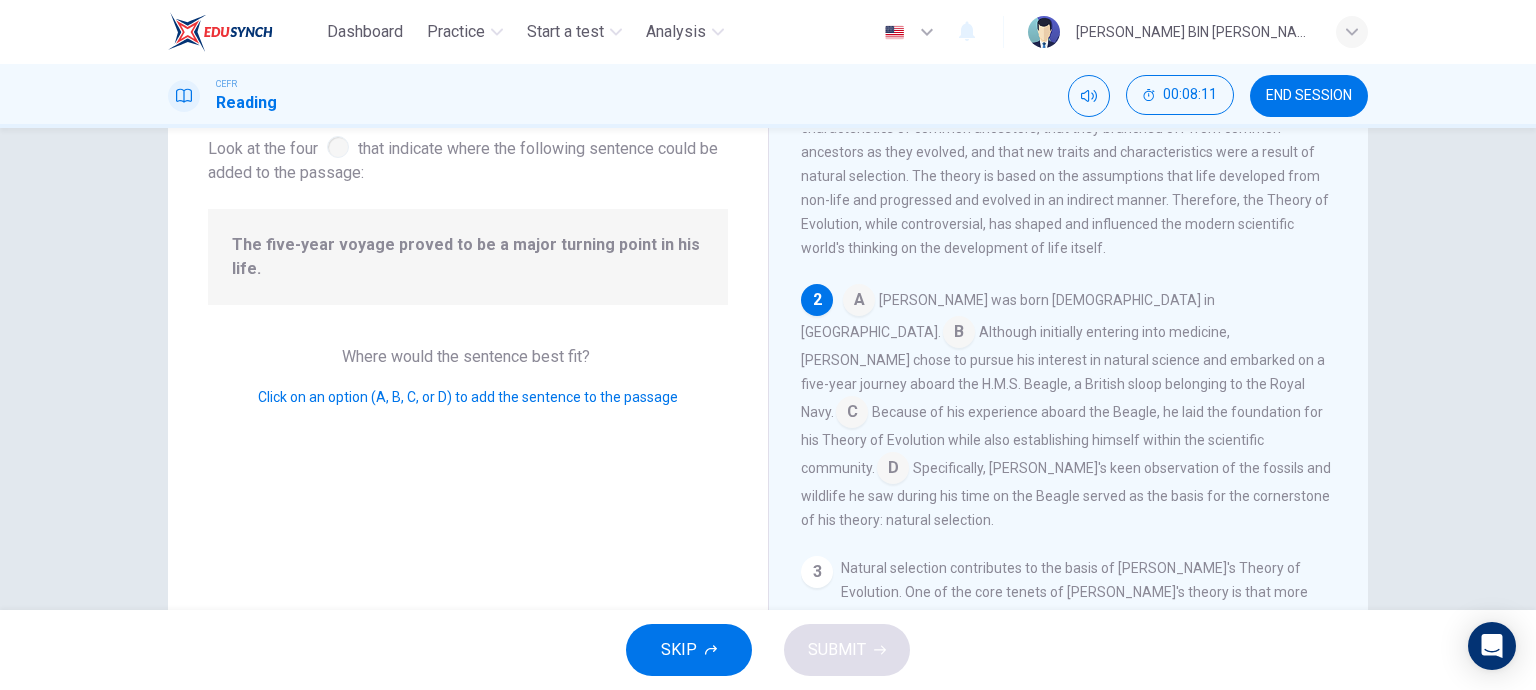 scroll, scrollTop: 112, scrollLeft: 0, axis: vertical 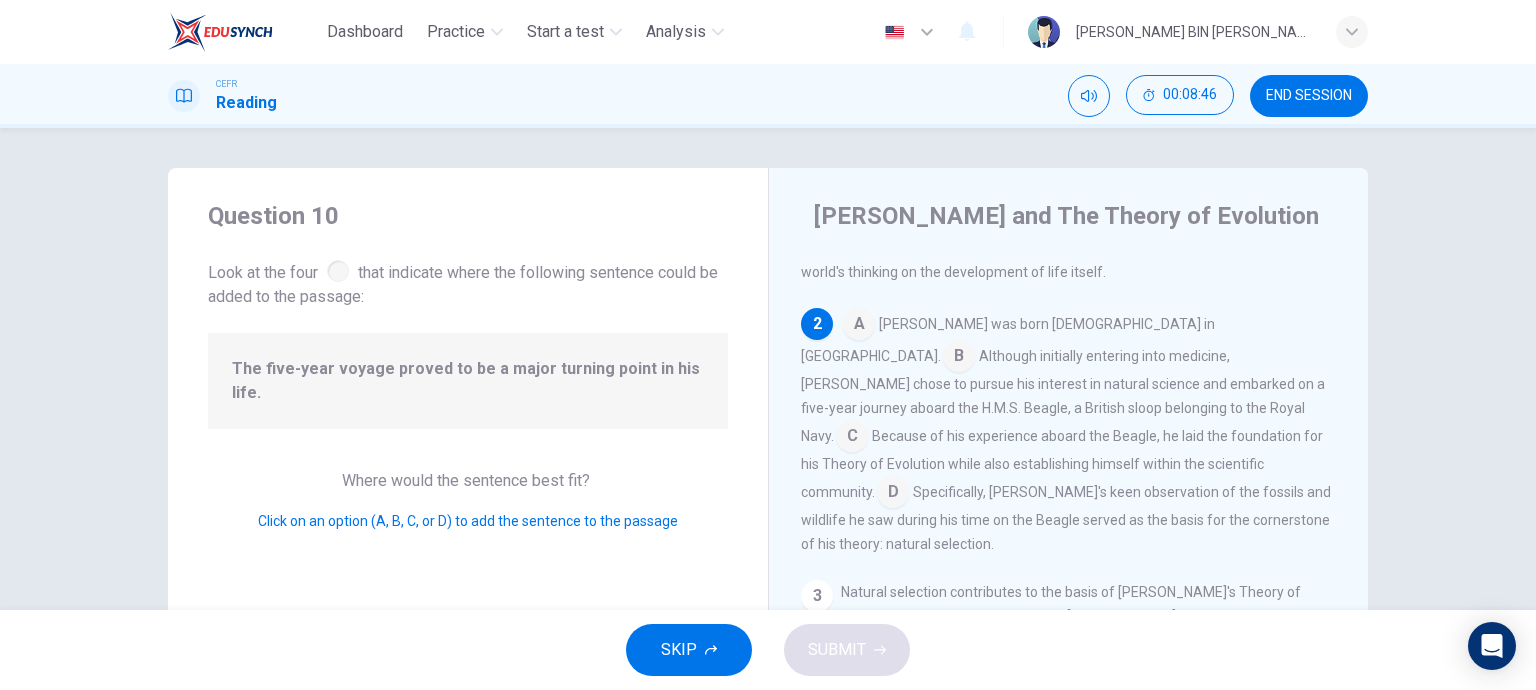 click at bounding box center (893, 494) 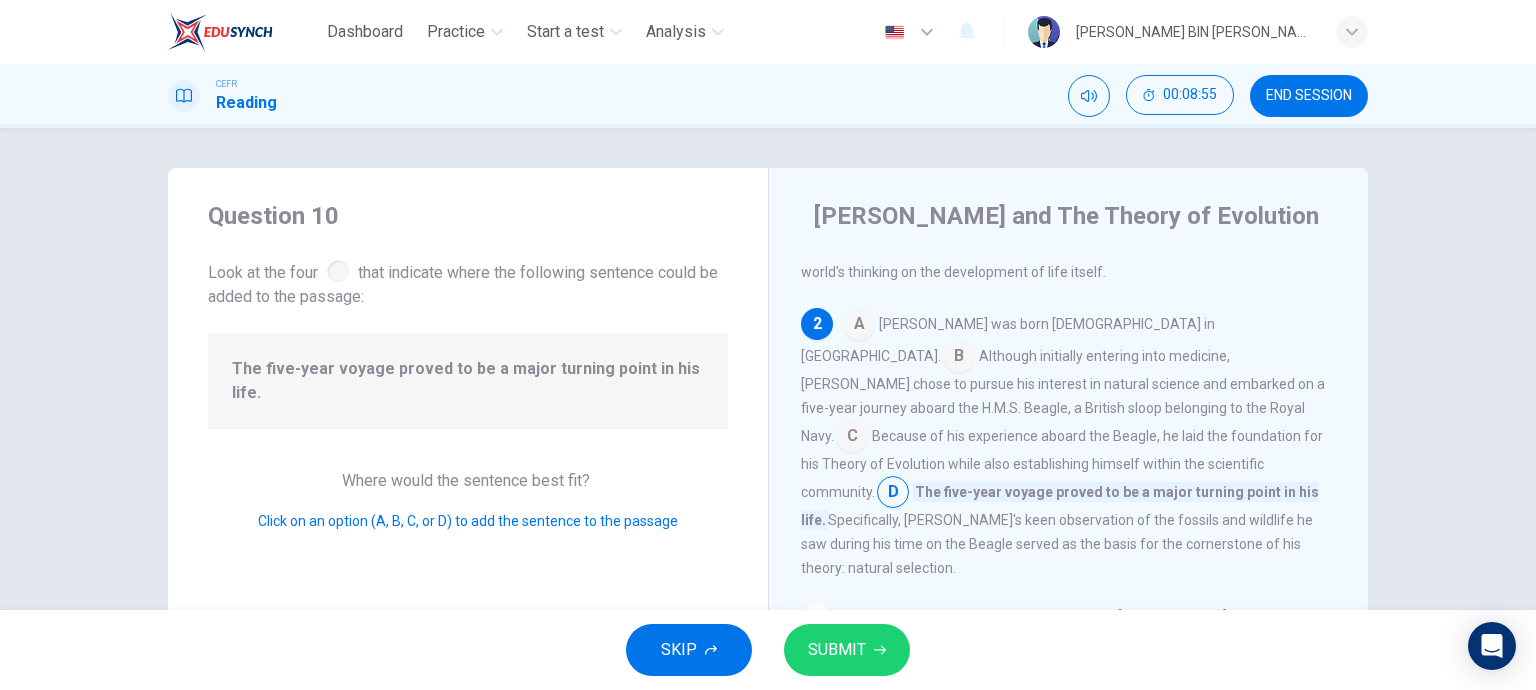 click at bounding box center (852, 438) 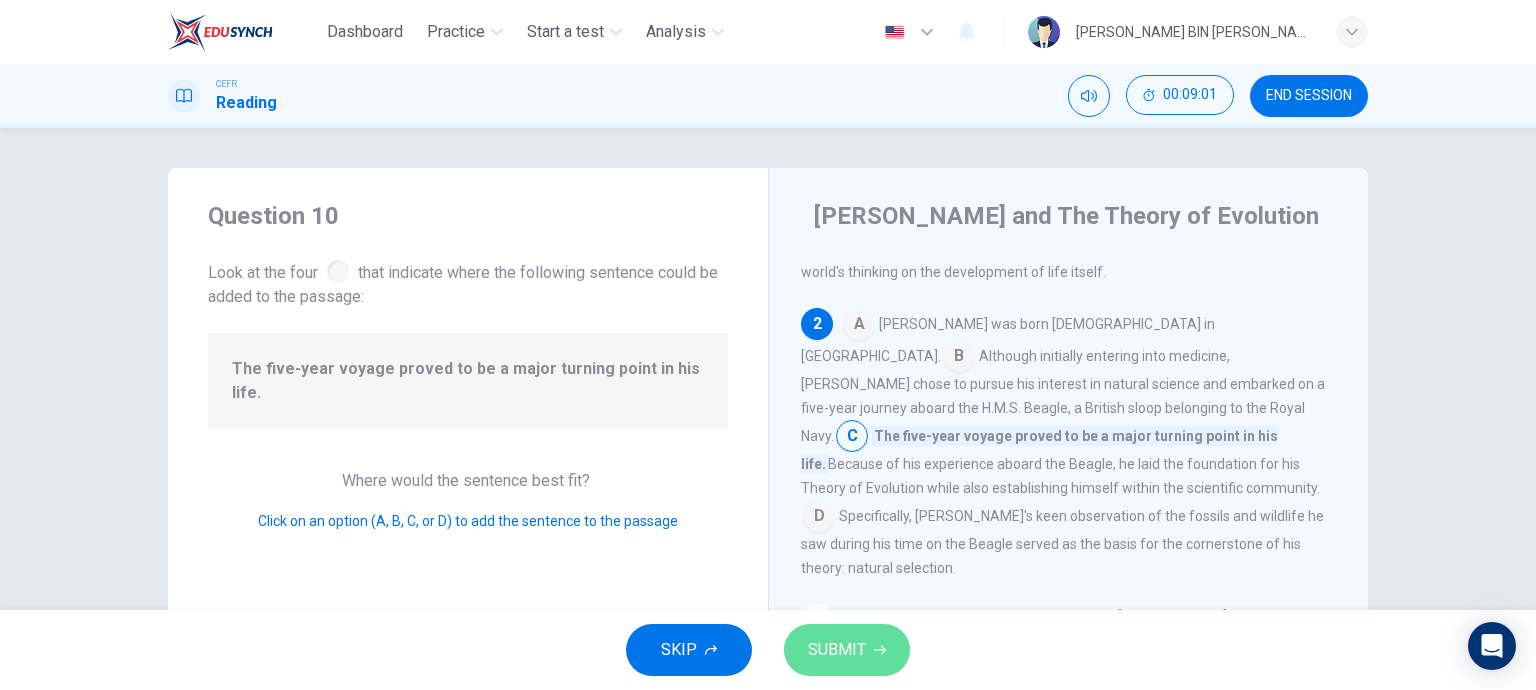 click 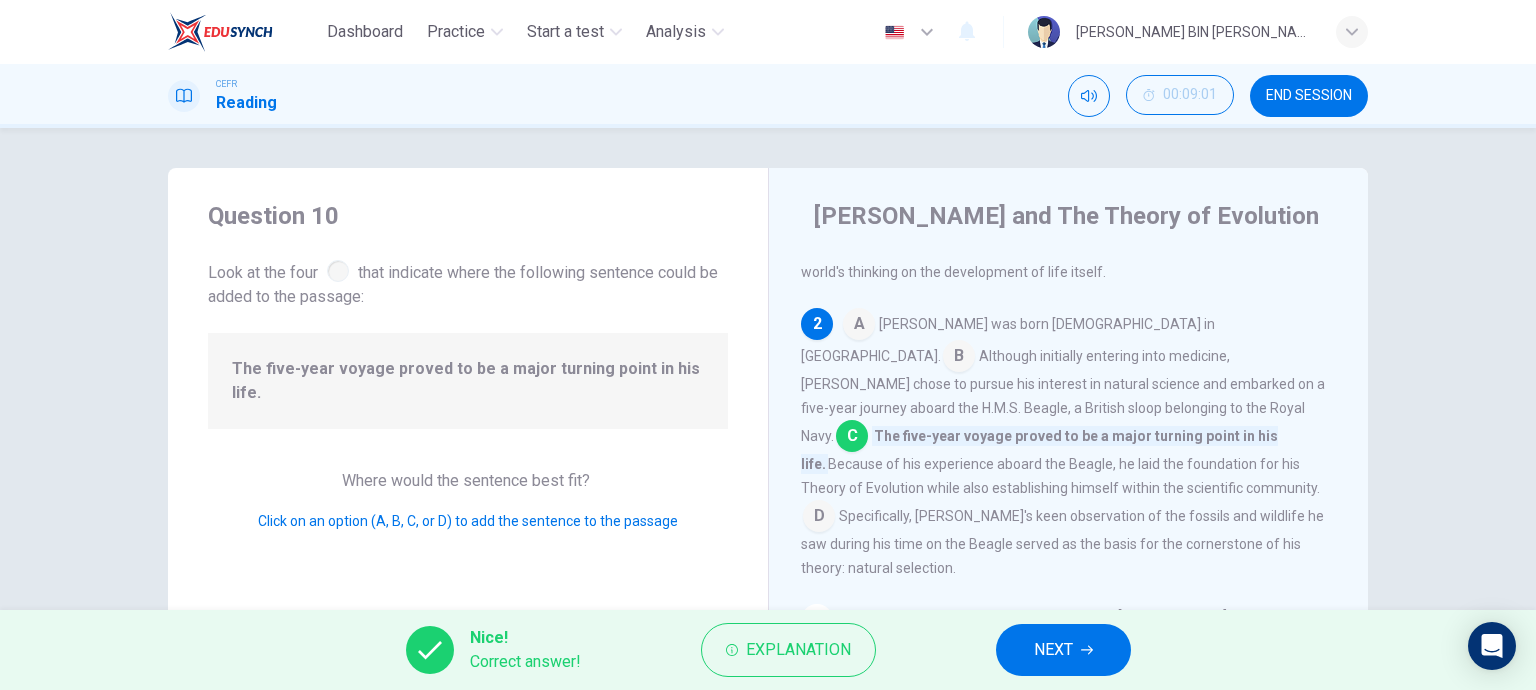 click on "NEXT" at bounding box center (1063, 650) 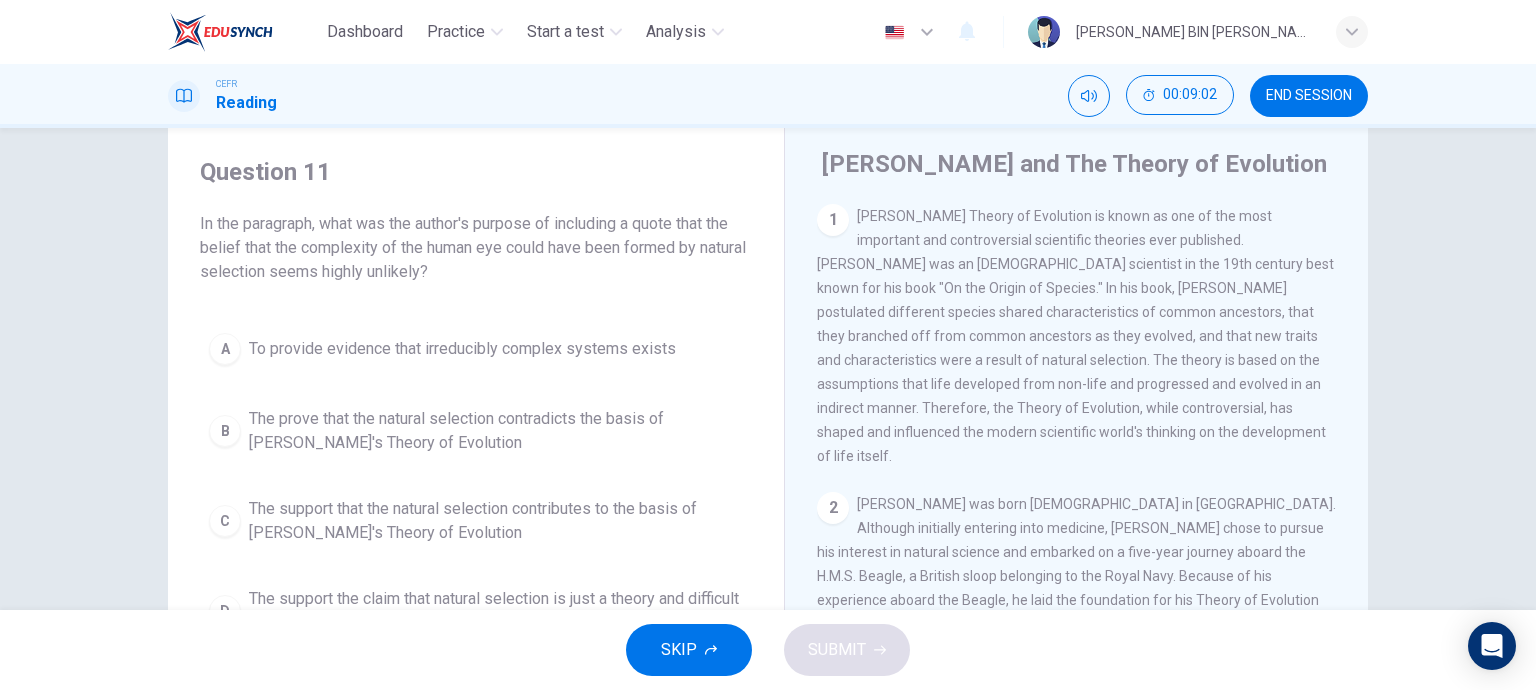 scroll, scrollTop: 100, scrollLeft: 0, axis: vertical 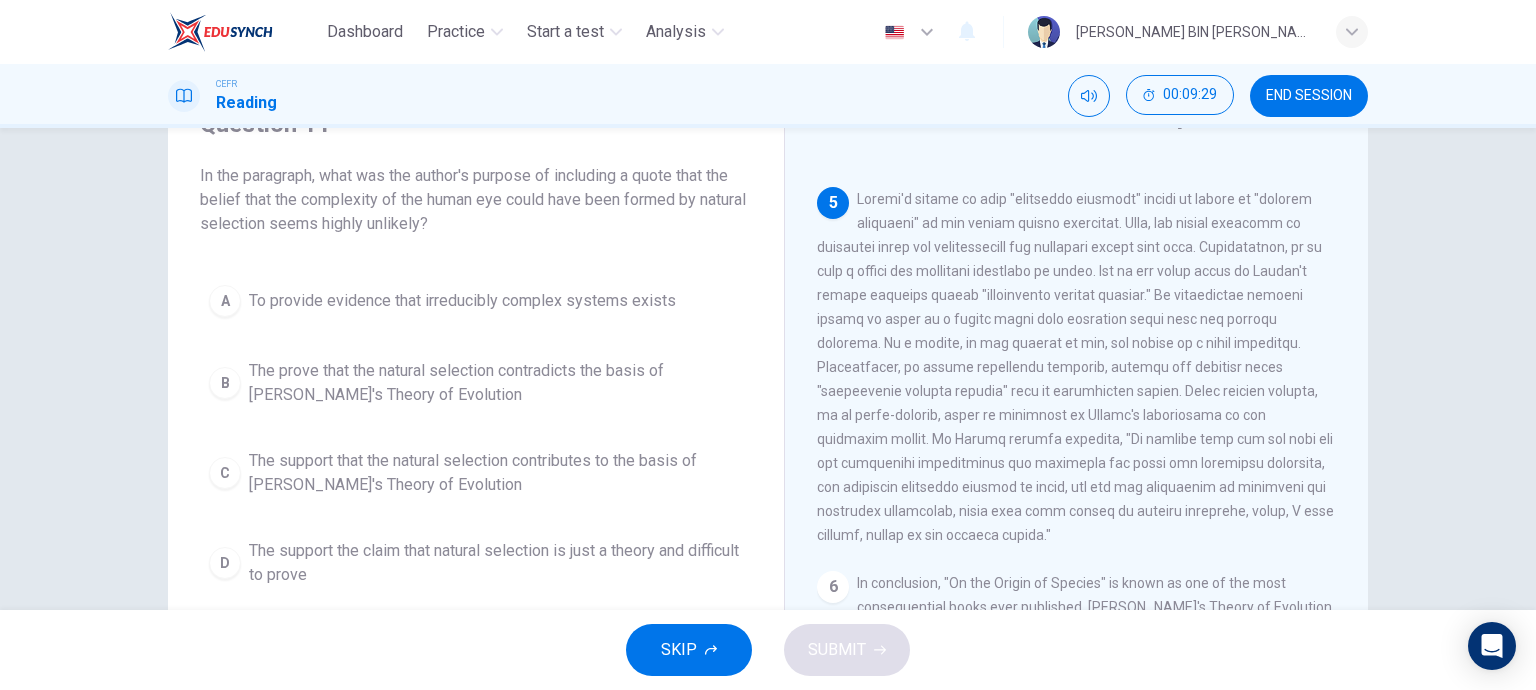 click on "C" at bounding box center (225, 473) 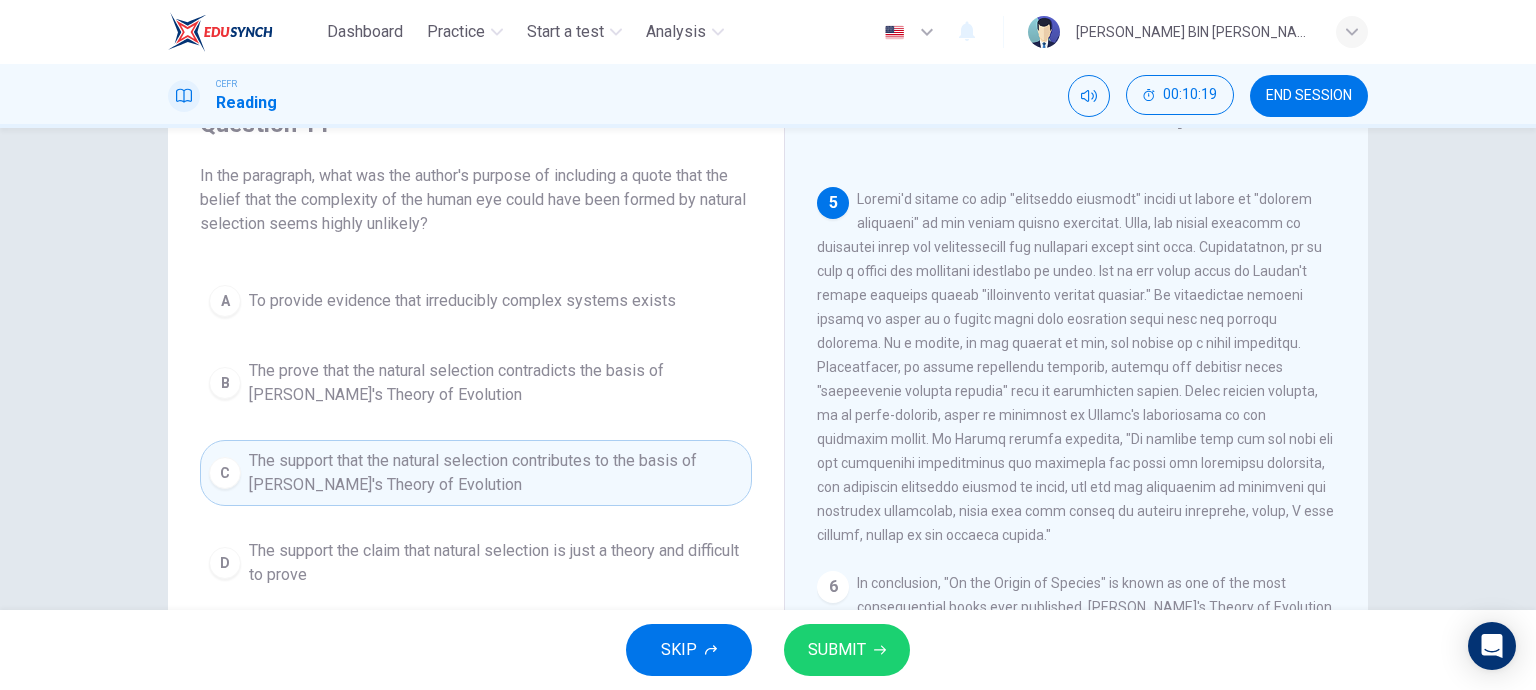 click on "SUBMIT" at bounding box center (837, 650) 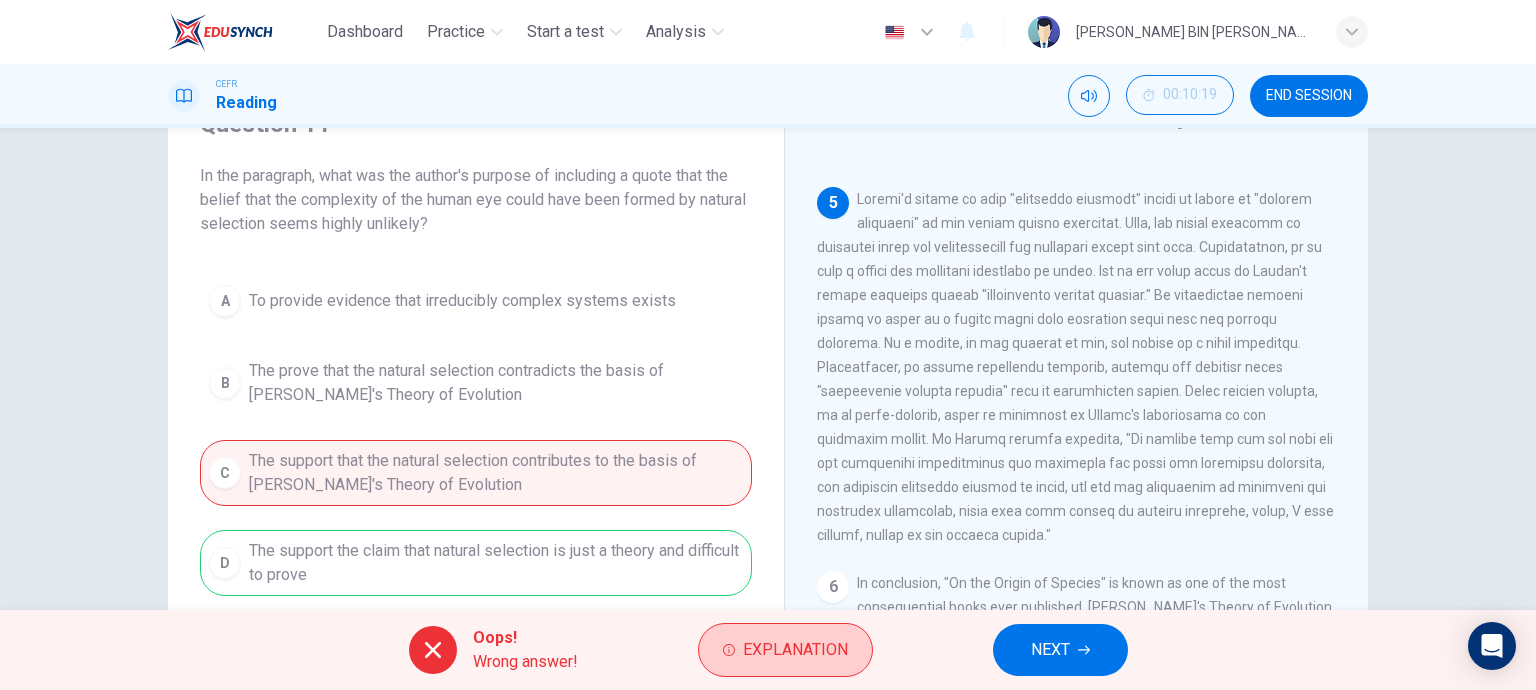 click on "Explanation" at bounding box center (795, 650) 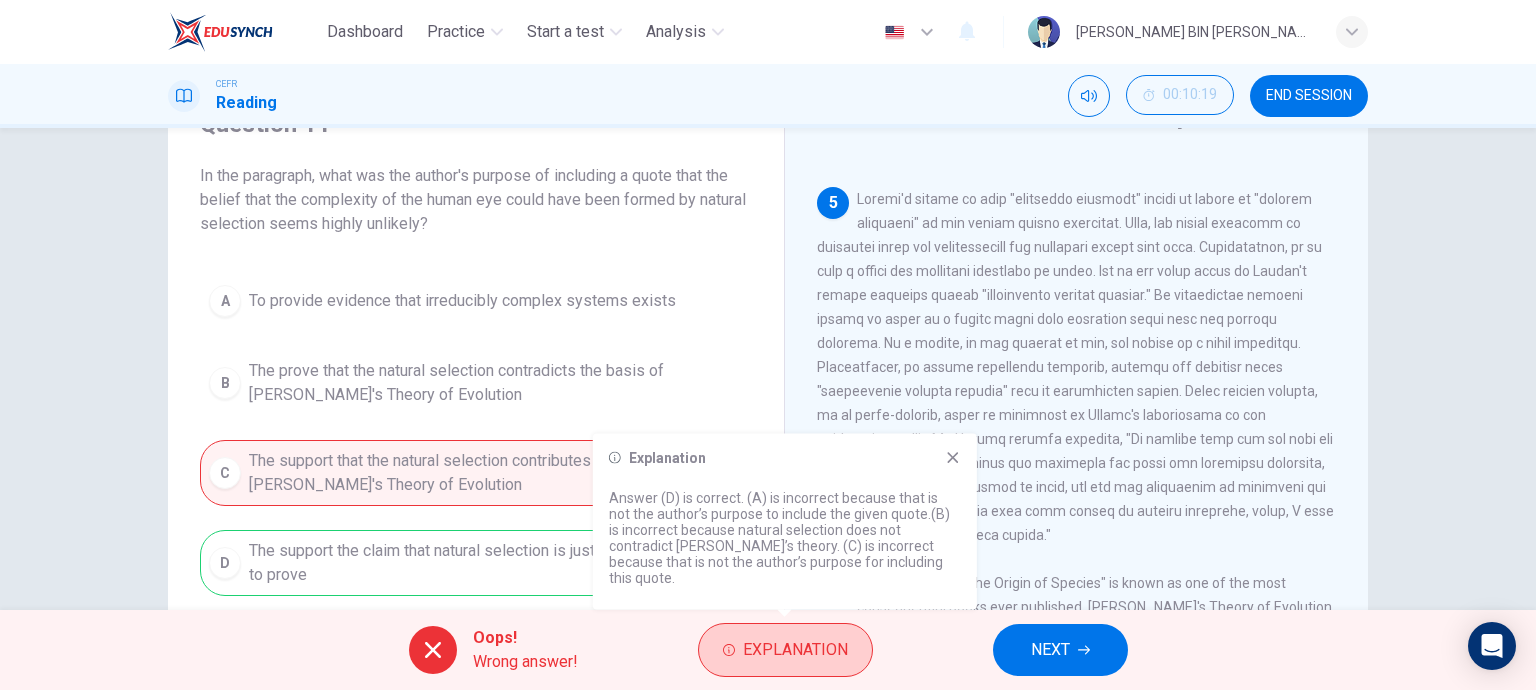 click on "Explanation" at bounding box center [795, 650] 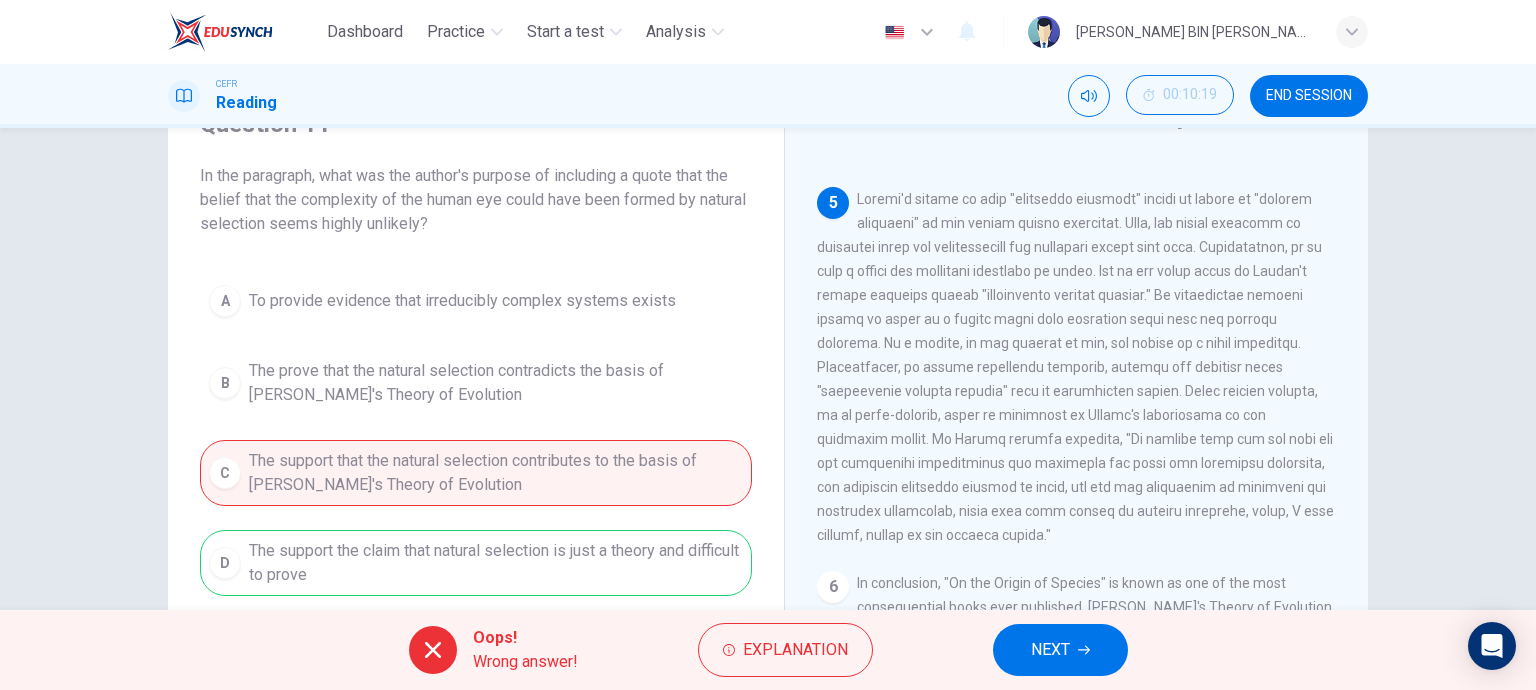 click on "NEXT" at bounding box center [1060, 650] 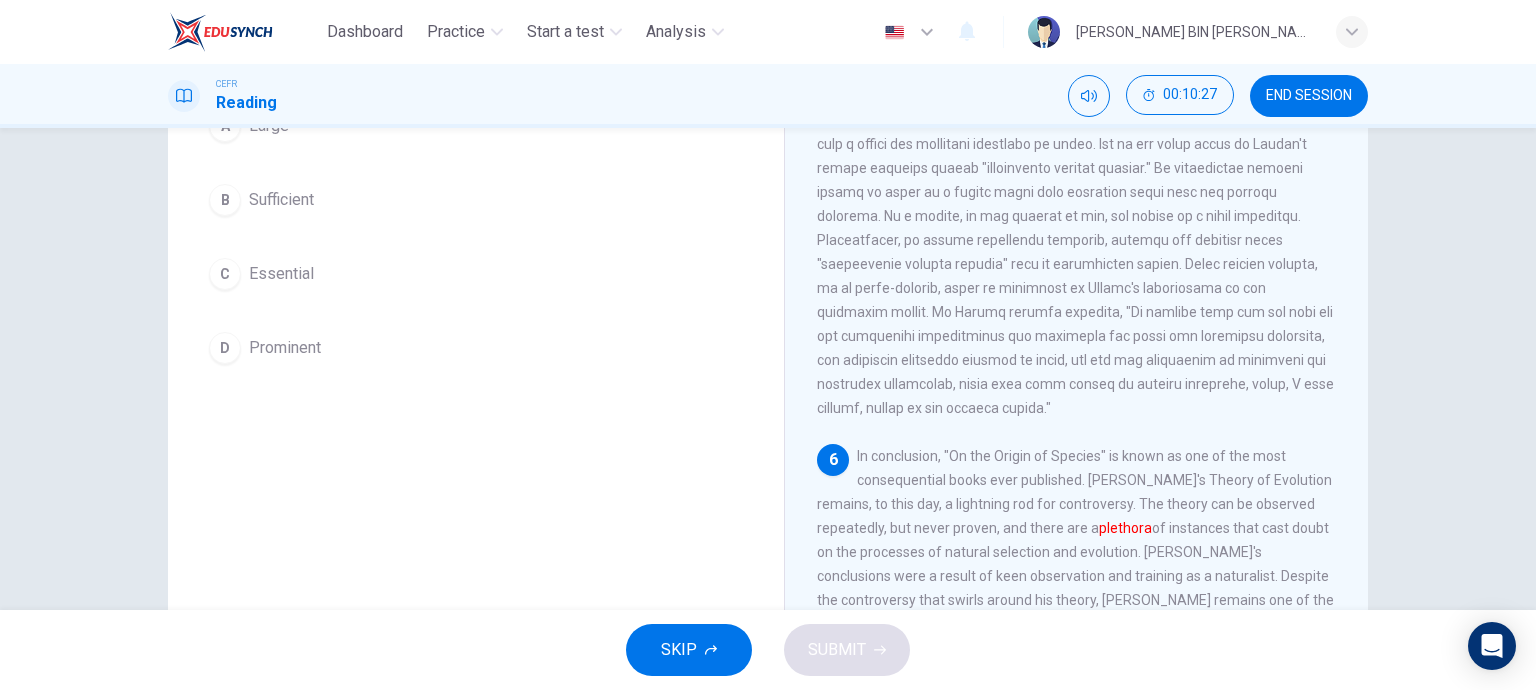 scroll, scrollTop: 192, scrollLeft: 0, axis: vertical 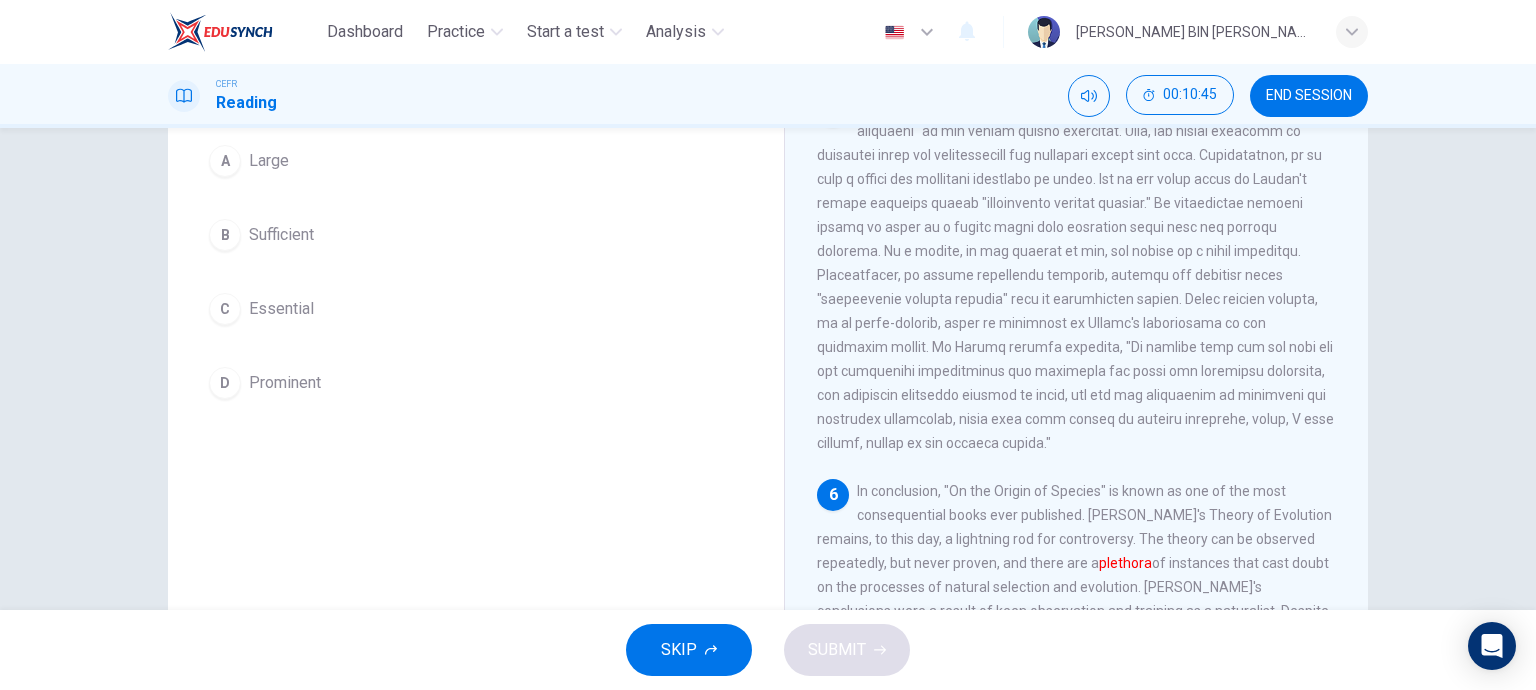 click on "D" at bounding box center [225, 383] 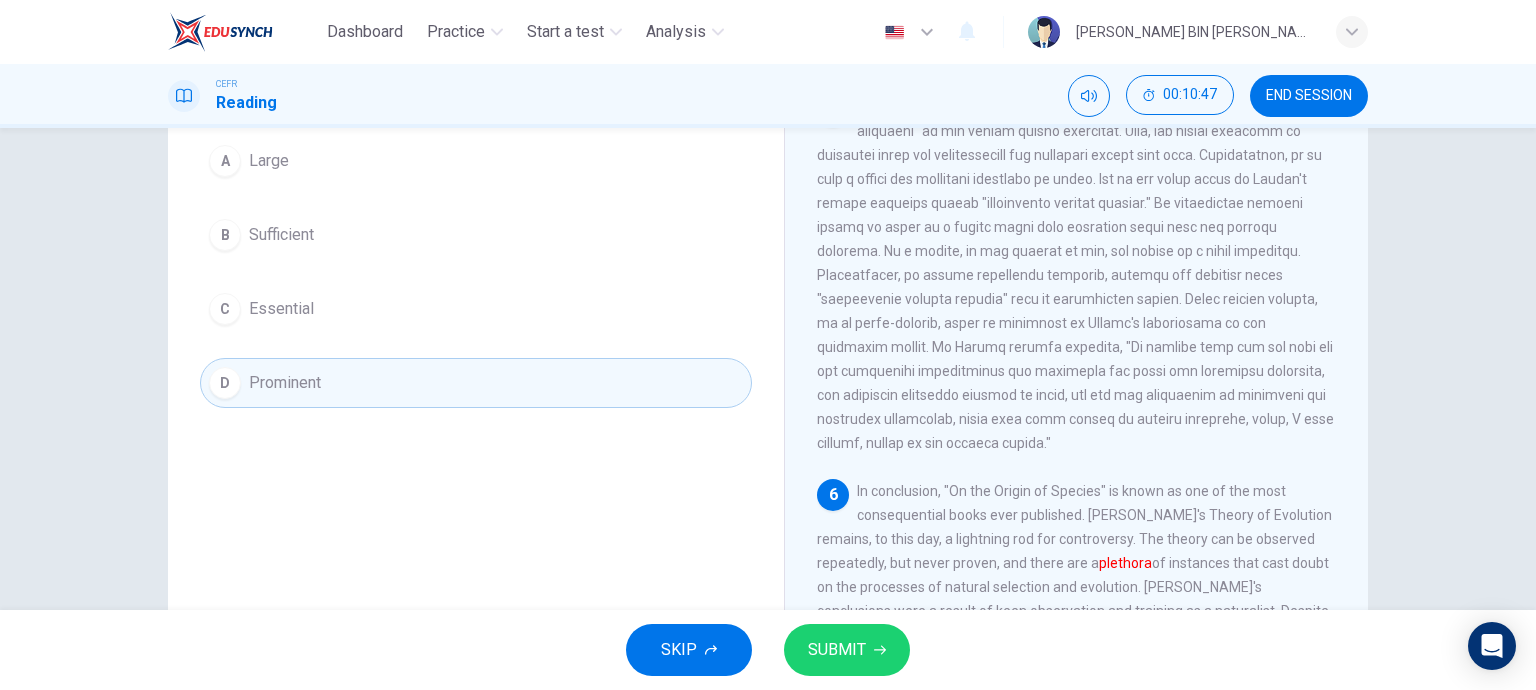 click on "SUBMIT" at bounding box center (847, 650) 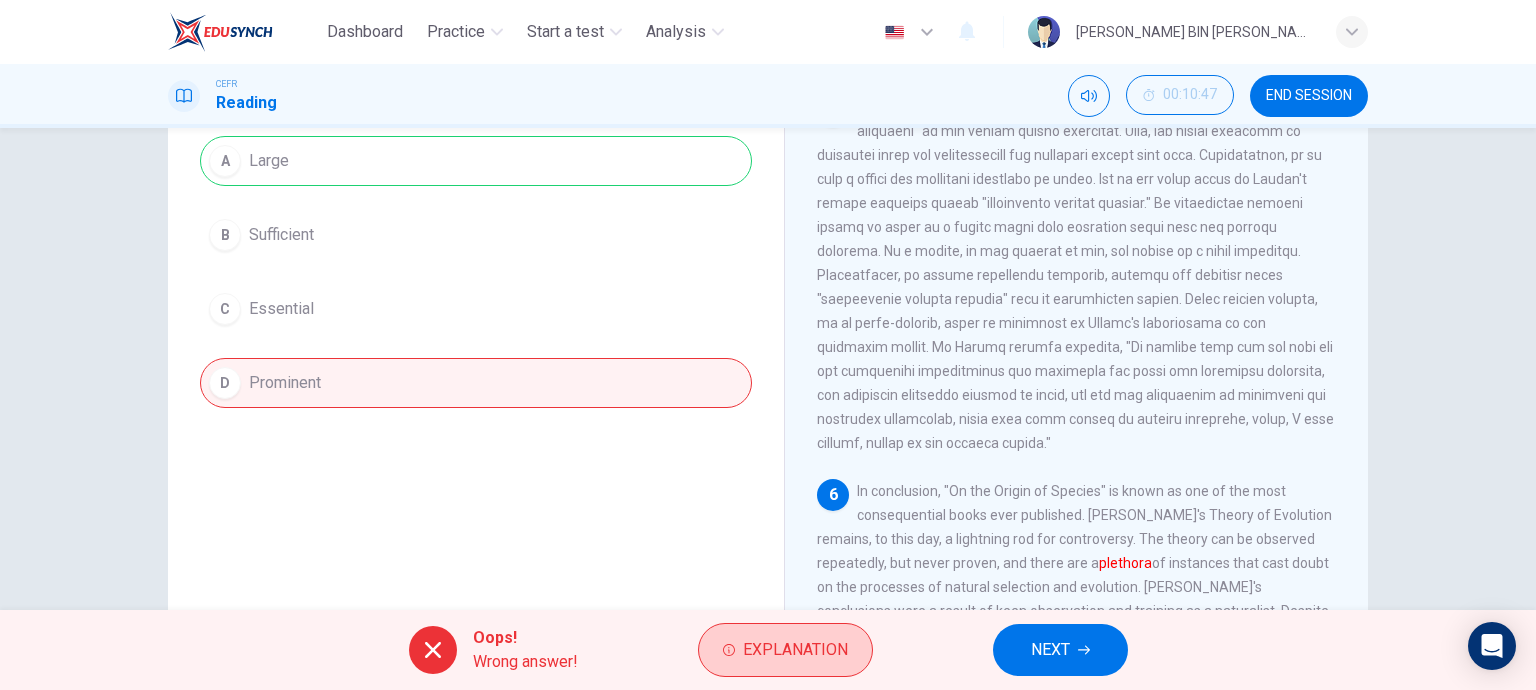 click on "Explanation" at bounding box center [785, 650] 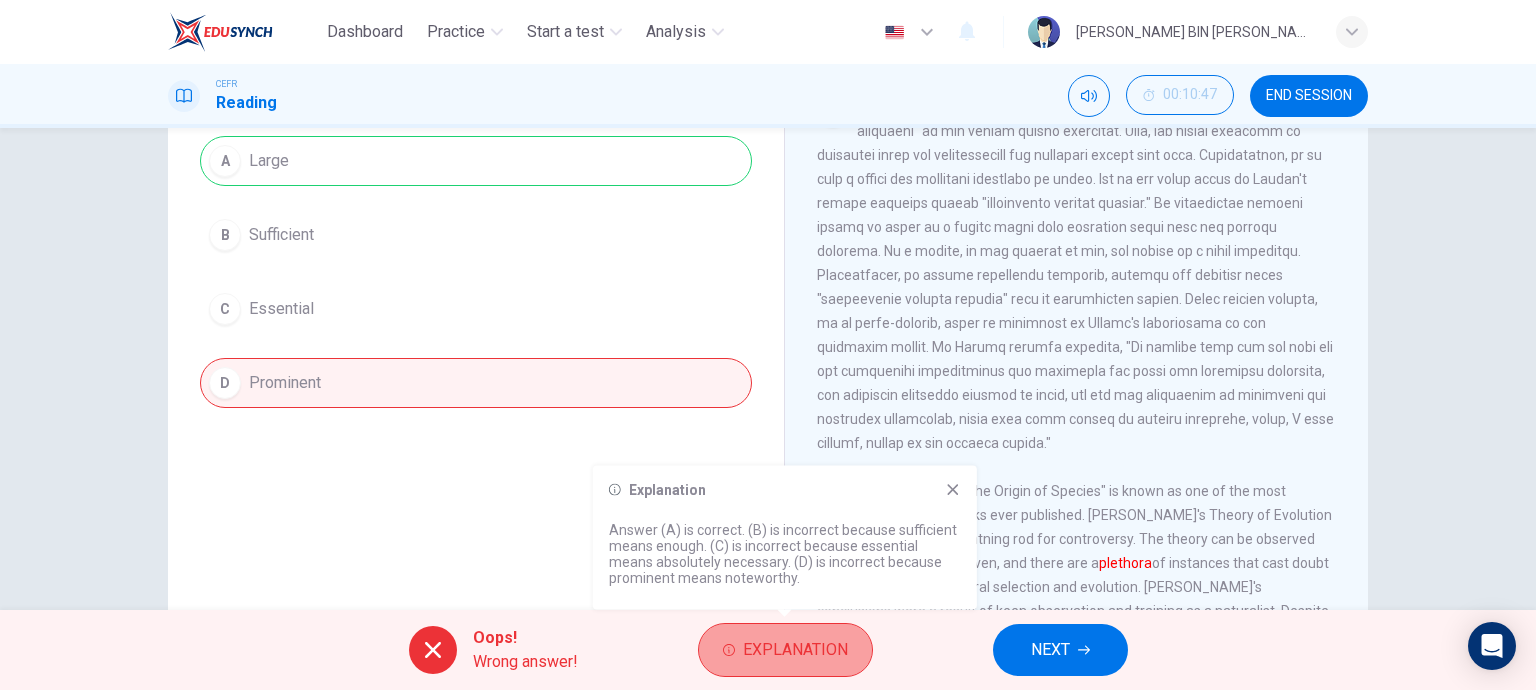 drag, startPoint x: 745, startPoint y: 651, endPoint x: 1016, endPoint y: 675, distance: 272.06067 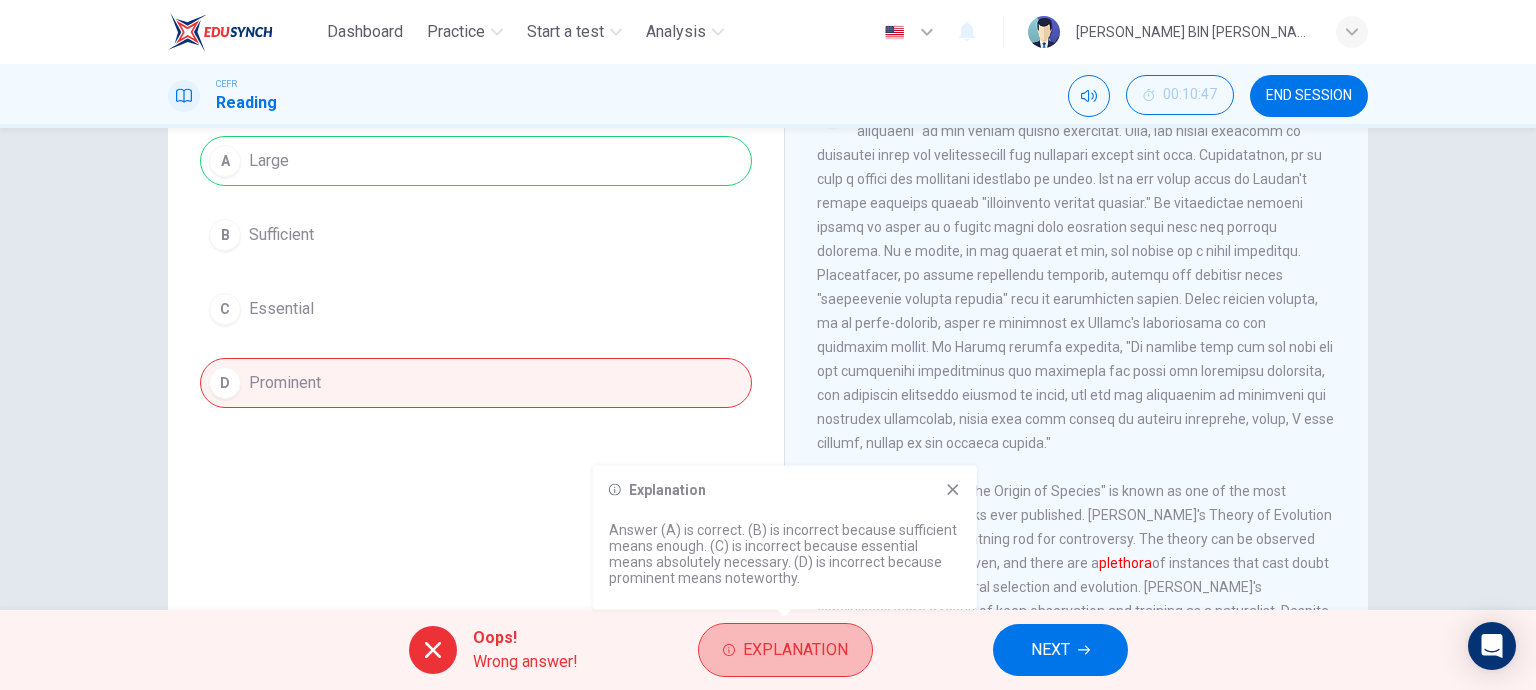 click on "Explanation" at bounding box center (795, 650) 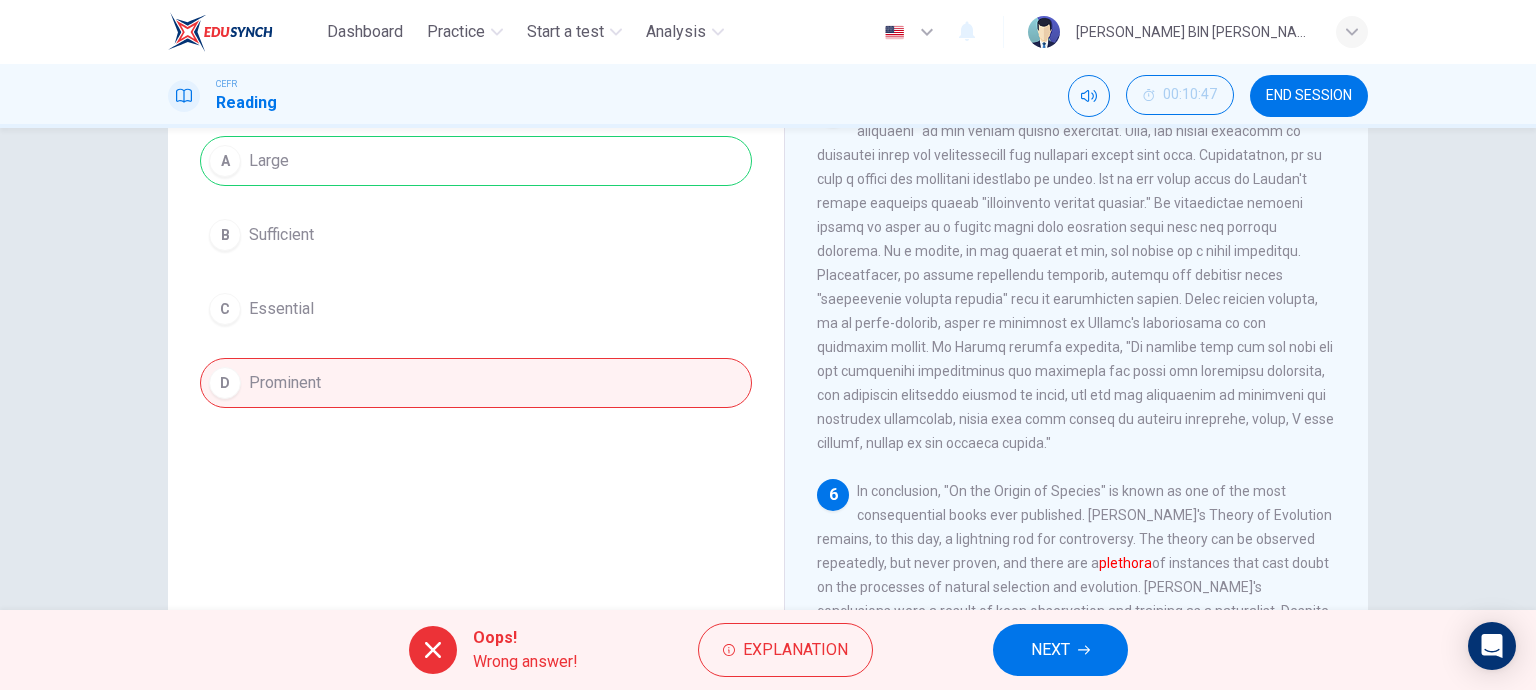 click on "NEXT" at bounding box center [1060, 650] 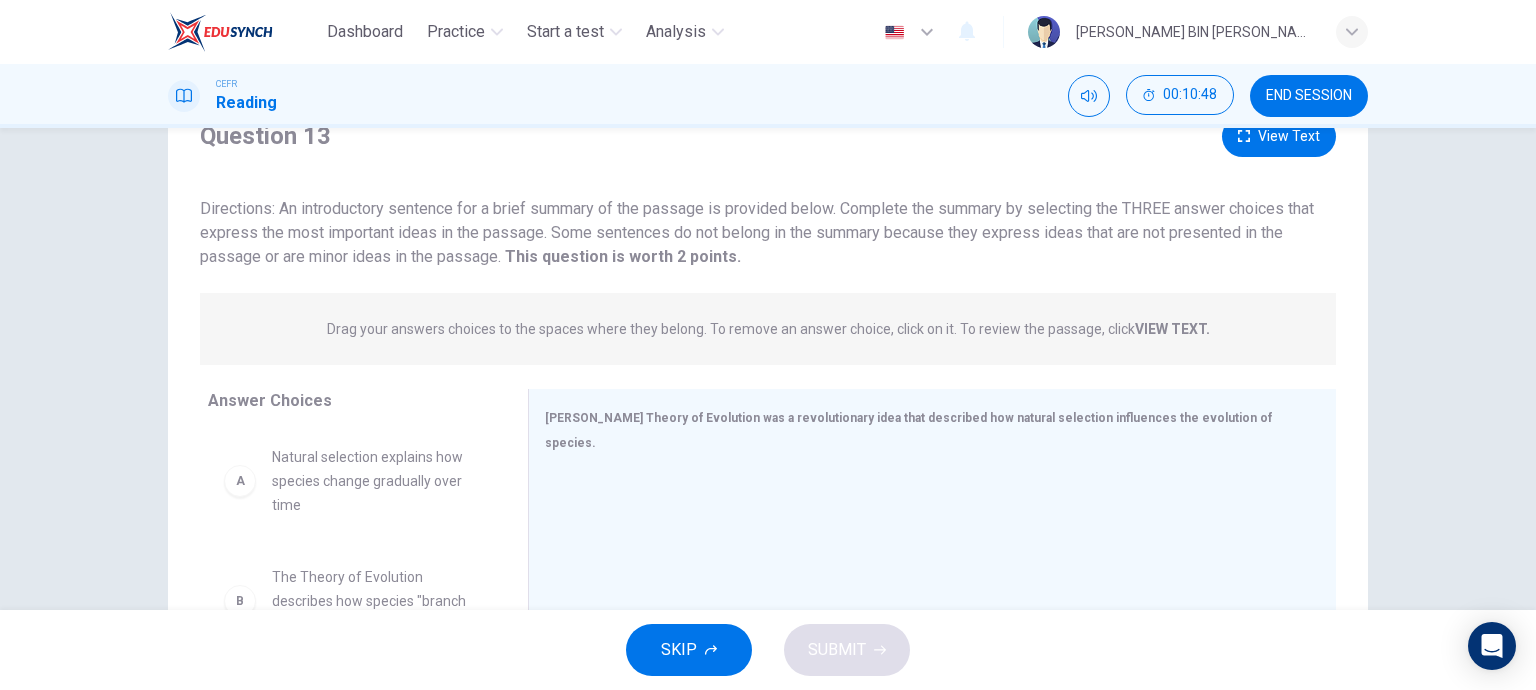 scroll, scrollTop: 0, scrollLeft: 0, axis: both 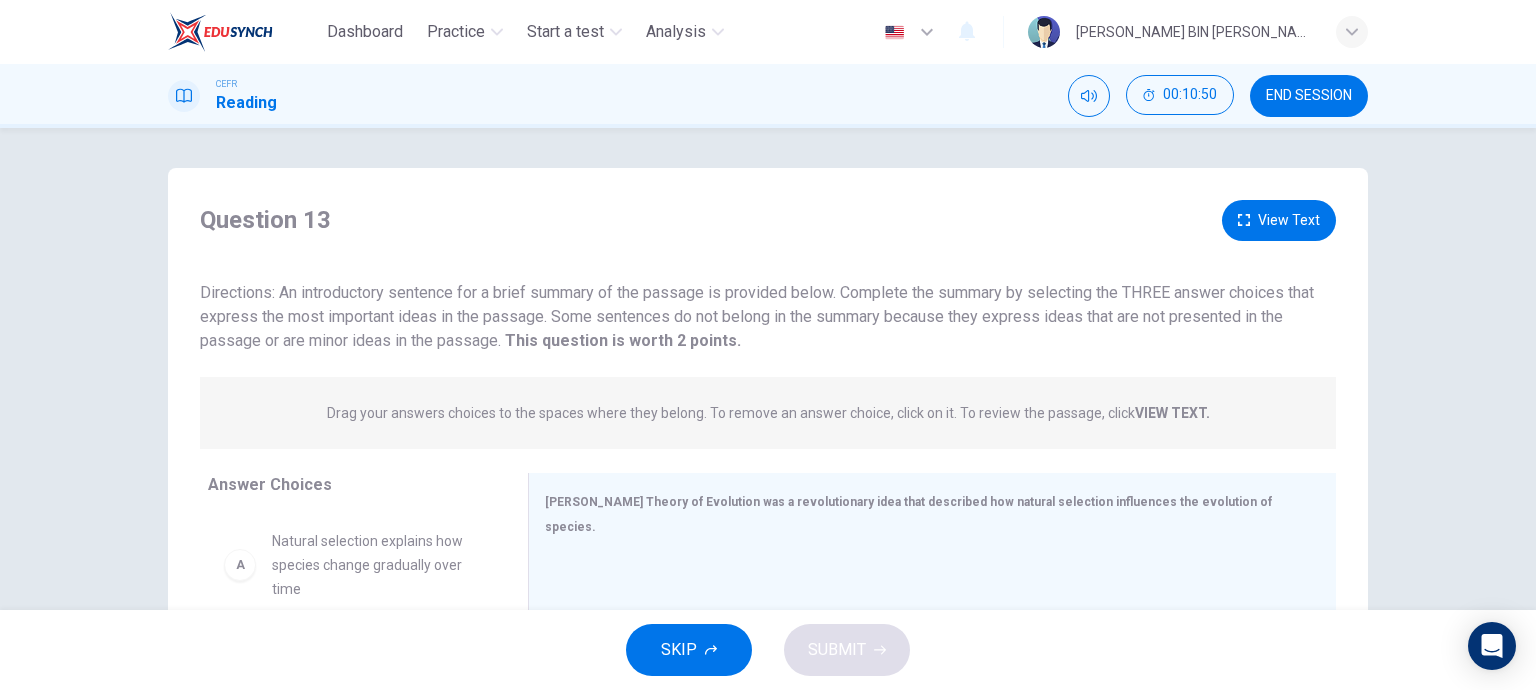 click on "View Text" at bounding box center [1279, 220] 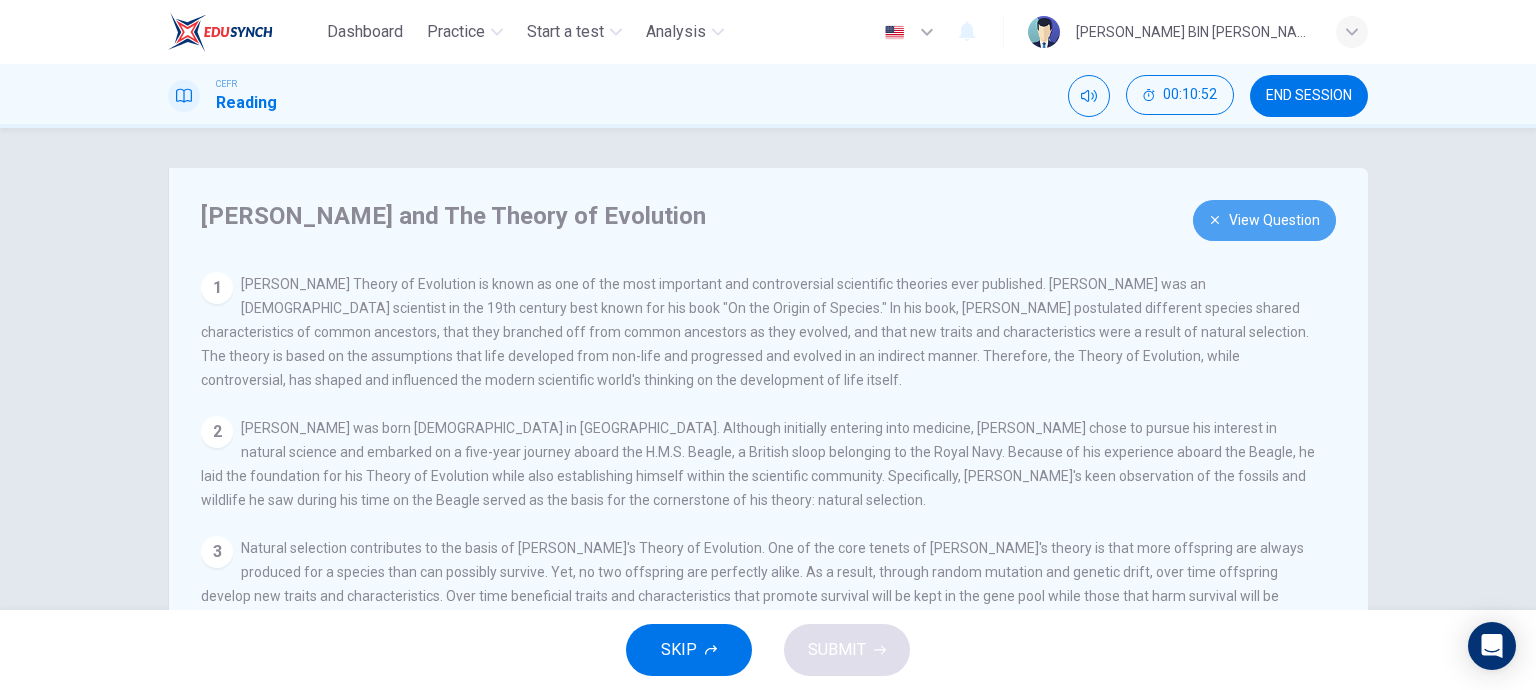 click on "View Question" at bounding box center (1264, 220) 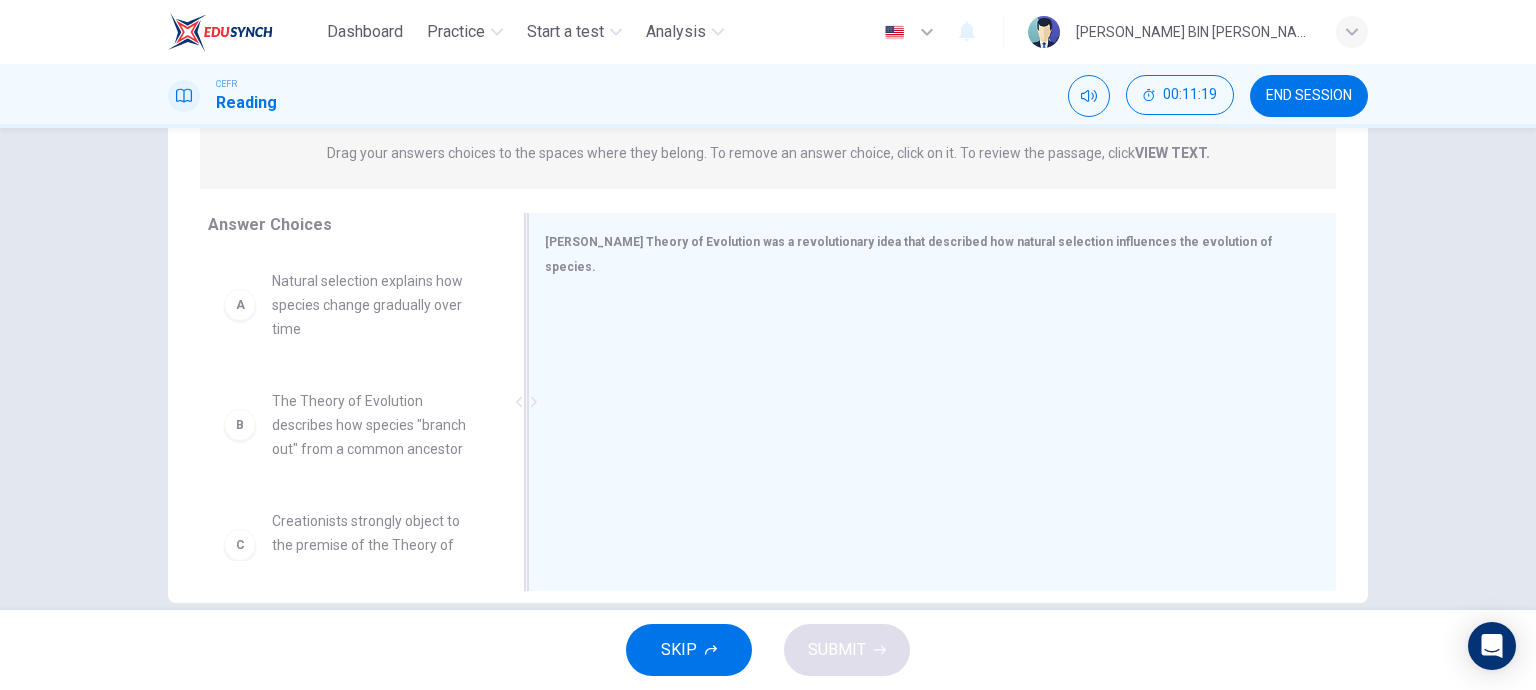 scroll, scrollTop: 292, scrollLeft: 0, axis: vertical 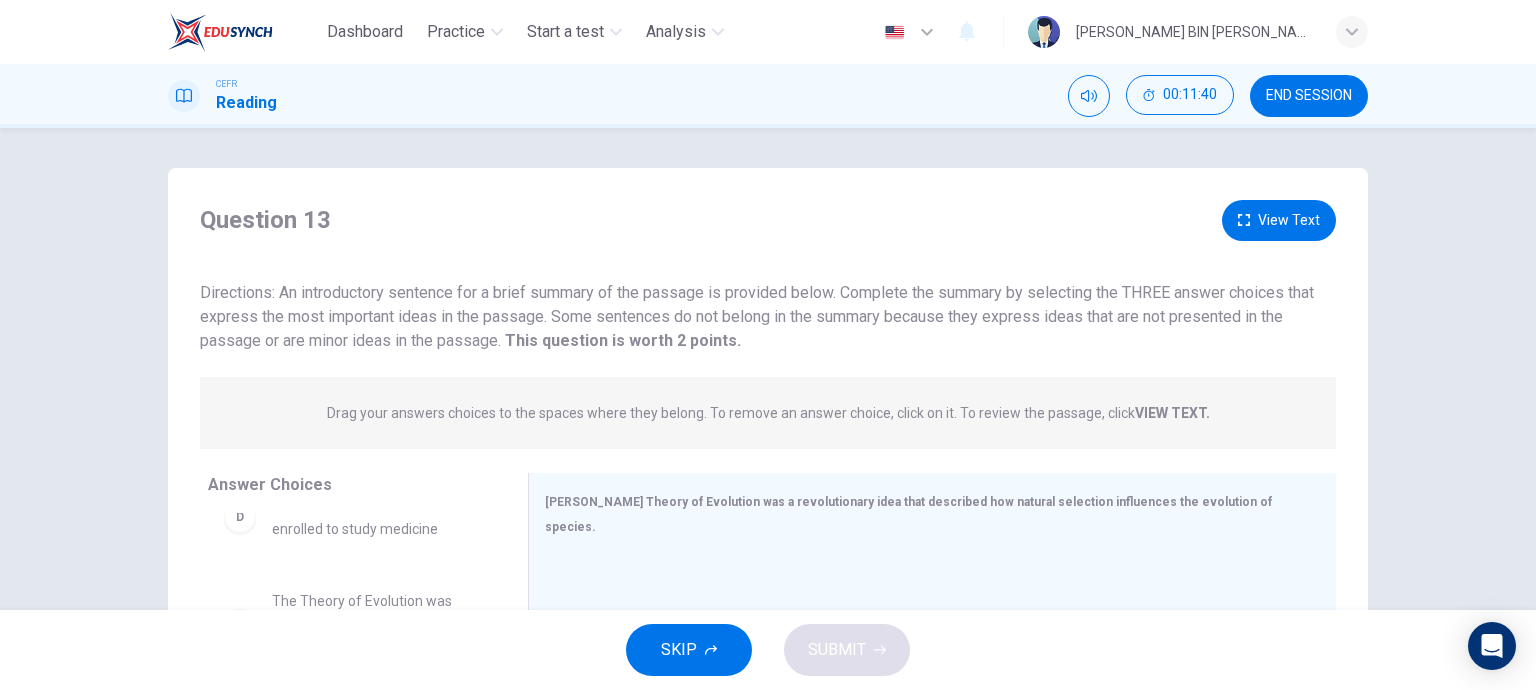 click on "View Text" at bounding box center (1279, 220) 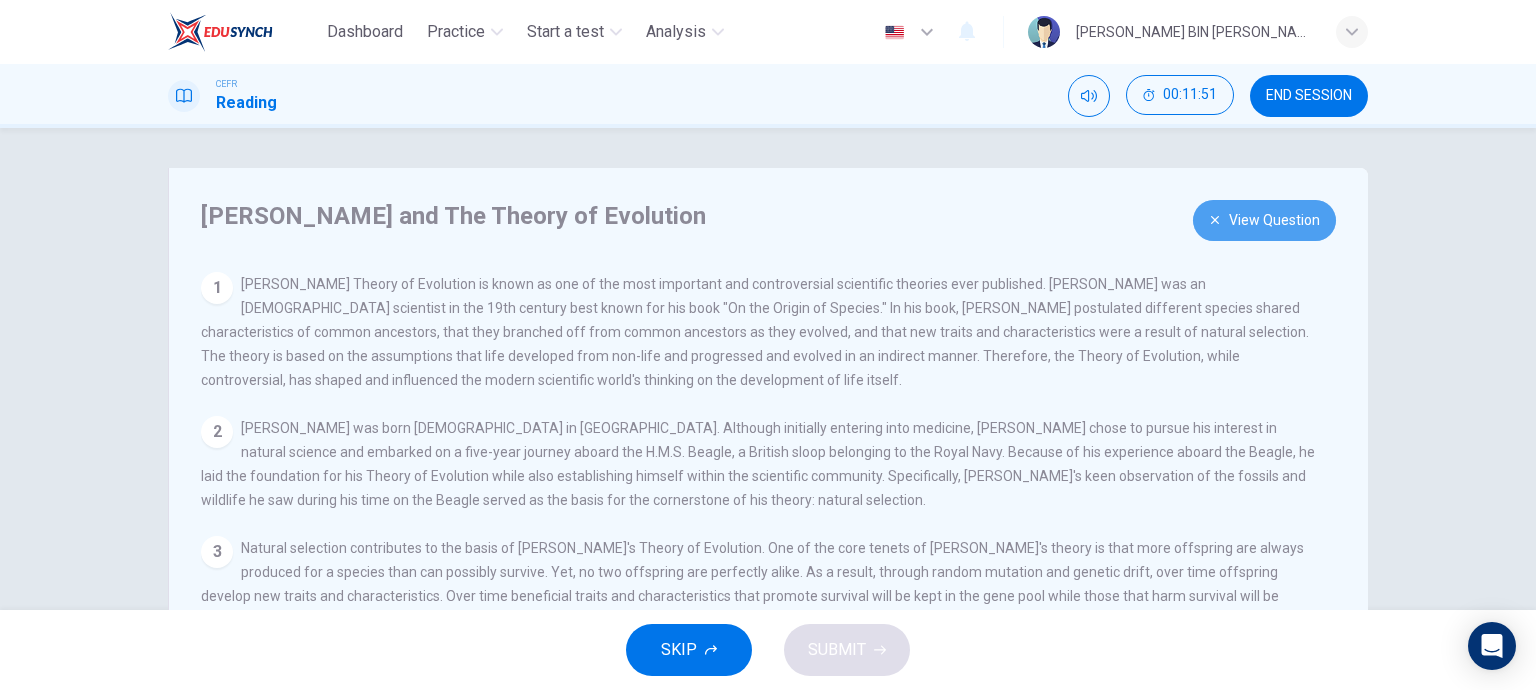 click on "View Question" at bounding box center [1264, 220] 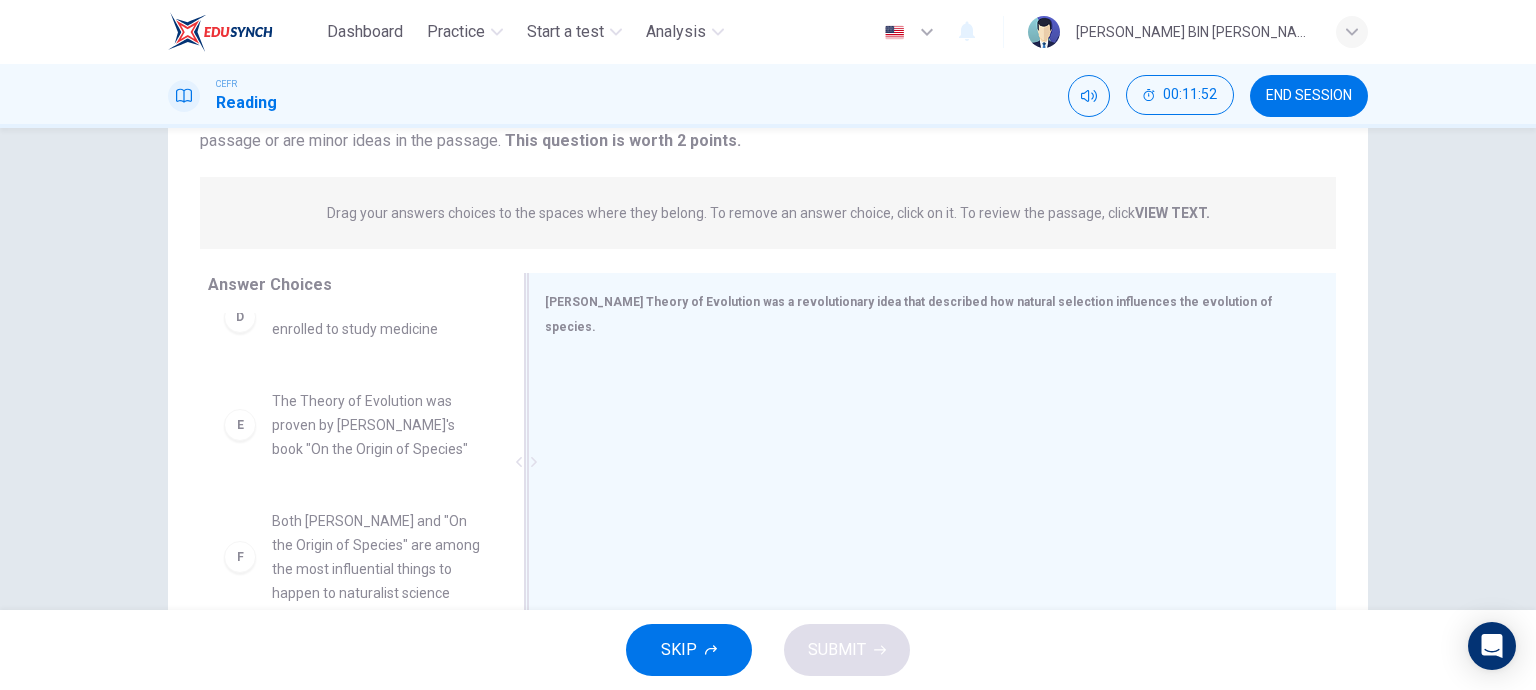scroll, scrollTop: 292, scrollLeft: 0, axis: vertical 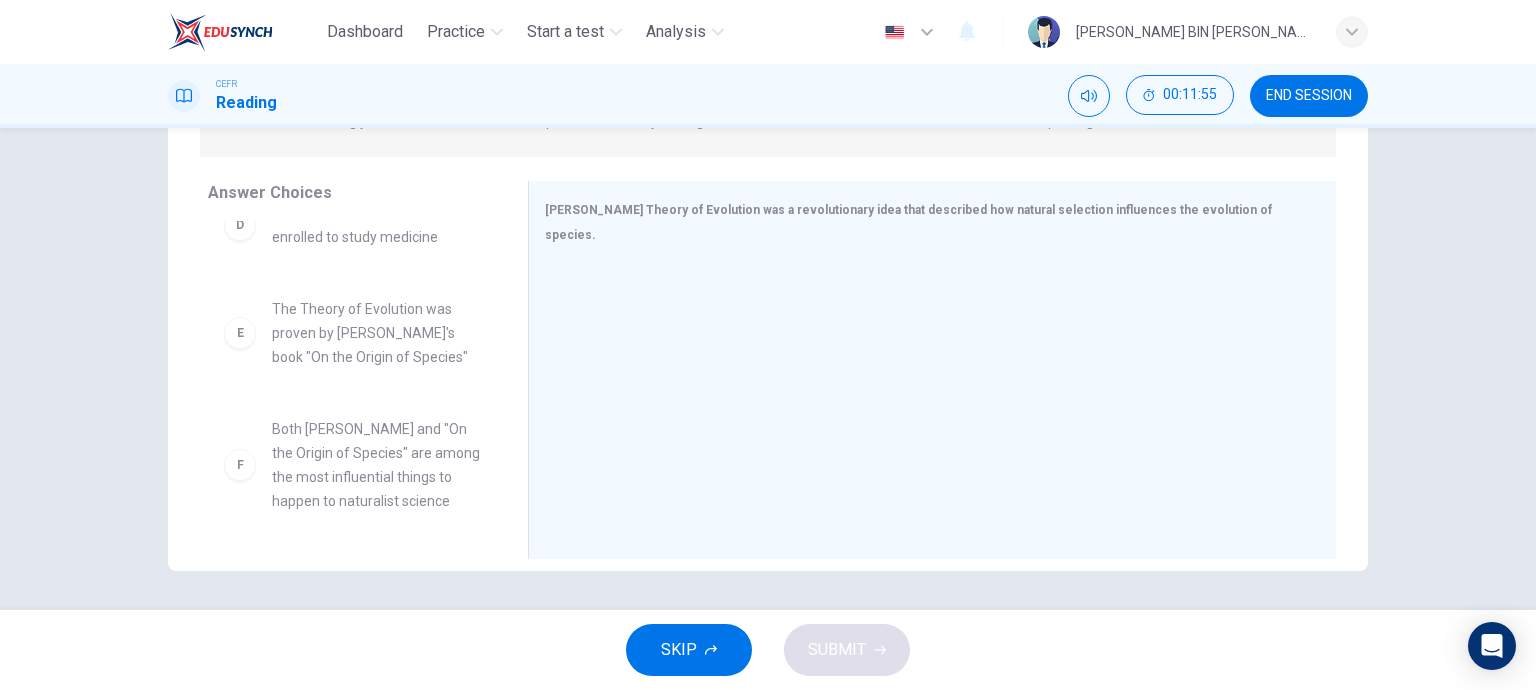 click on "E" at bounding box center (240, 333) 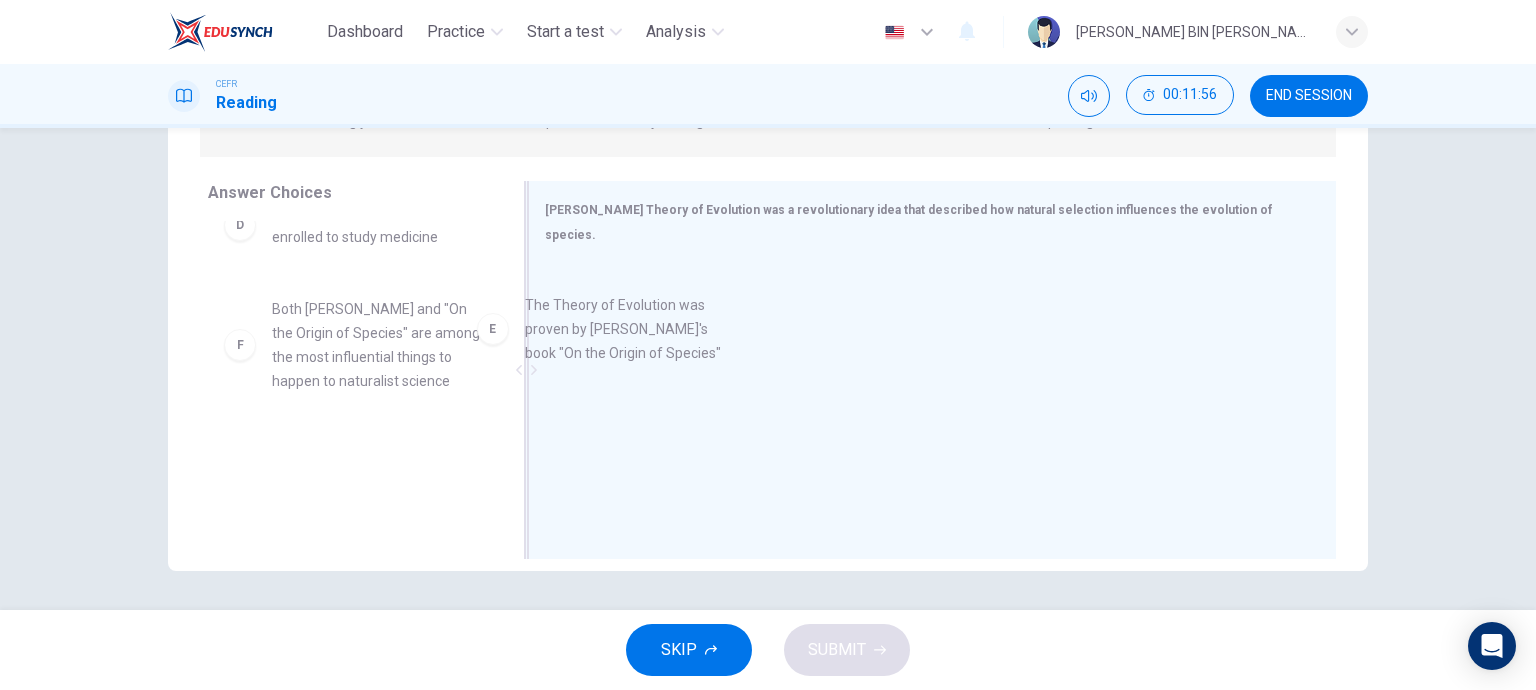 drag, startPoint x: 272, startPoint y: 335, endPoint x: 640, endPoint y: 315, distance: 368.5431 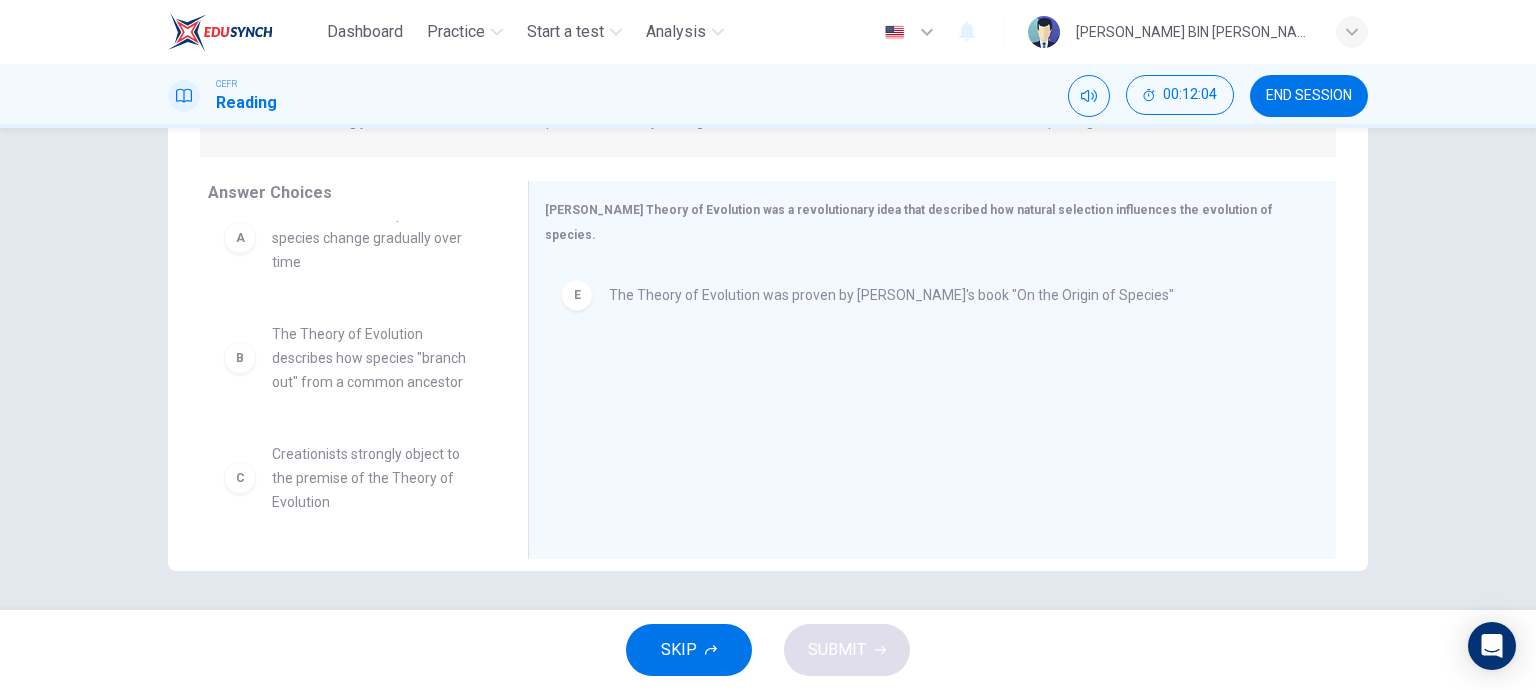 scroll, scrollTop: 0, scrollLeft: 0, axis: both 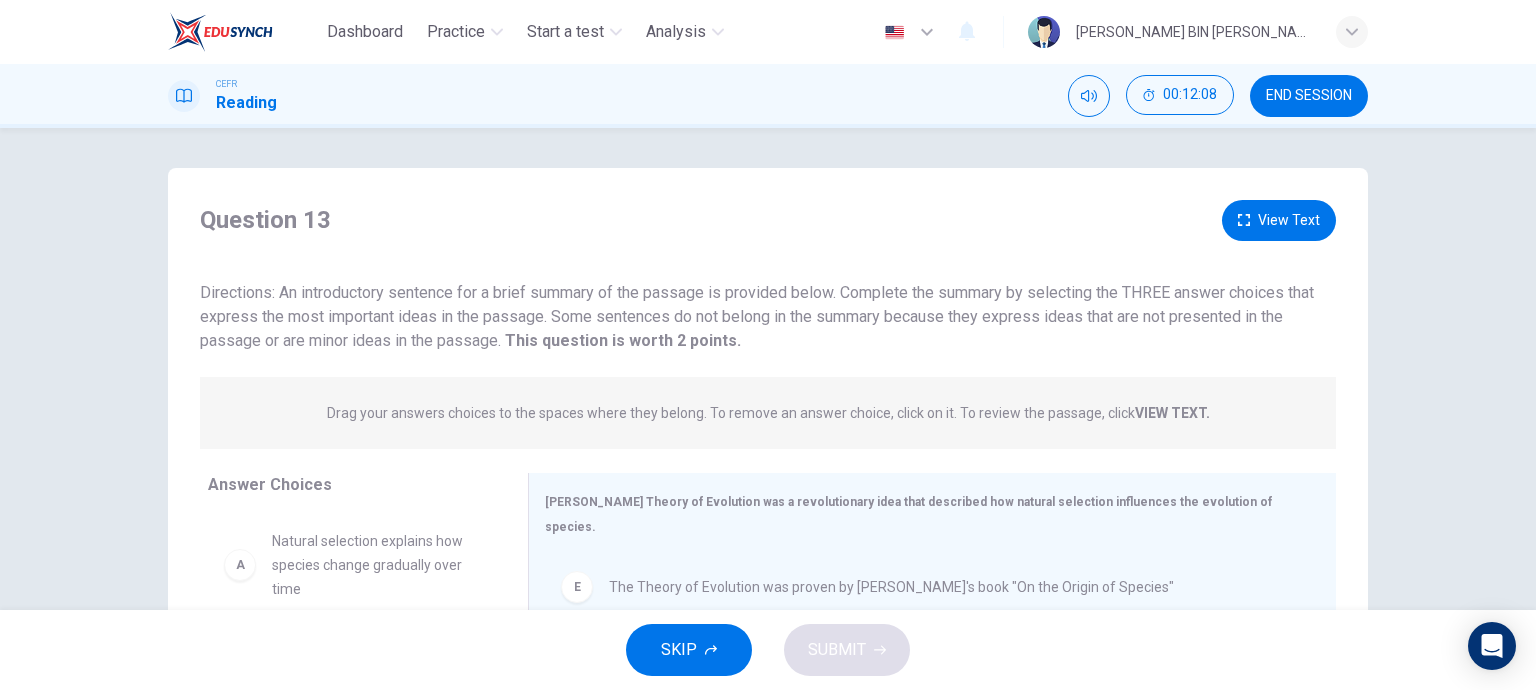 click on "View Text" at bounding box center [1279, 220] 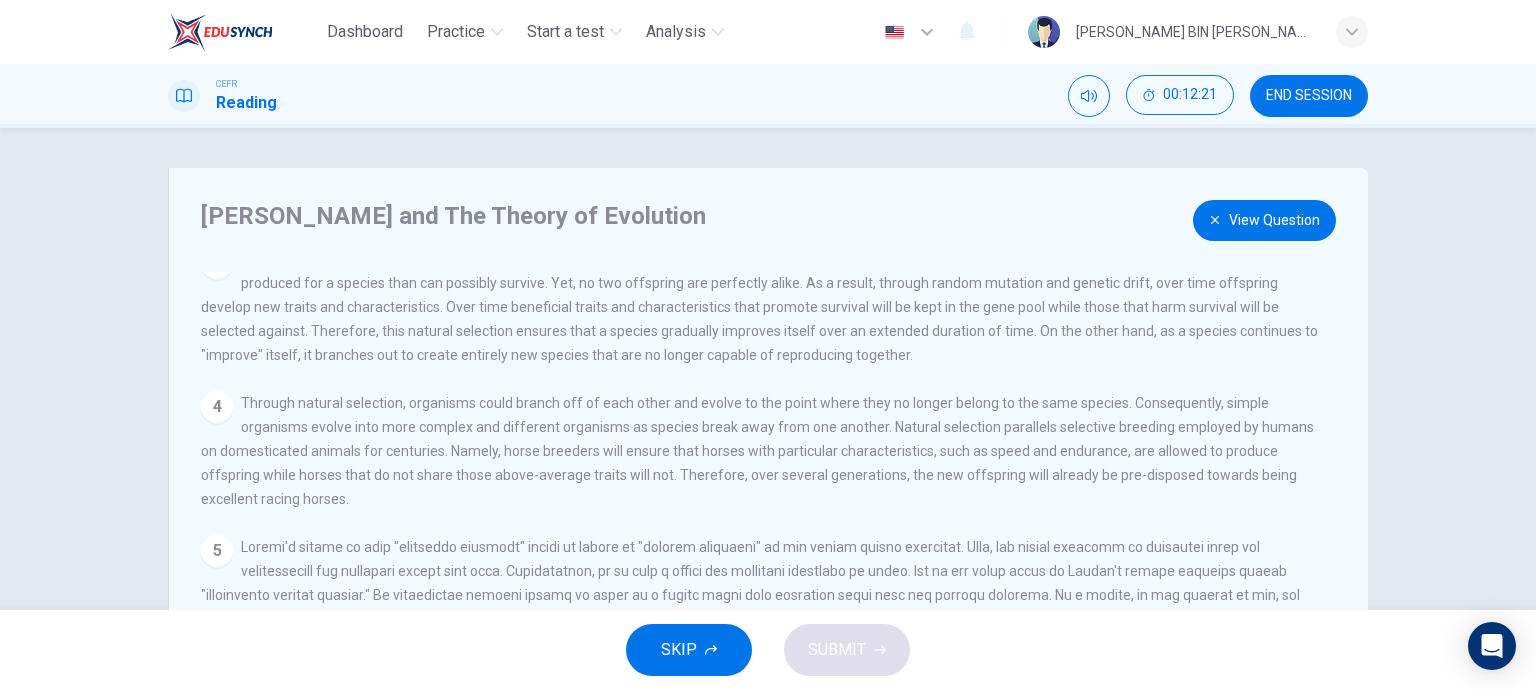 scroll, scrollTop: 312, scrollLeft: 0, axis: vertical 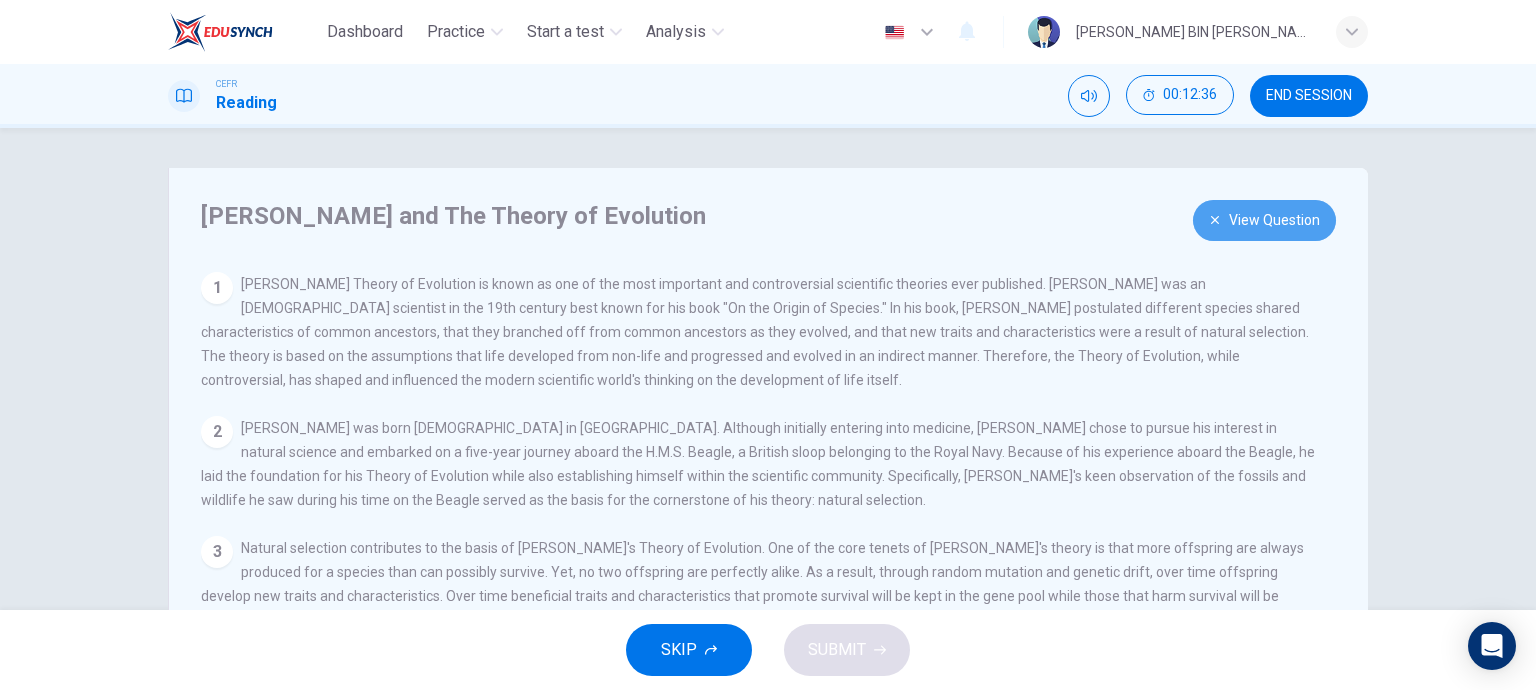 click on "View Question" at bounding box center [1264, 220] 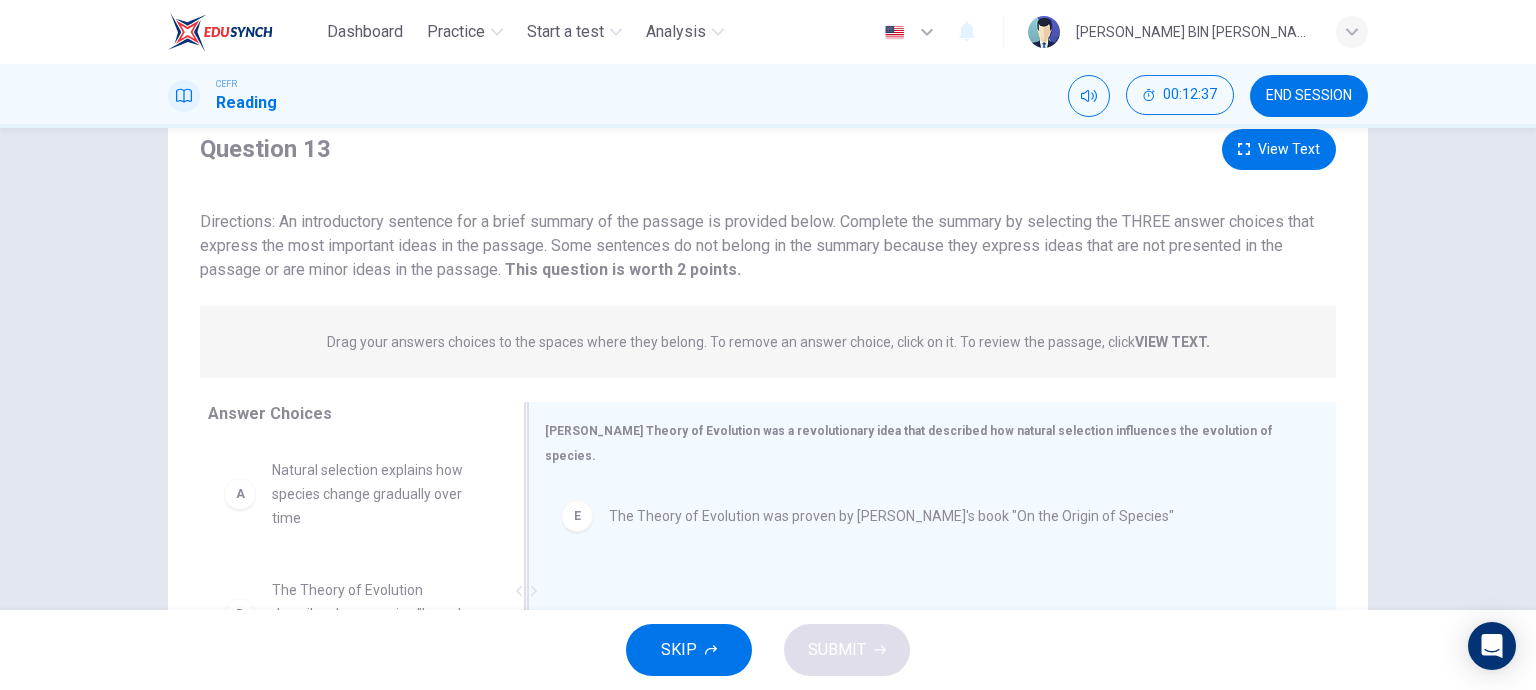 scroll, scrollTop: 200, scrollLeft: 0, axis: vertical 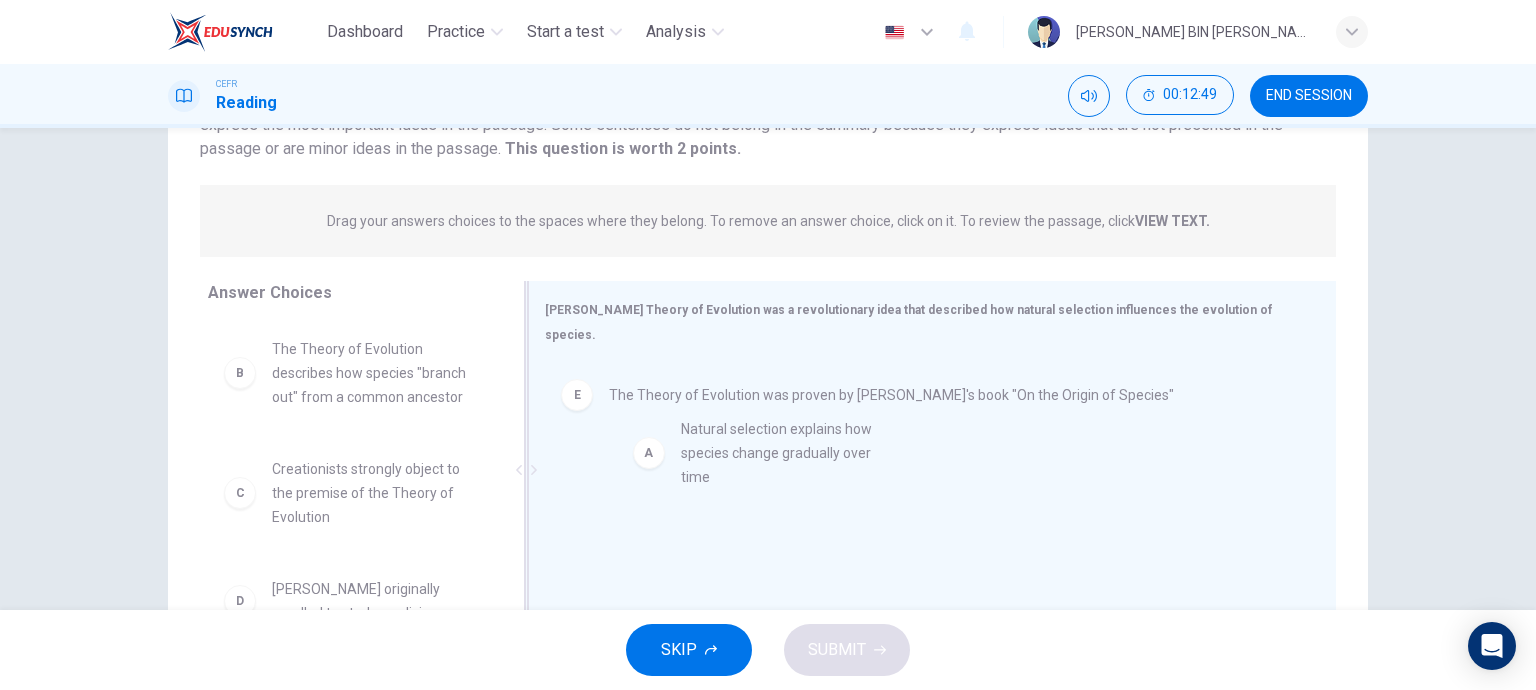 drag, startPoint x: 345, startPoint y: 358, endPoint x: 762, endPoint y: 433, distance: 423.69092 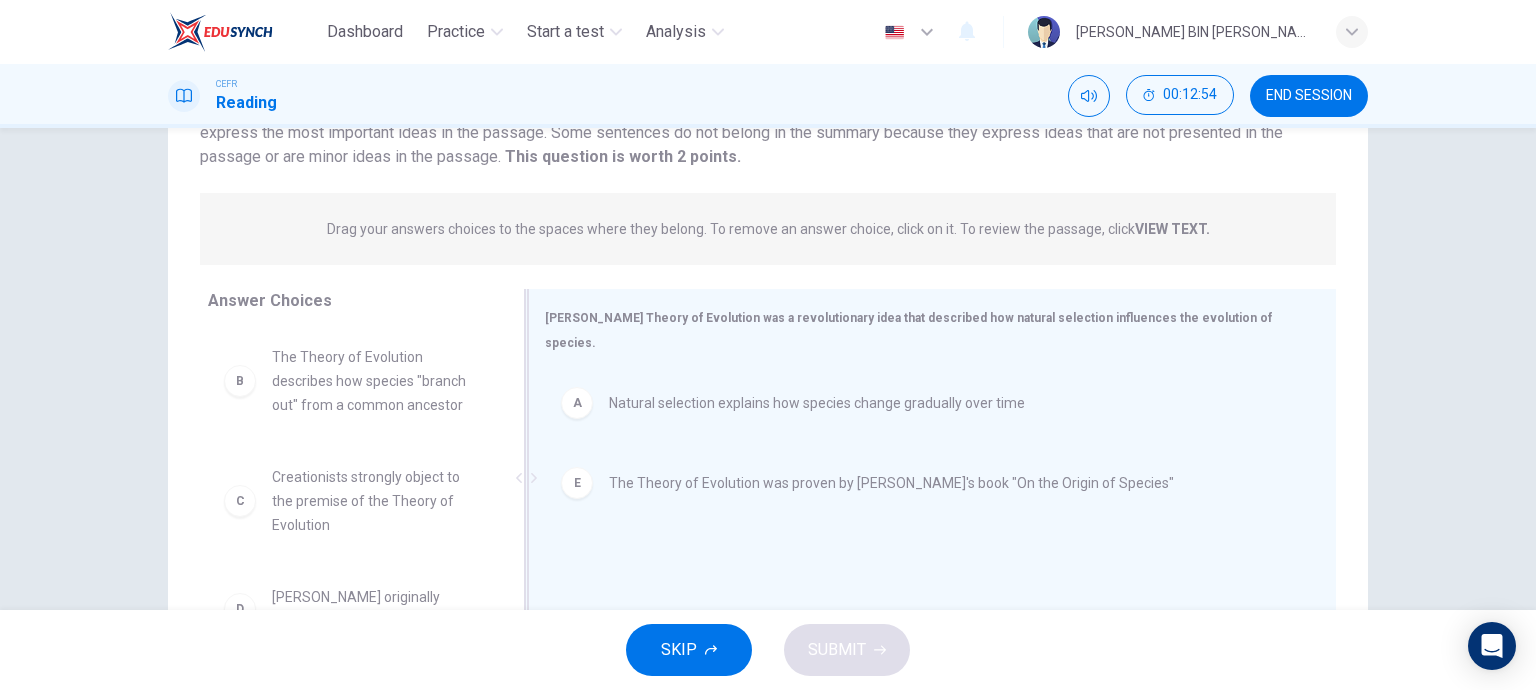 scroll, scrollTop: 292, scrollLeft: 0, axis: vertical 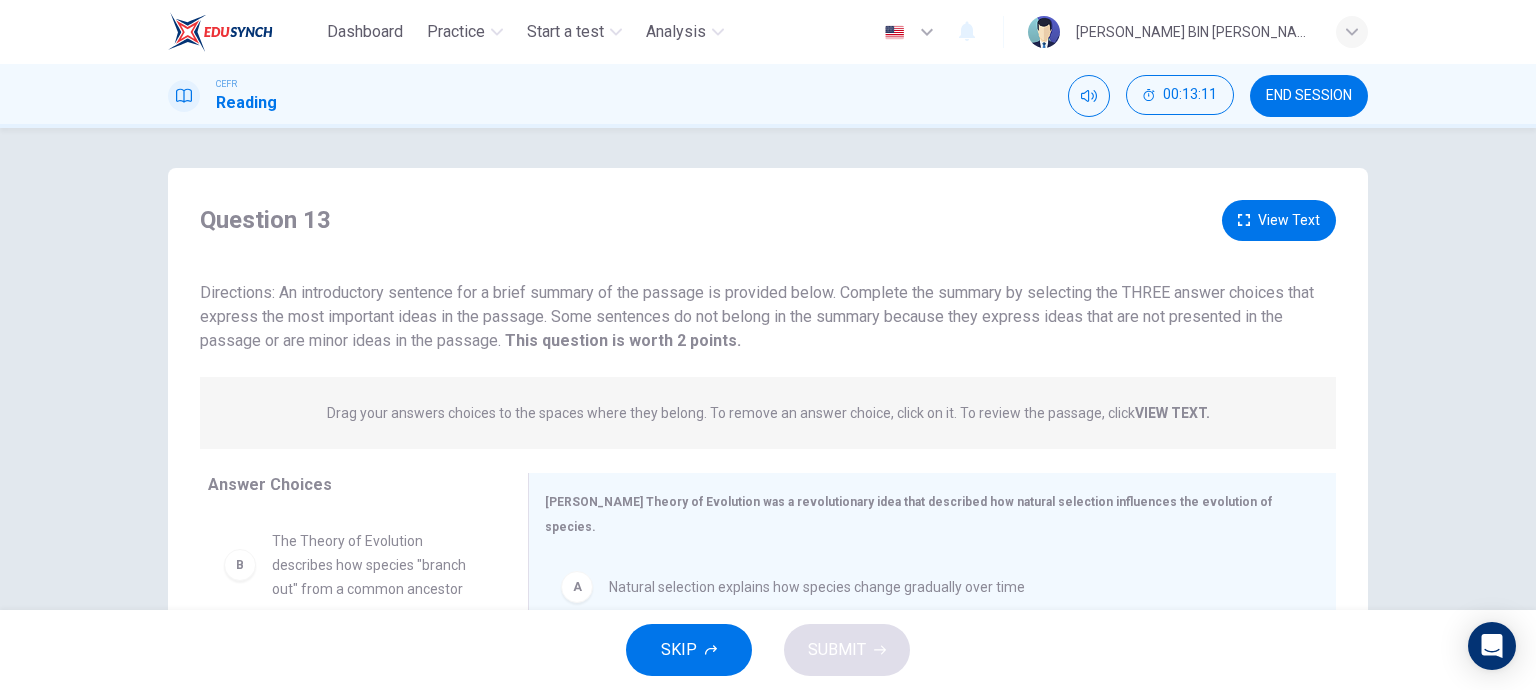 click on "View Text" at bounding box center (1279, 220) 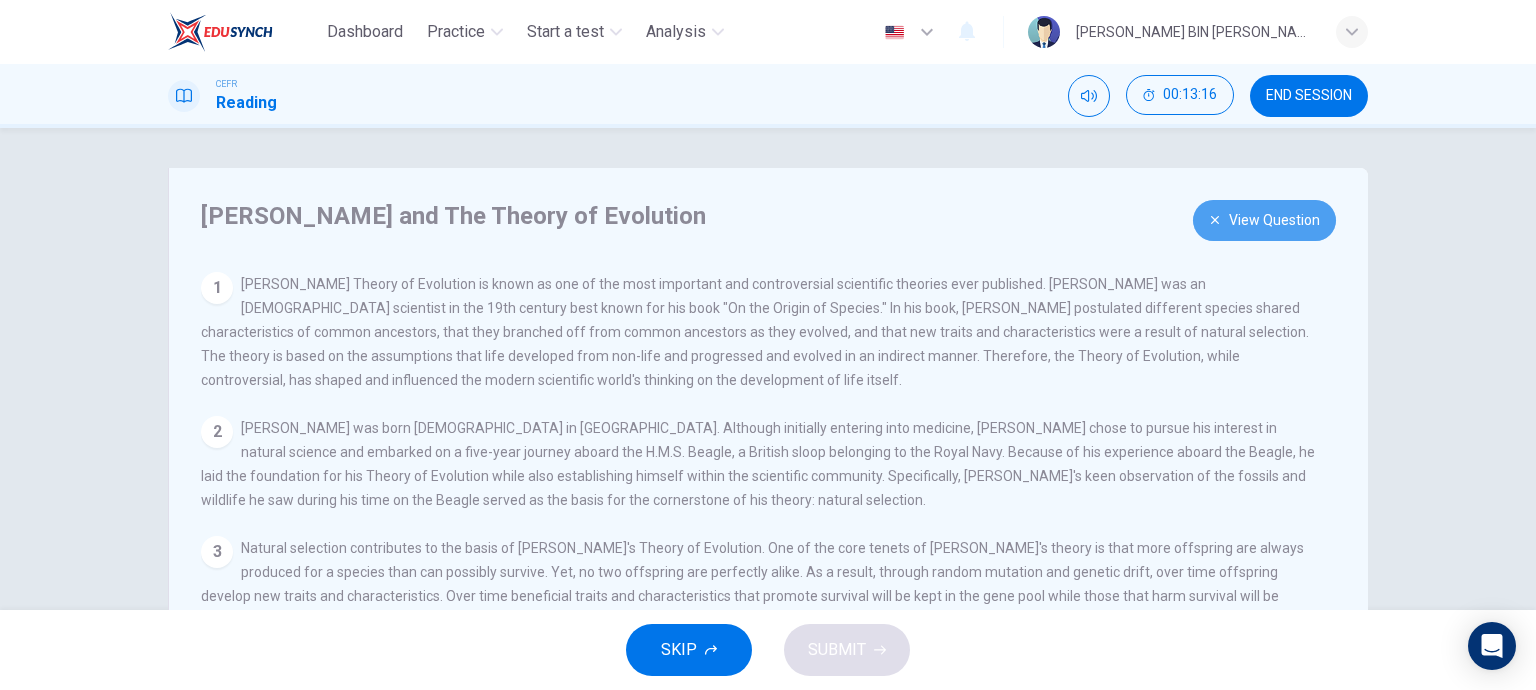 click on "View Question" at bounding box center [1264, 220] 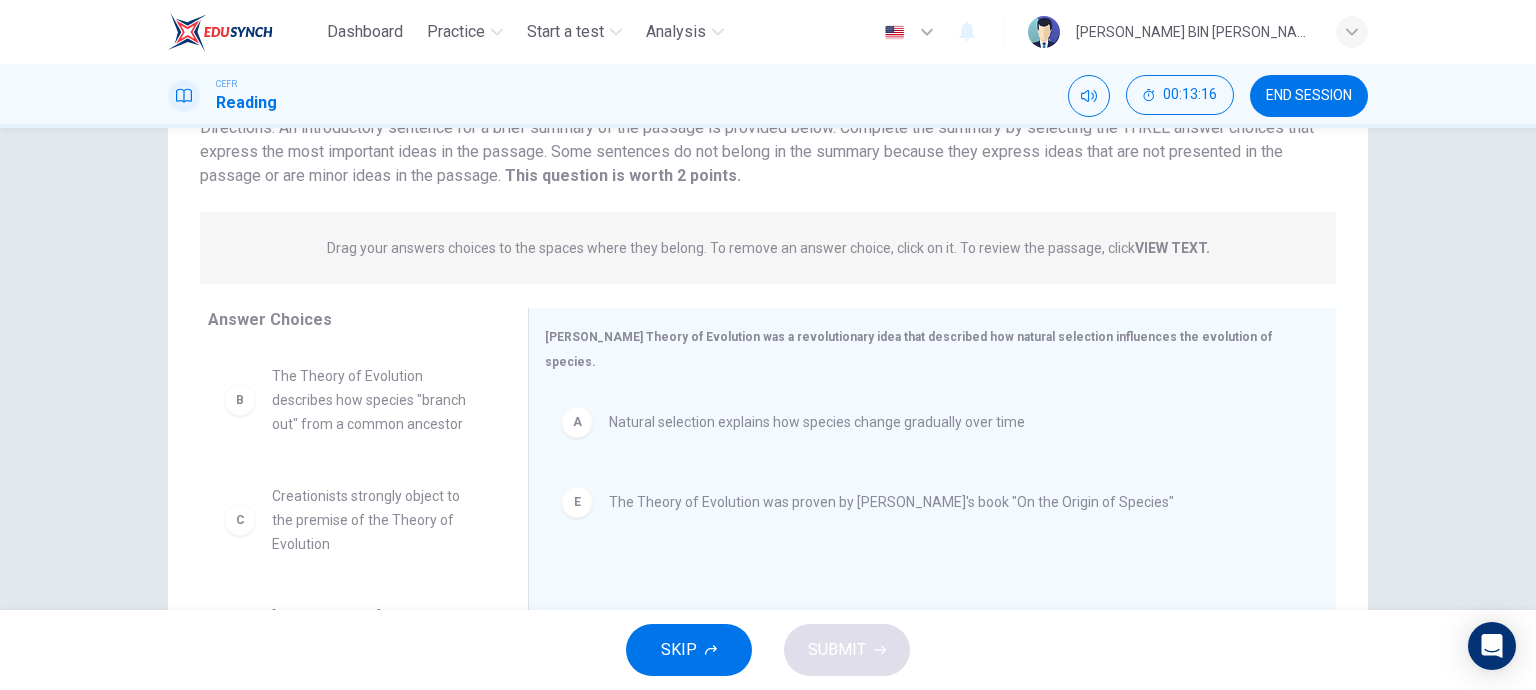 scroll, scrollTop: 292, scrollLeft: 0, axis: vertical 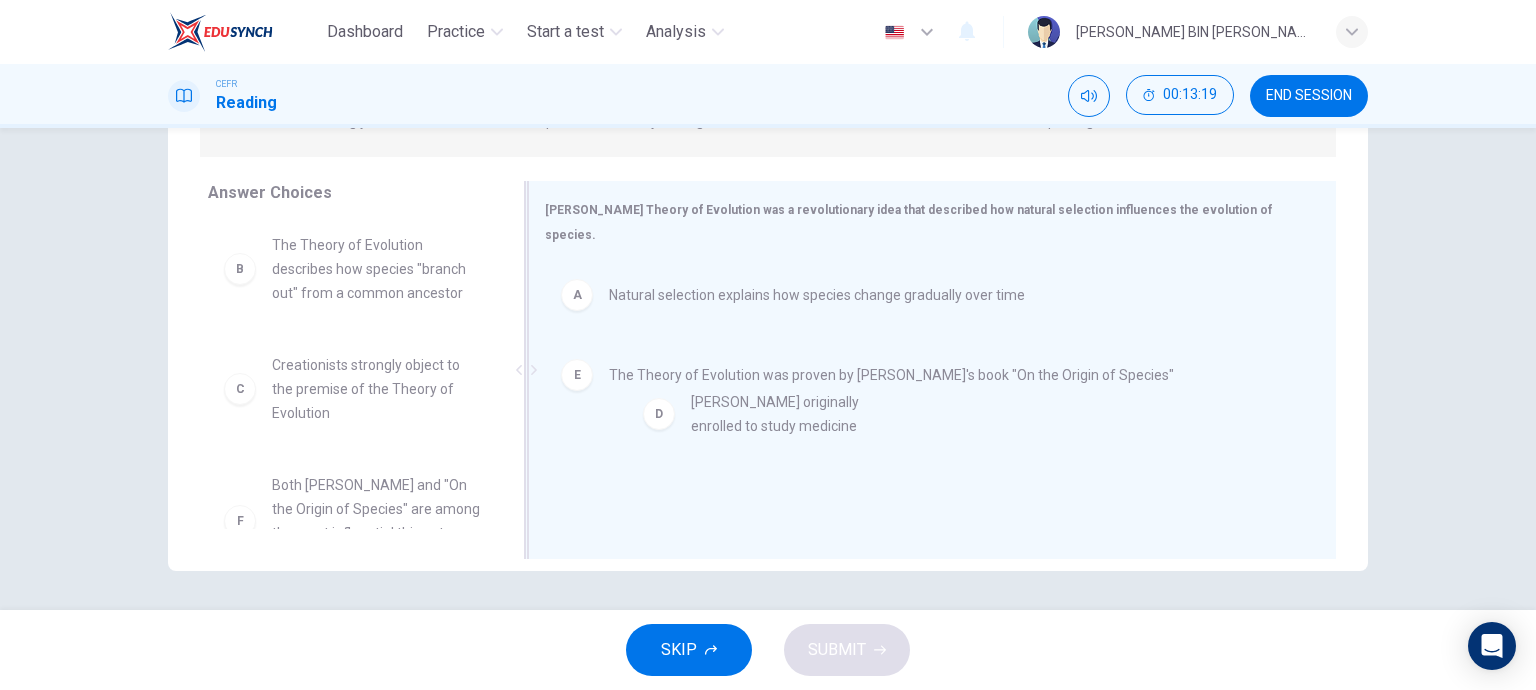 drag, startPoint x: 319, startPoint y: 488, endPoint x: 752, endPoint y: 400, distance: 441.85178 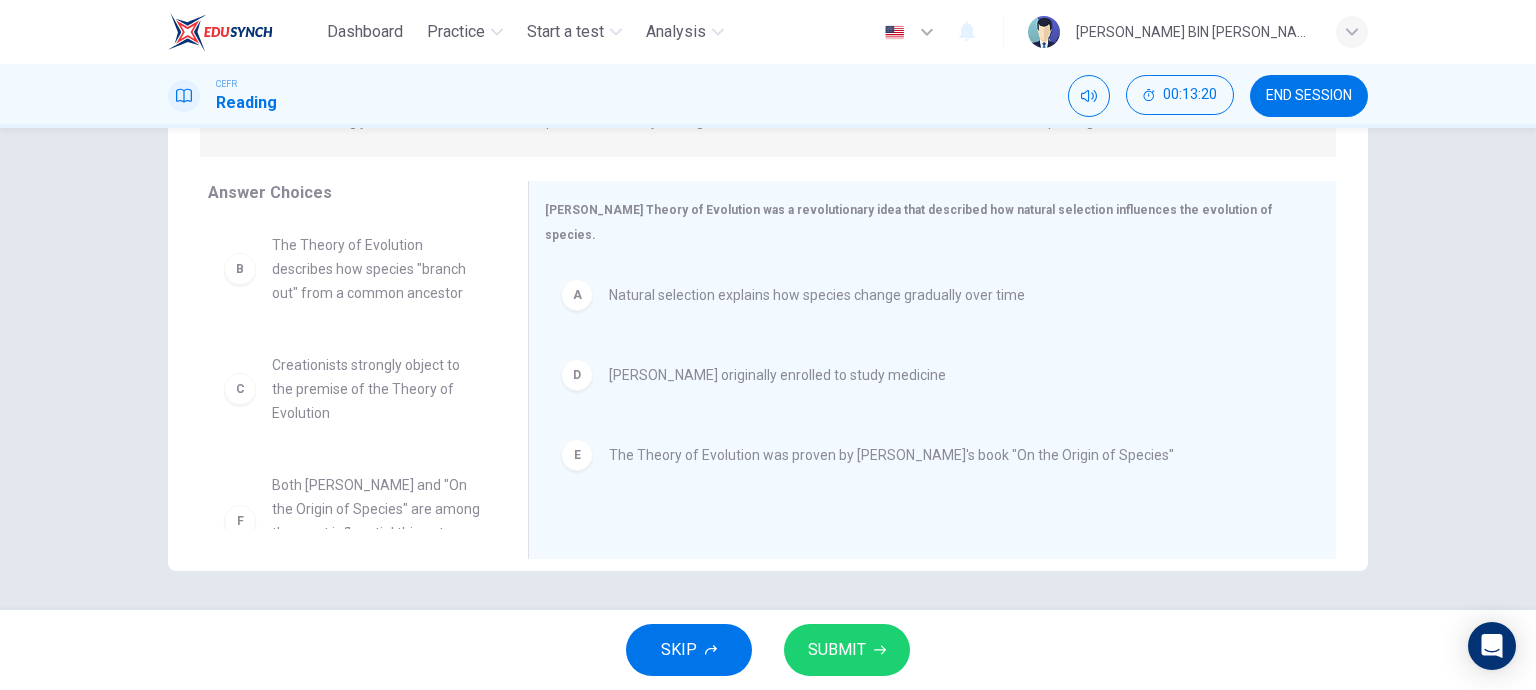 click on "SUBMIT" at bounding box center [837, 650] 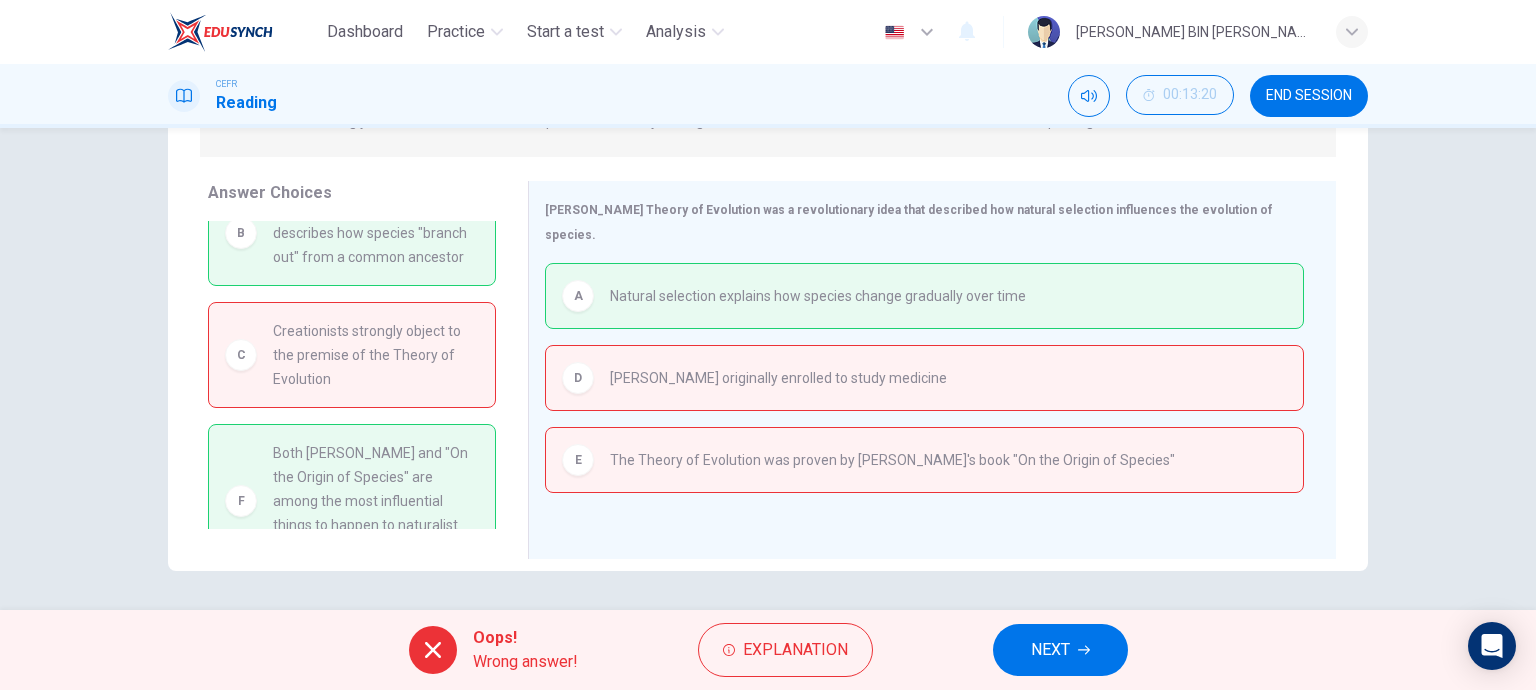 scroll, scrollTop: 64, scrollLeft: 0, axis: vertical 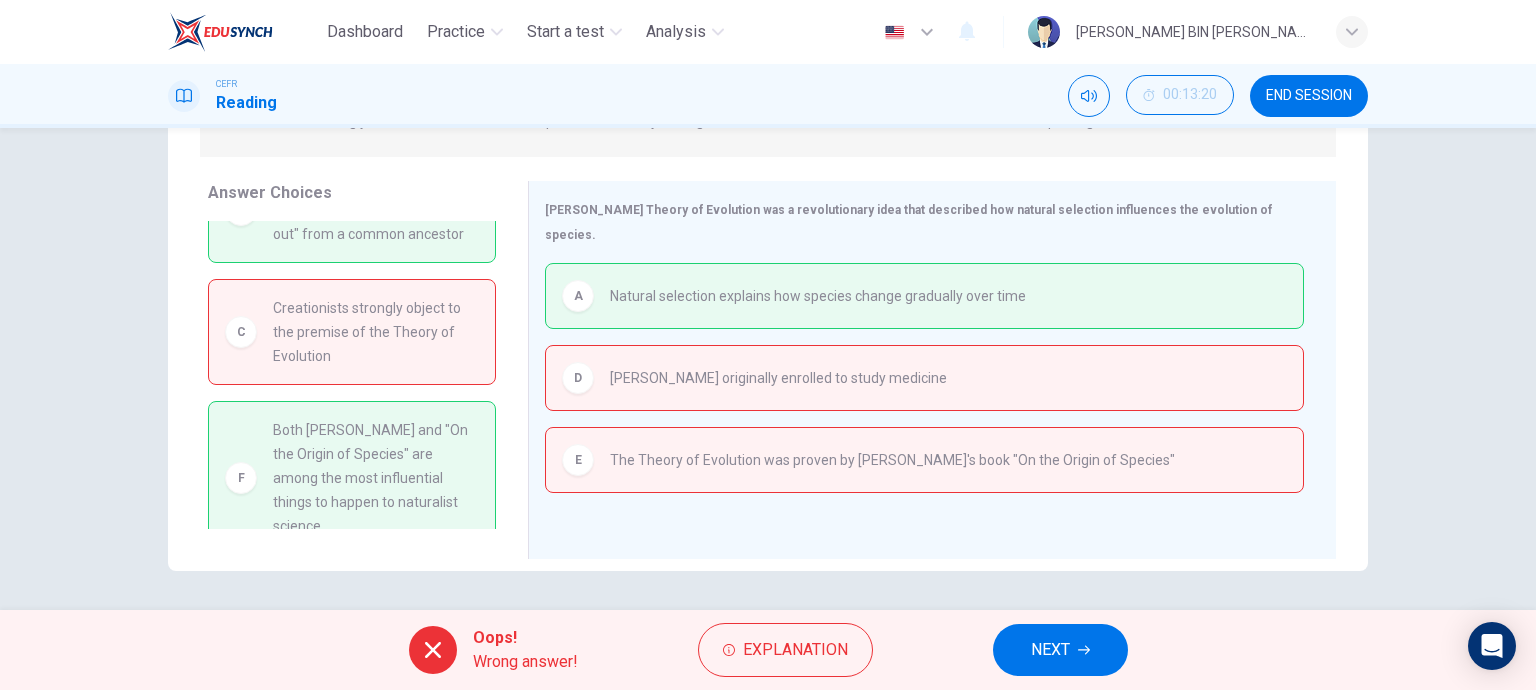 click on "NEXT" at bounding box center [1060, 650] 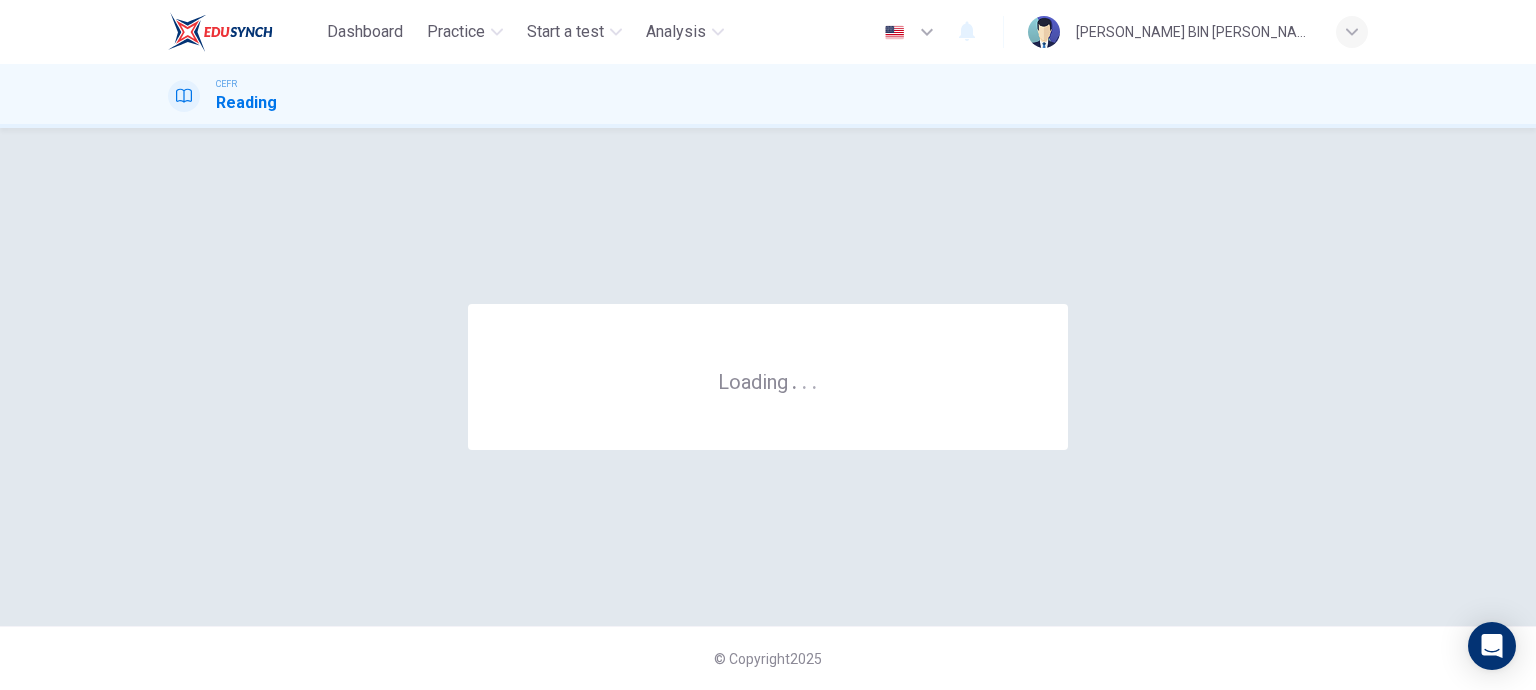 scroll, scrollTop: 0, scrollLeft: 0, axis: both 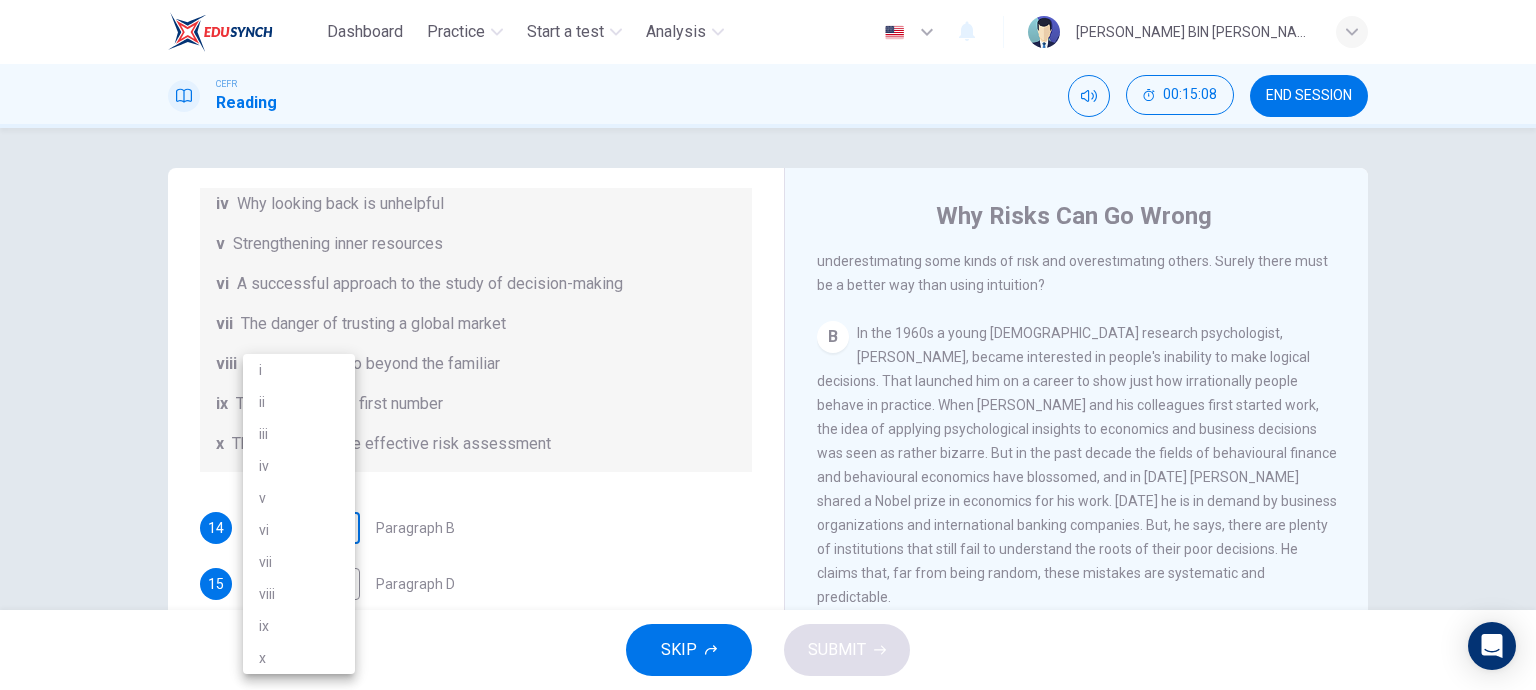 click on "Dashboard Practice Start a test Analysis English en ​ MUHAMMAD AMIR BIN MOHAMAD RIDZUAN CEFR Reading 00:15:08 END SESSION Questions 14 - 19 Reading Passage 1 has nine paragraphs  A-I
Choose the correct heading for Paragraphs  B  and  D-H  from the list of headings below.
Write the correct number  (i-xi)  in the boxes below. List of Headings i Not identifying the correct priorities ii A solution for the long term iii The difficulty of changing your mind iv Why looking back is unhelpful v Strengthening inner resources vi A successful approach to the study of decision-making vii The danger of trusting a global market viii Reluctance to go beyond the familiar ix The power of the first number x The need for more effective risk assessment 14 ​ ​ Paragraph B 15 ​ ​ Paragraph D 16 ​ ​ Paragraph E 17 ​ ​ Paragraph F 18 ​ ​ Paragraph G 19 ​ ​ Paragraph H Why Risks Can Go Wrong CLICK TO ZOOM Click to Zoom A B C D E F G H I SKIP SUBMIT EduSynch - Online Language Proficiency Testing
i" at bounding box center [768, 345] 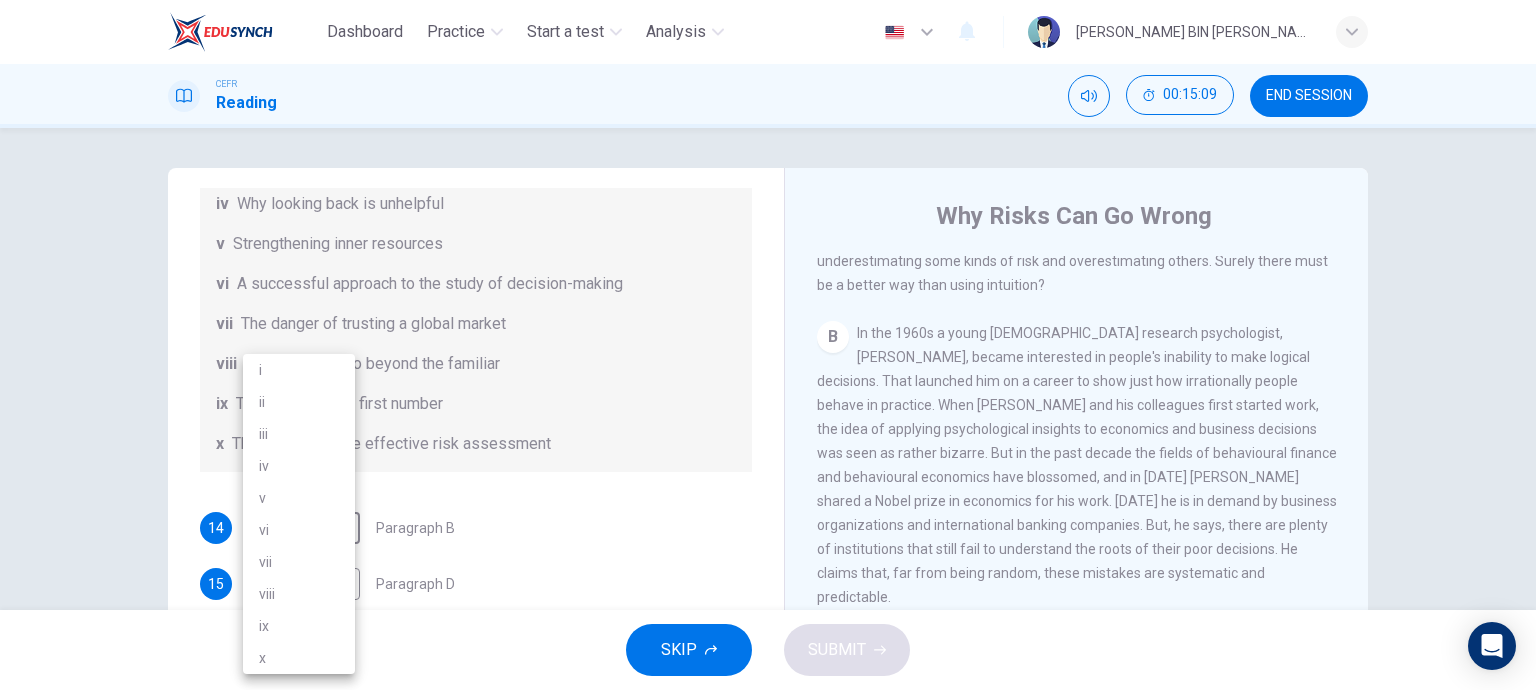 click at bounding box center [768, 345] 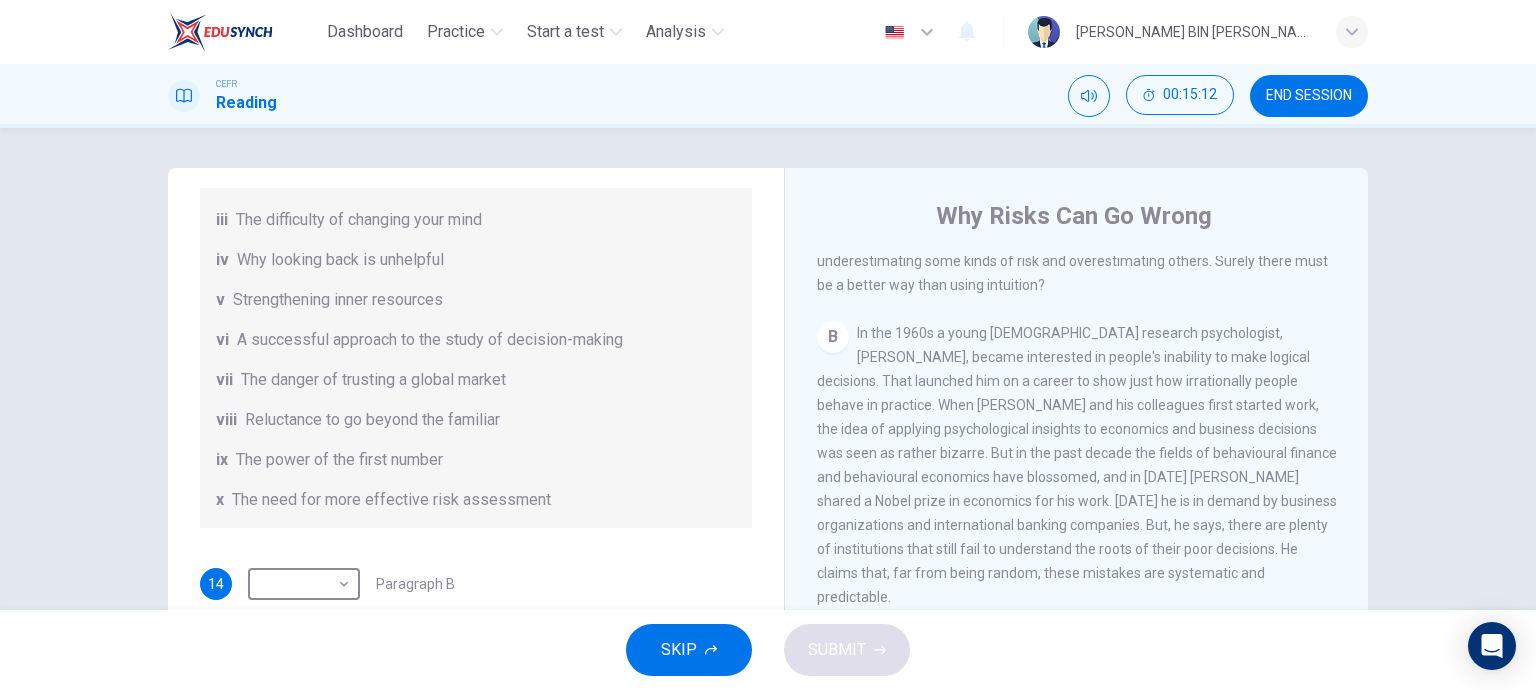 scroll, scrollTop: 284, scrollLeft: 0, axis: vertical 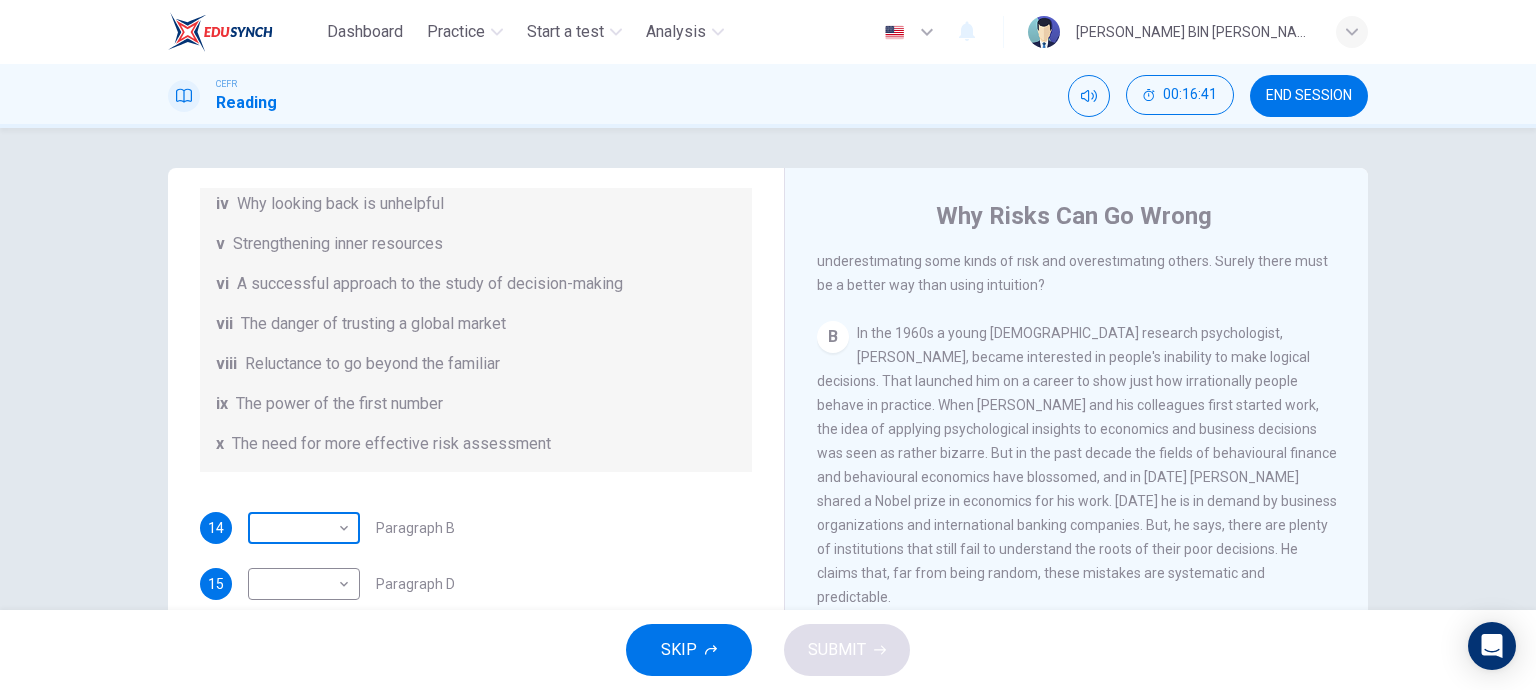 click on "Dashboard Practice Start a test Analysis English en ​ MUHAMMAD AMIR BIN MOHAMAD RIDZUAN CEFR Reading 00:16:41 END SESSION Questions 14 - 19 Reading Passage 1 has nine paragraphs  A-I
Choose the correct heading for Paragraphs  B  and  D-H  from the list of headings below.
Write the correct number  (i-xi)  in the boxes below. List of Headings i Not identifying the correct priorities ii A solution for the long term iii The difficulty of changing your mind iv Why looking back is unhelpful v Strengthening inner resources vi A successful approach to the study of decision-making vii The danger of trusting a global market viii Reluctance to go beyond the familiar ix The power of the first number x The need for more effective risk assessment 14 ​ ​ Paragraph B 15 ​ ​ Paragraph D 16 ​ ​ Paragraph E 17 ​ ​ Paragraph F 18 ​ ​ Paragraph G 19 ​ ​ Paragraph H Why Risks Can Go Wrong CLICK TO ZOOM Click to Zoom A B C D E F G H I SKIP SUBMIT EduSynch - Online Language Proficiency Testing" at bounding box center [768, 345] 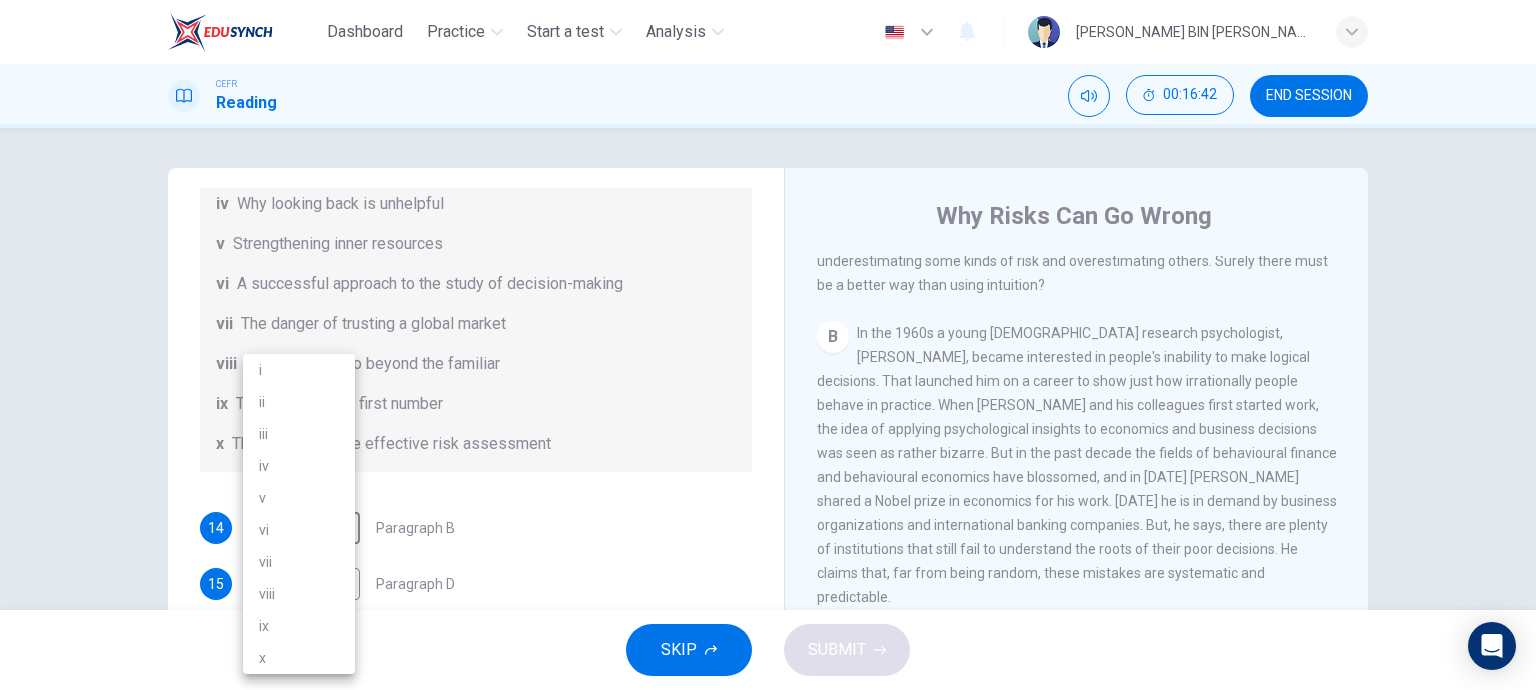 click on "vi" at bounding box center [299, 530] 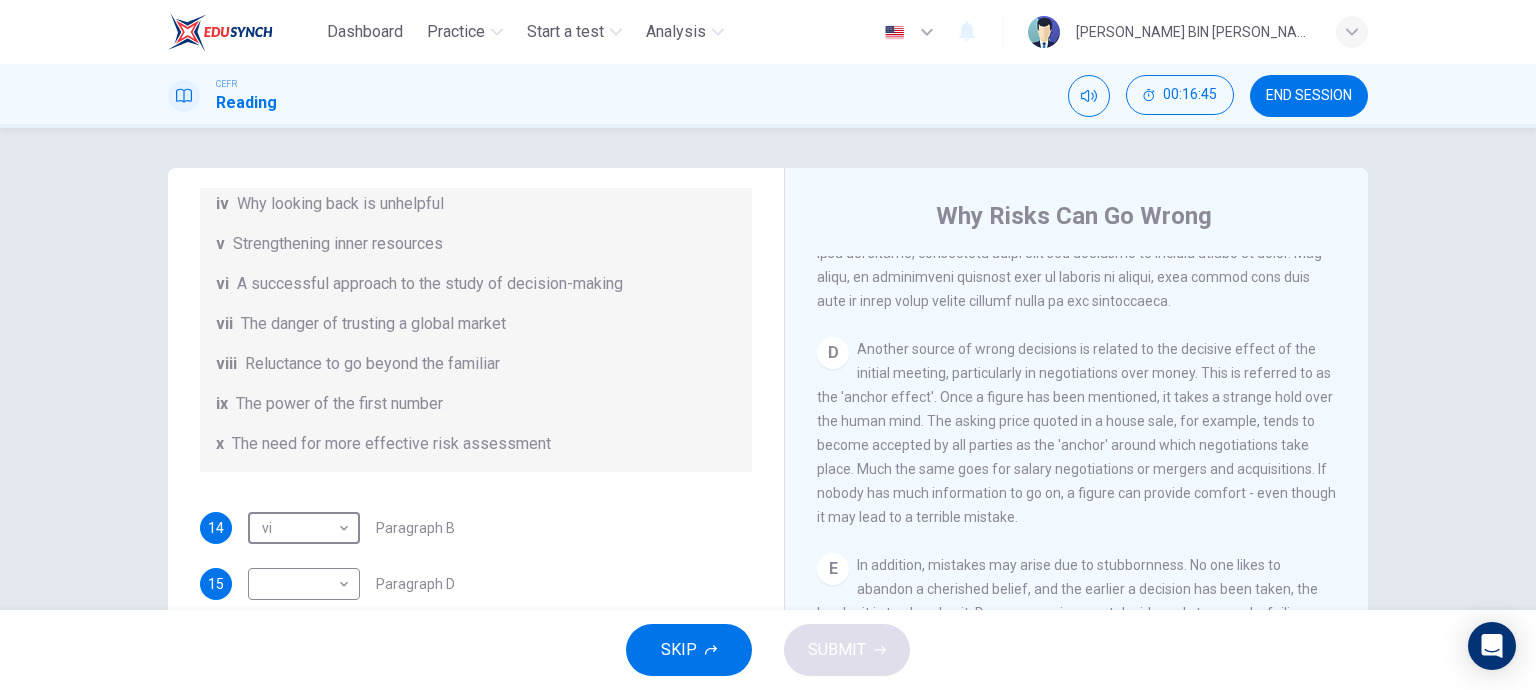scroll, scrollTop: 1200, scrollLeft: 0, axis: vertical 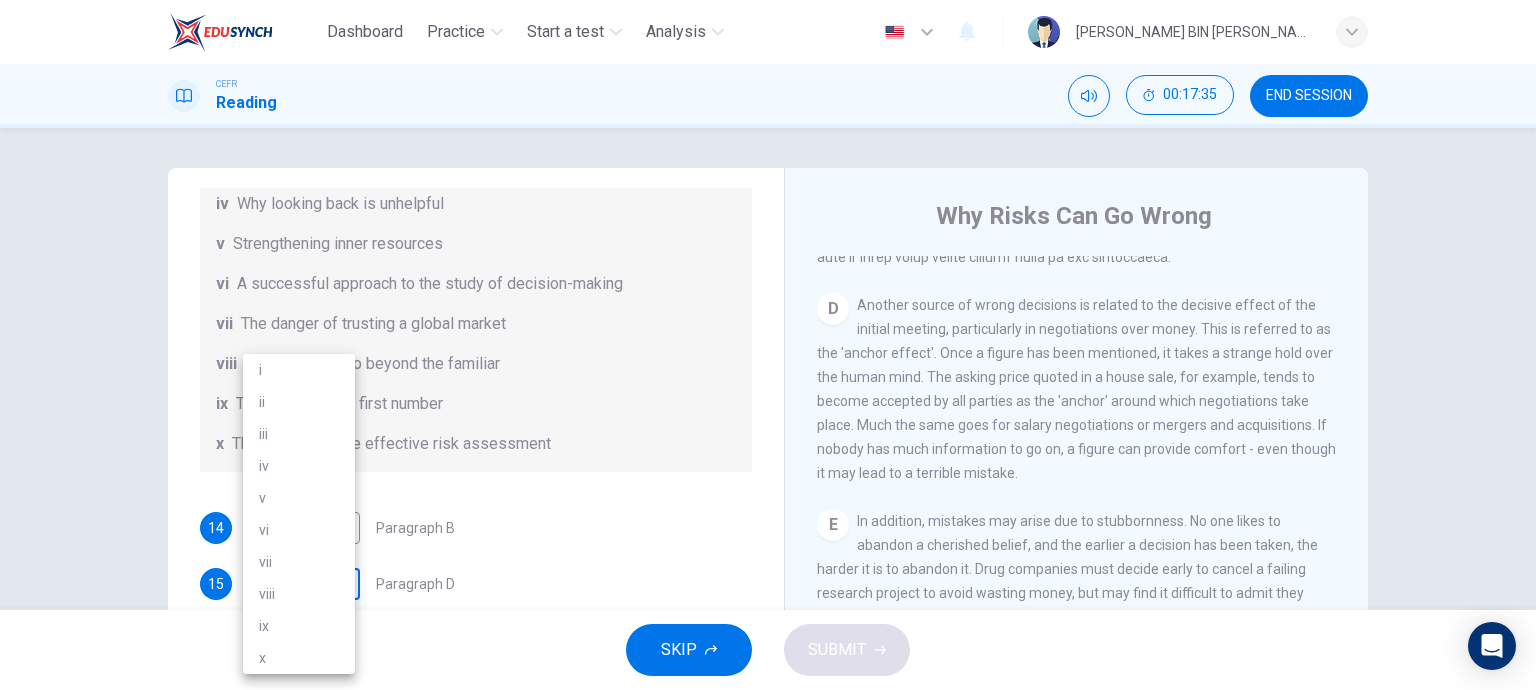 click on "Dashboard Practice Start a test Analysis English en ​ MUHAMMAD AMIR BIN MOHAMAD RIDZUAN CEFR Reading 00:17:35 END SESSION Questions 14 - 19 Reading Passage 1 has nine paragraphs  A-I
Choose the correct heading for Paragraphs  B  and  D-H  from the list of headings below.
Write the correct number  (i-xi)  in the boxes below. List of Headings i Not identifying the correct priorities ii A solution for the long term iii The difficulty of changing your mind iv Why looking back is unhelpful v Strengthening inner resources vi A successful approach to the study of decision-making vii The danger of trusting a global market viii Reluctance to go beyond the familiar ix The power of the first number x The need for more effective risk assessment 14 vi vi ​ Paragraph B 15 ​ ​ Paragraph D 16 ​ ​ Paragraph E 17 ​ ​ Paragraph F 18 ​ ​ Paragraph G 19 ​ ​ Paragraph H Why Risks Can Go Wrong CLICK TO ZOOM Click to Zoom A B C D E F G H I SKIP SUBMIT EduSynch - Online Language Proficiency Testing" at bounding box center (768, 345) 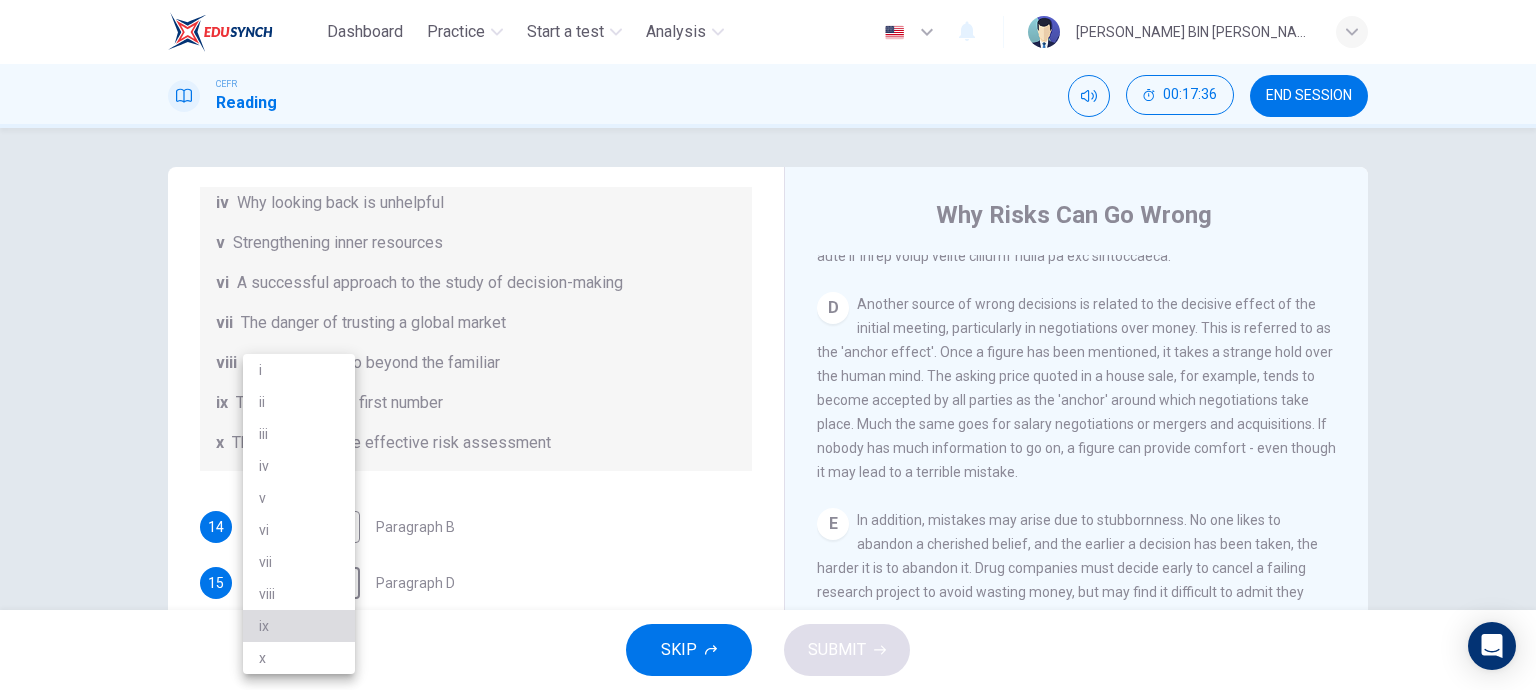 click on "ix" at bounding box center [299, 626] 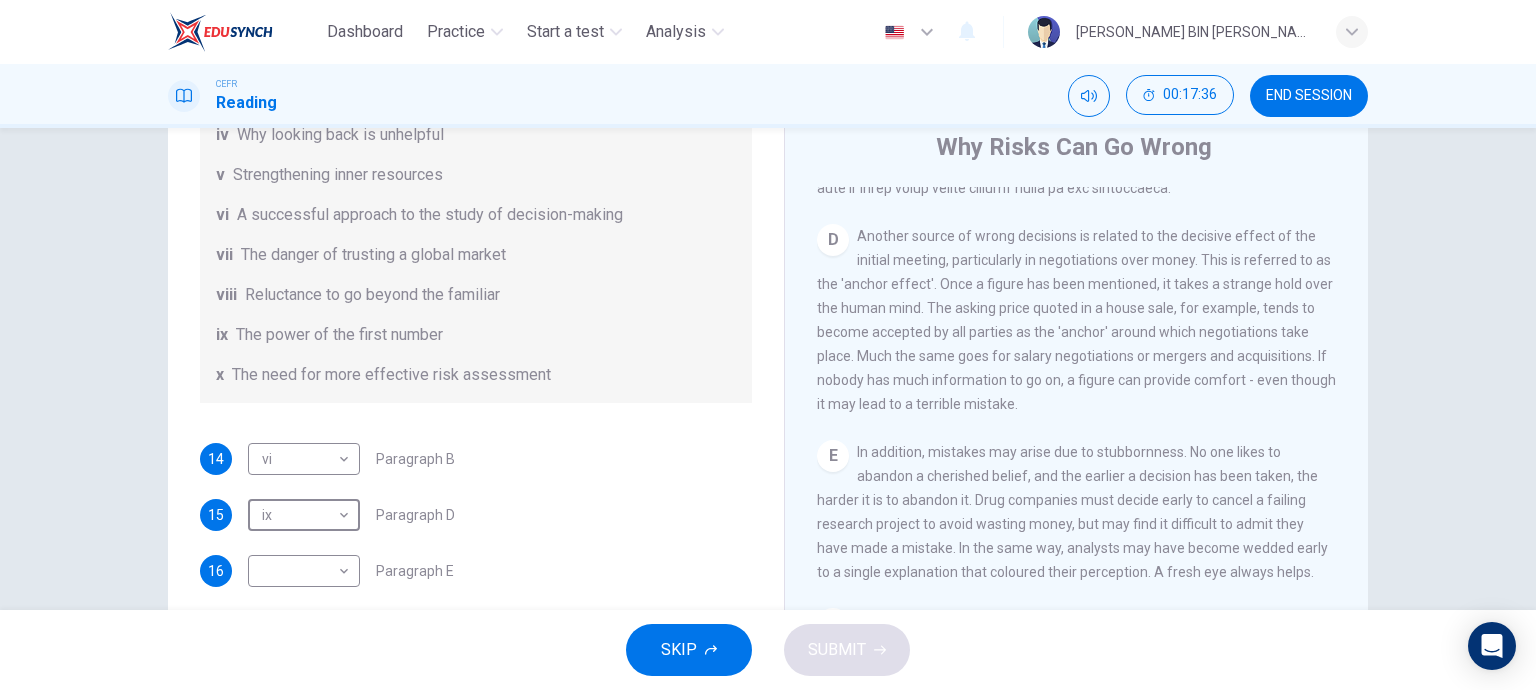 scroll, scrollTop: 201, scrollLeft: 0, axis: vertical 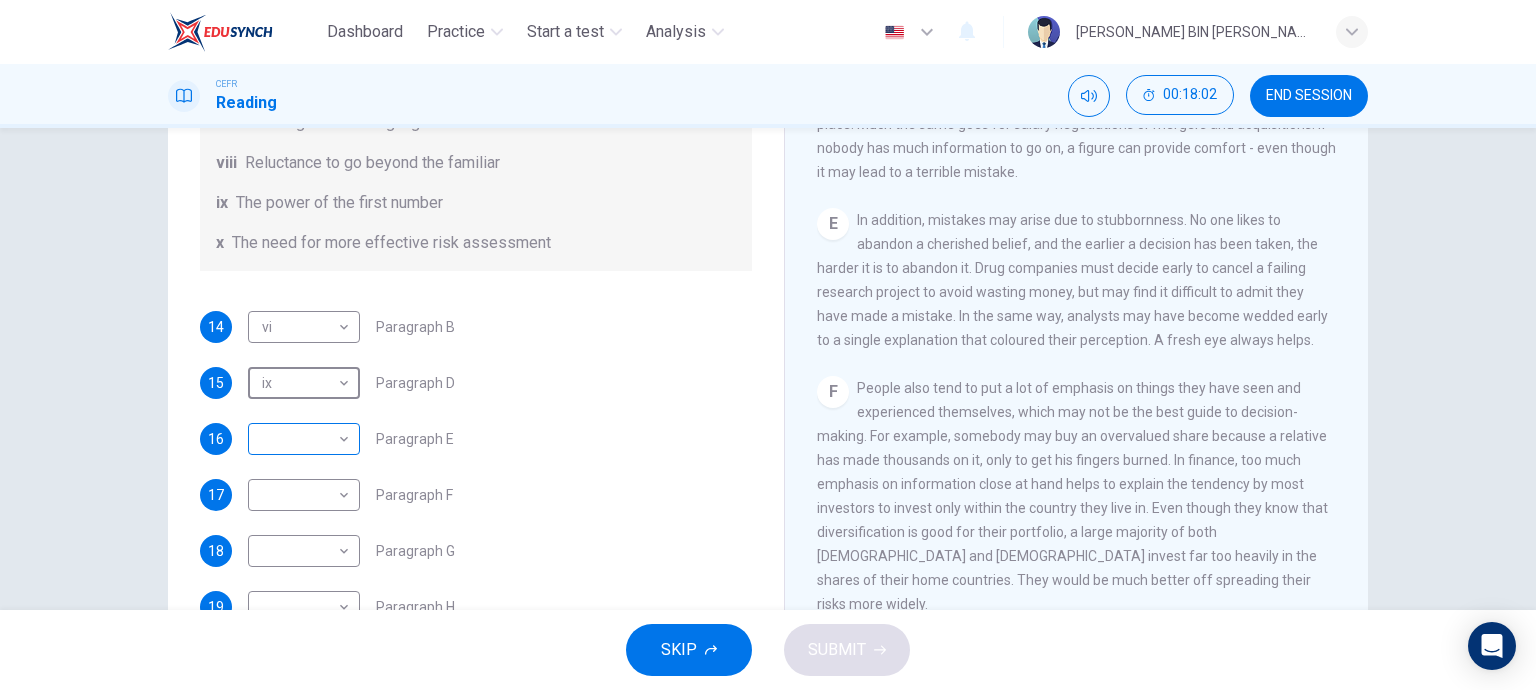 click on "Dashboard Practice Start a test Analysis English en ​ MUHAMMAD AMIR BIN MOHAMAD RIDZUAN CEFR Reading 00:18:02 END SESSION Questions 14 - 19 Reading Passage 1 has nine paragraphs  A-I
Choose the correct heading for Paragraphs  B  and  D-H  from the list of headings below.
Write the correct number  (i-xi)  in the boxes below. List of Headings i Not identifying the correct priorities ii A solution for the long term iii The difficulty of changing your mind iv Why looking back is unhelpful v Strengthening inner resources vi A successful approach to the study of decision-making vii The danger of trusting a global market viii Reluctance to go beyond the familiar ix The power of the first number x The need for more effective risk assessment 14 vi vi ​ Paragraph B 15 ix ix ​ Paragraph D 16 ​ ​ Paragraph E 17 ​ ​ Paragraph F 18 ​ ​ Paragraph G 19 ​ ​ Paragraph H Why Risks Can Go Wrong CLICK TO ZOOM Click to Zoom A B C D E F G H I SKIP SUBMIT EduSynch - Online Language Proficiency Testing" at bounding box center (768, 345) 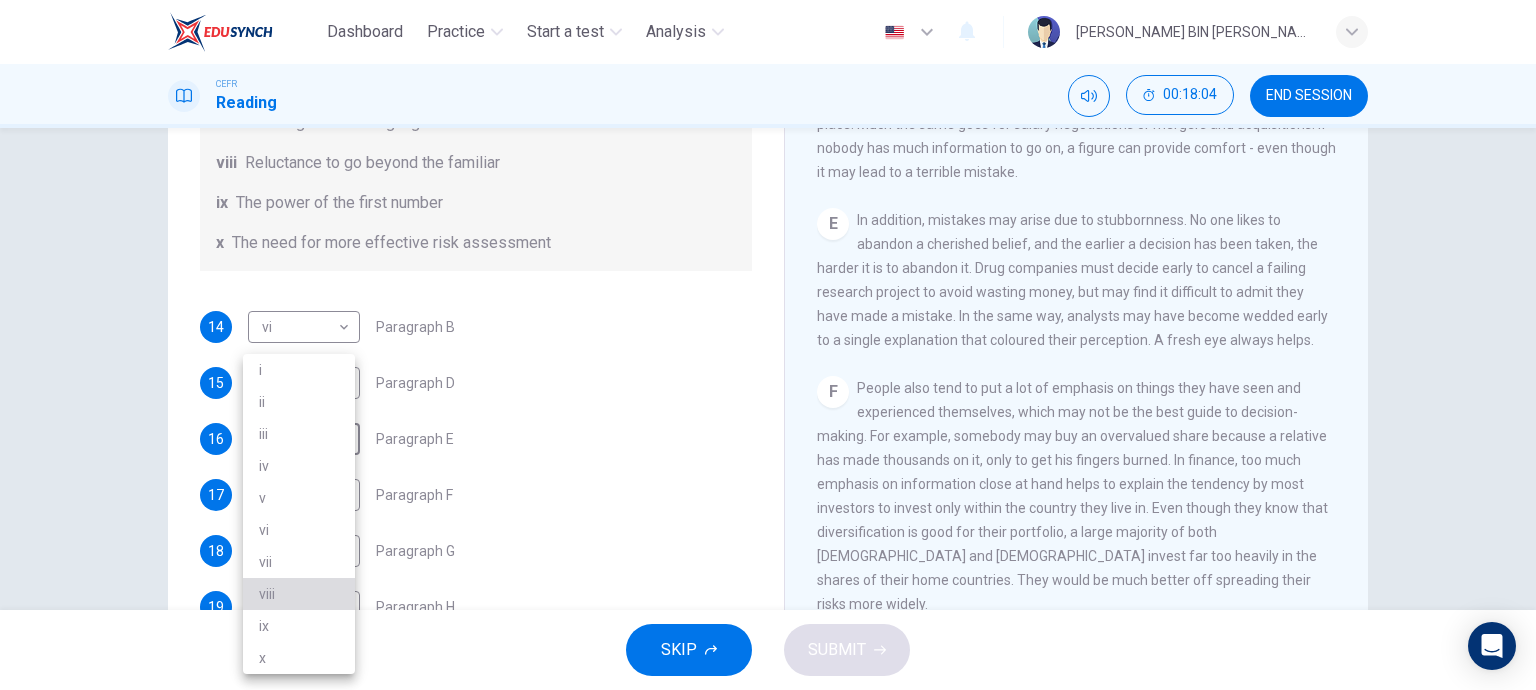 click on "viii" at bounding box center (299, 594) 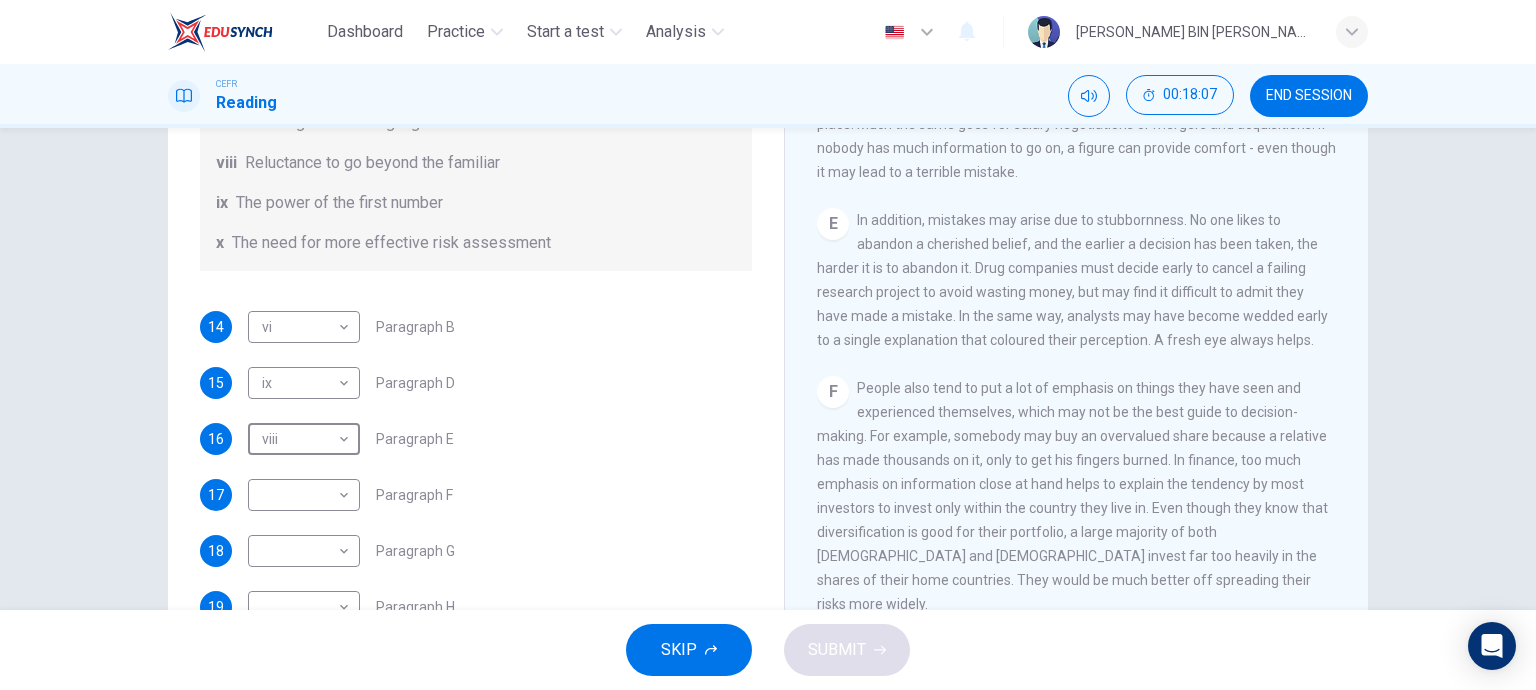 scroll, scrollTop: 1400, scrollLeft: 0, axis: vertical 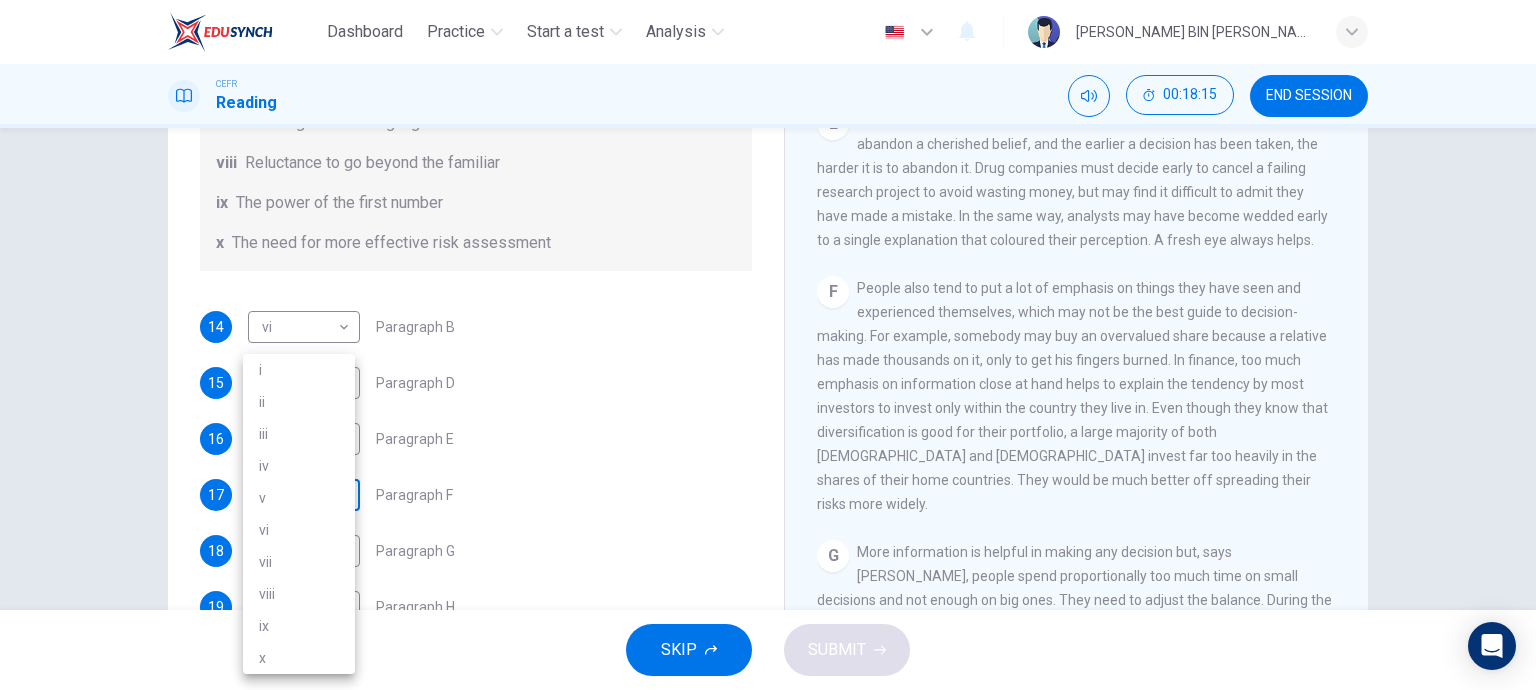 click on "Dashboard Practice Start a test Analysis English en ​ MUHAMMAD AMIR BIN MOHAMAD RIDZUAN CEFR Reading 00:18:15 END SESSION Questions 14 - 19 Reading Passage 1 has nine paragraphs  A-I
Choose the correct heading for Paragraphs  B  and  D-H  from the list of headings below.
Write the correct number  (i-xi)  in the boxes below. List of Headings i Not identifying the correct priorities ii A solution for the long term iii The difficulty of changing your mind iv Why looking back is unhelpful v Strengthening inner resources vi A successful approach to the study of decision-making vii The danger of trusting a global market viii Reluctance to go beyond the familiar ix The power of the first number x The need for more effective risk assessment 14 vi vi ​ Paragraph B 15 ix ix ​ Paragraph D 16 viii viii ​ Paragraph E 17 ​ ​ Paragraph F 18 ​ ​ Paragraph G 19 ​ ​ Paragraph H Why Risks Can Go Wrong CLICK TO ZOOM Click to Zoom A B C D E F G H I SKIP SUBMIT EduSynch - Online Language Proficiency Testing" at bounding box center (768, 345) 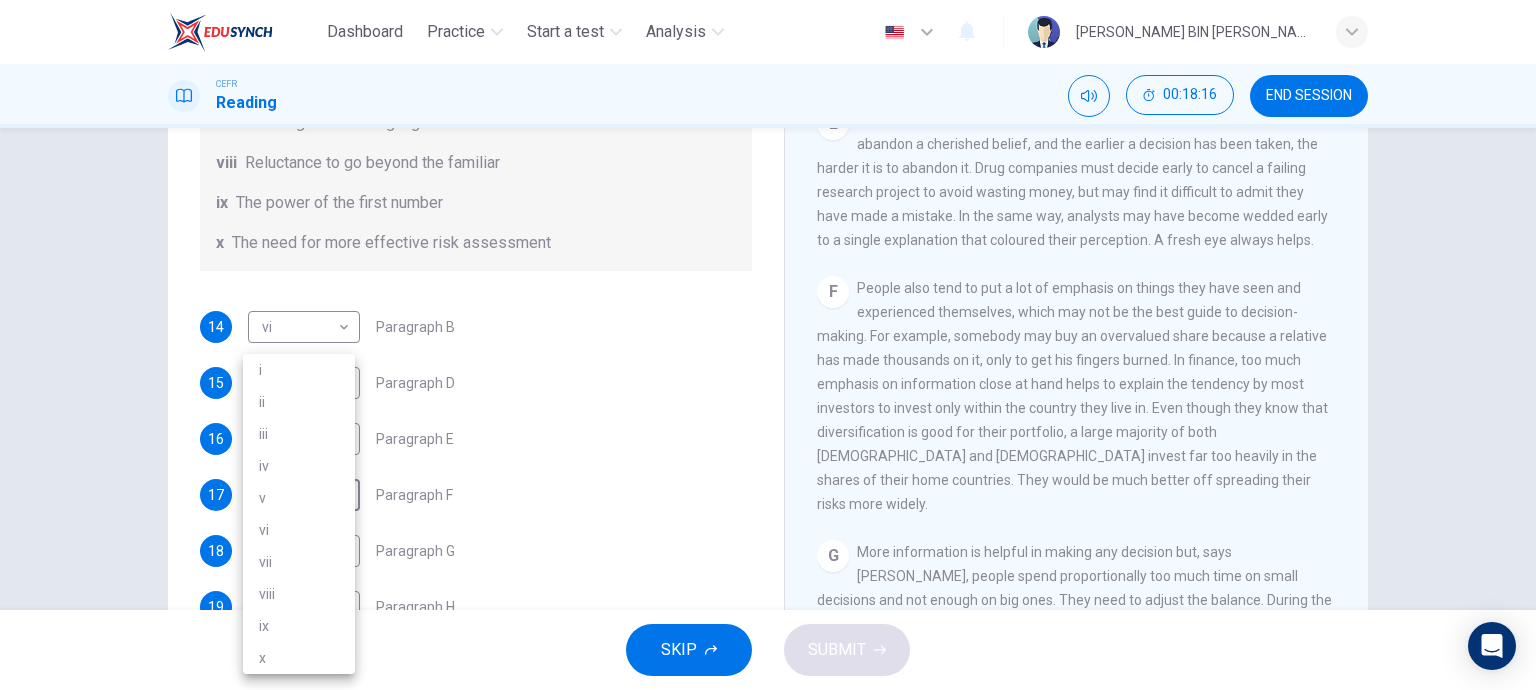 click on "viii" at bounding box center [299, 594] 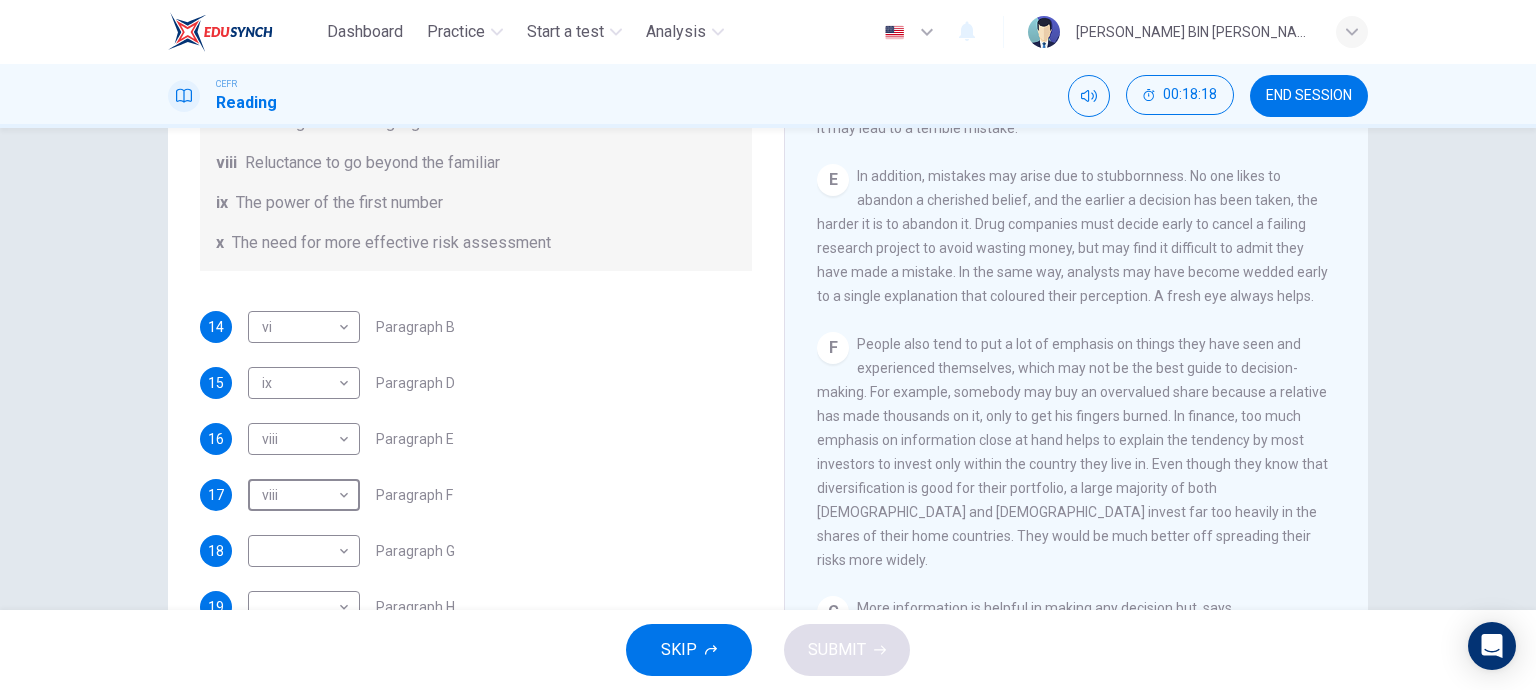 scroll, scrollTop: 1300, scrollLeft: 0, axis: vertical 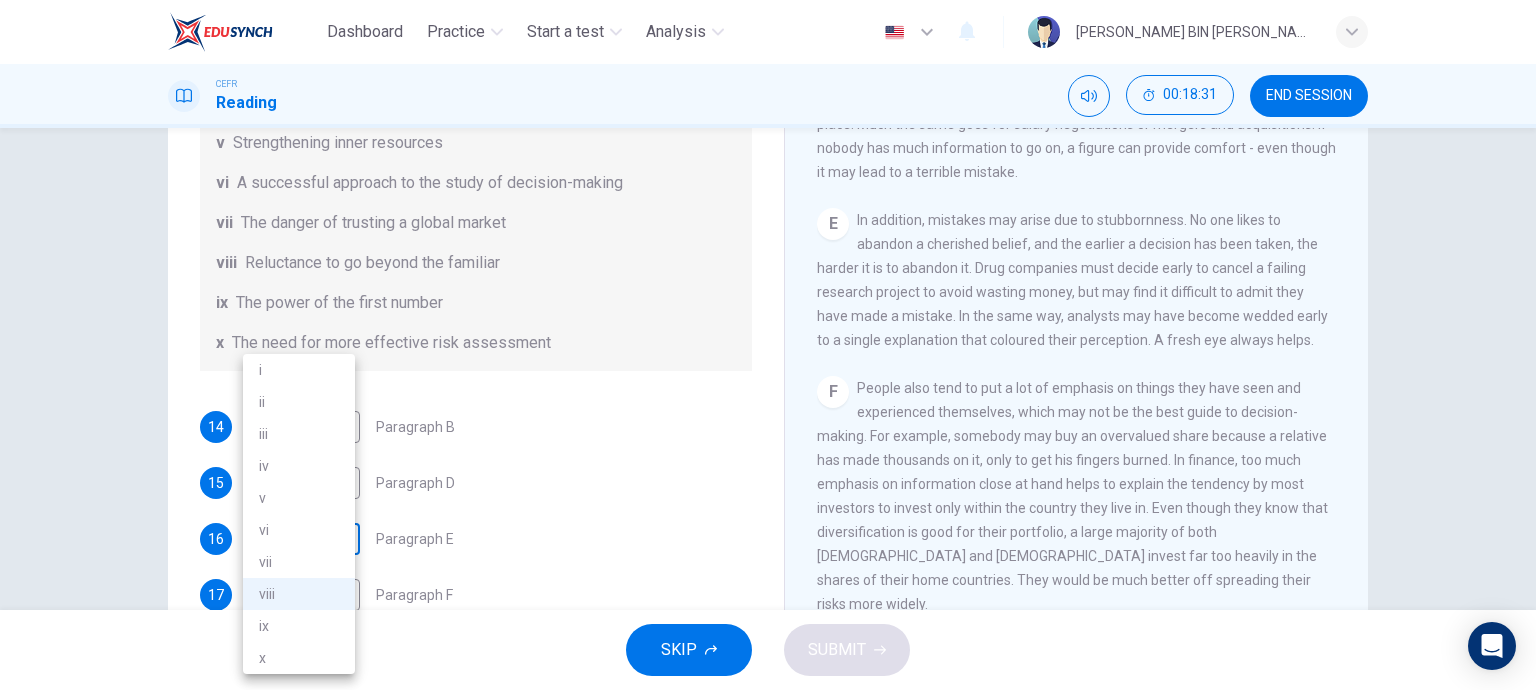 click on "Dashboard Practice Start a test Analysis English en ​ MUHAMMAD AMIR BIN MOHAMAD RIDZUAN CEFR Reading 00:18:31 END SESSION Questions 14 - 19 Reading Passage 1 has nine paragraphs  A-I
Choose the correct heading for Paragraphs  B  and  D-H  from the list of headings below.
Write the correct number  (i-xi)  in the boxes below. List of Headings i Not identifying the correct priorities ii A solution for the long term iii The difficulty of changing your mind iv Why looking back is unhelpful v Strengthening inner resources vi A successful approach to the study of decision-making vii The danger of trusting a global market viii Reluctance to go beyond the familiar ix The power of the first number x The need for more effective risk assessment 14 vi vi ​ Paragraph B 15 ix ix ​ Paragraph D 16 viii viii ​ Paragraph E 17 viii viii ​ Paragraph F 18 ​ ​ Paragraph G 19 ​ ​ Paragraph H Why Risks Can Go Wrong CLICK TO ZOOM Click to Zoom A B C D E F G H I SKIP SUBMIT
Dashboard Practice Start a test i" at bounding box center [768, 345] 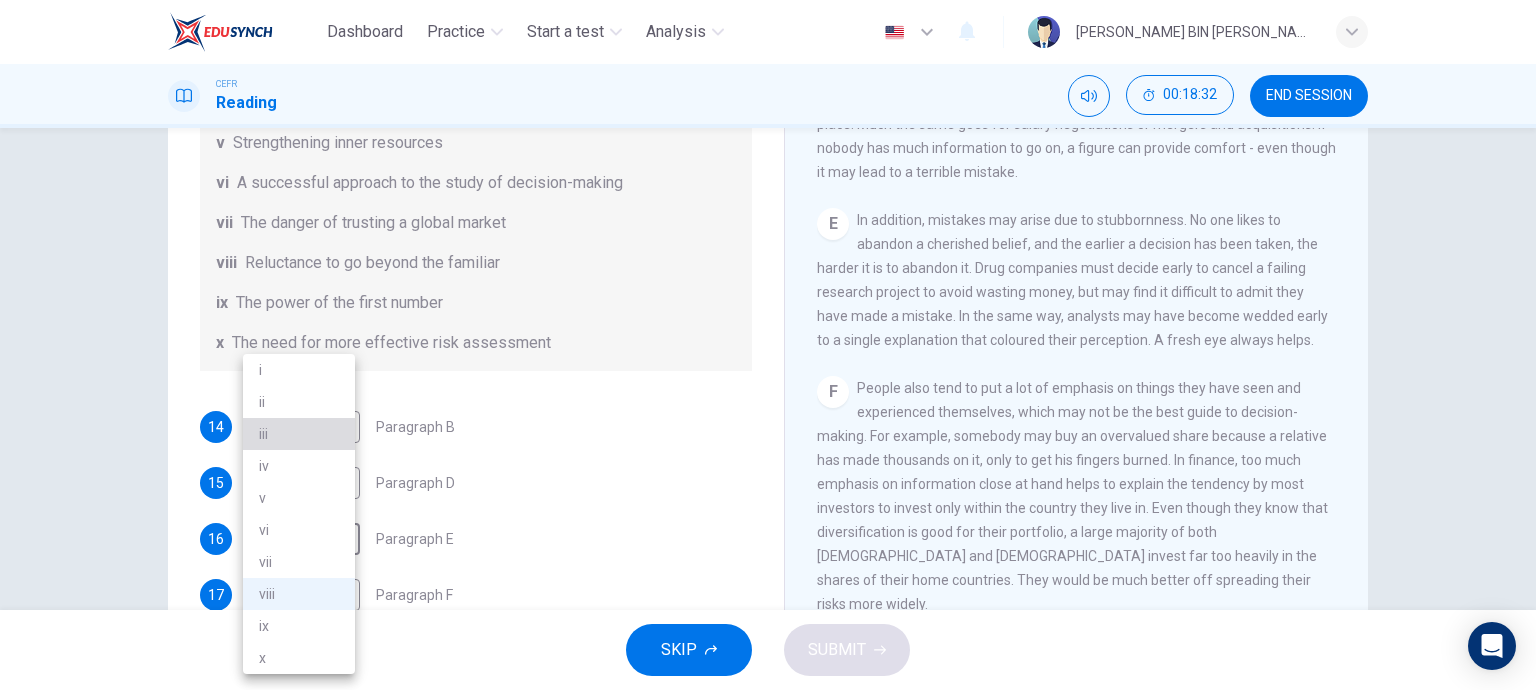 click on "iii" at bounding box center [299, 434] 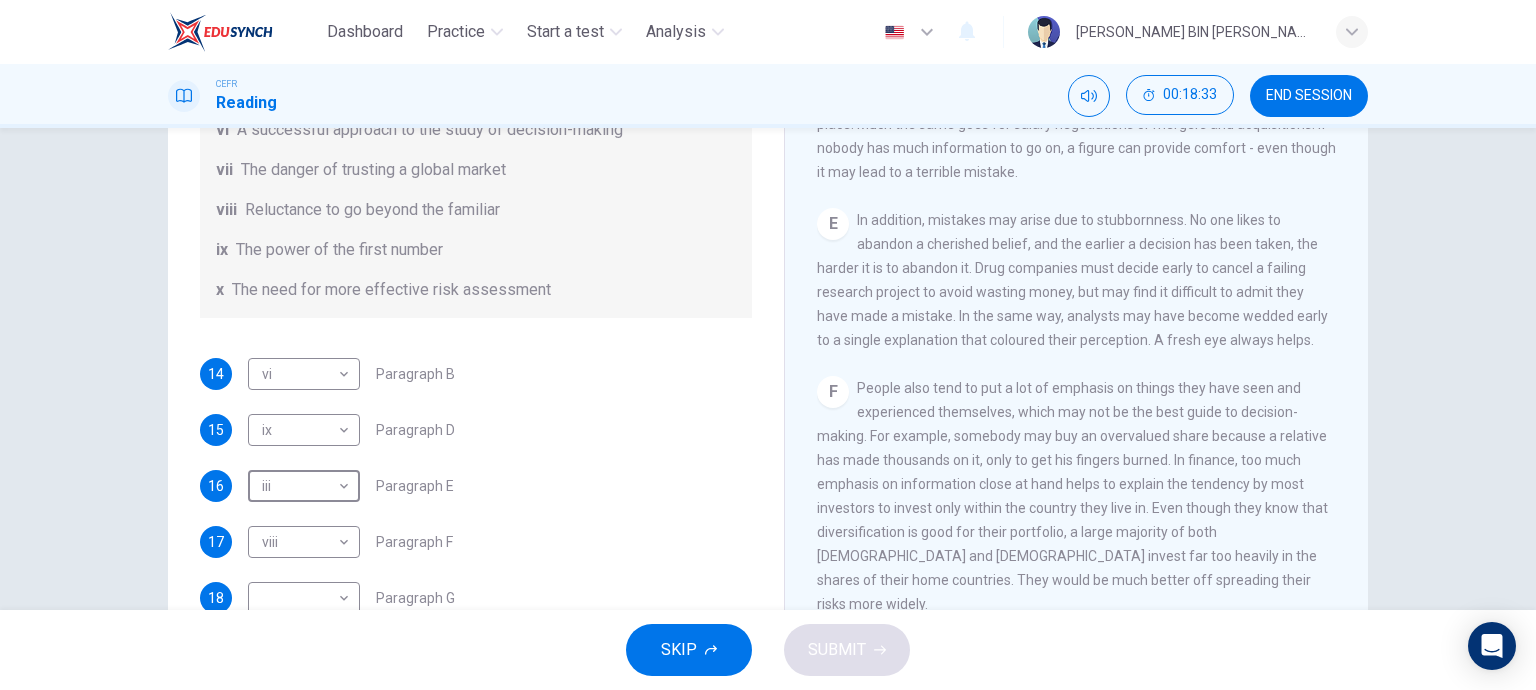 scroll, scrollTop: 384, scrollLeft: 0, axis: vertical 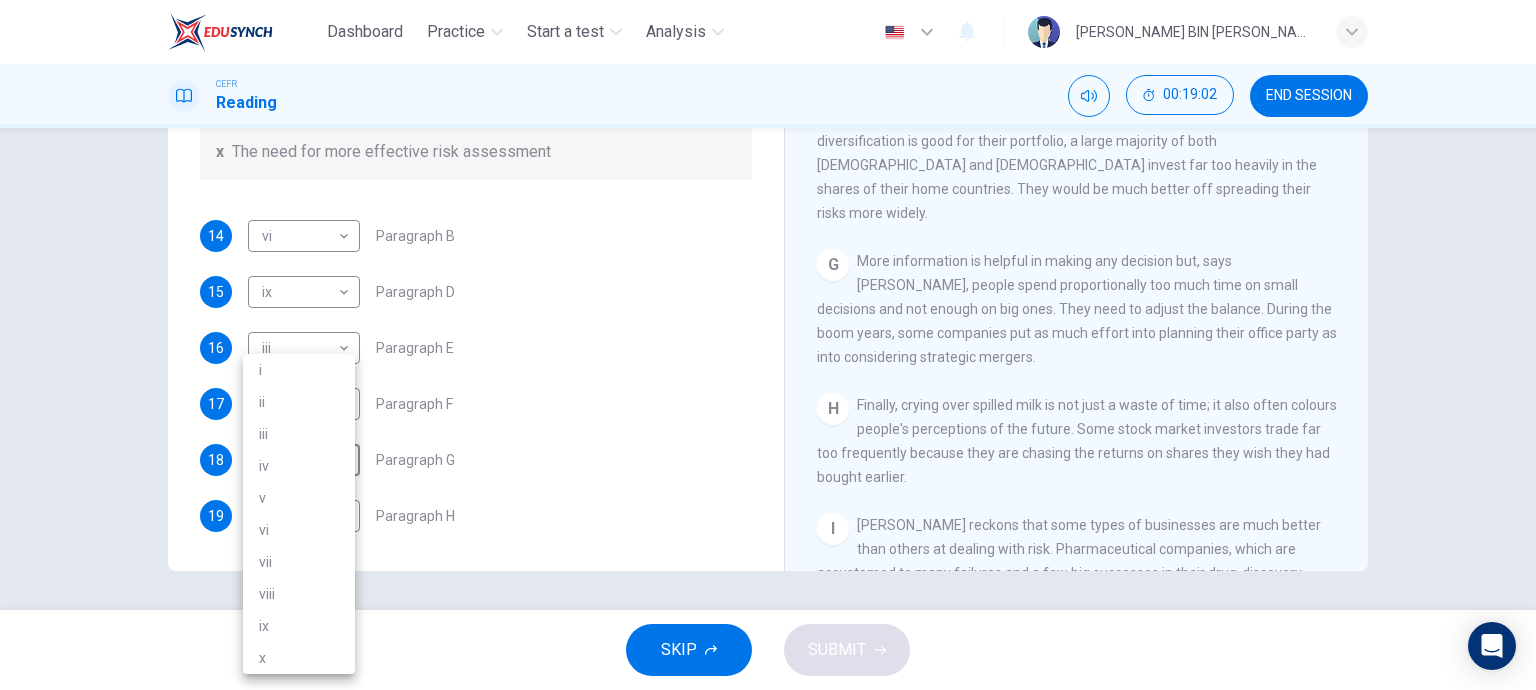 click on "Dashboard Practice Start a test Analysis English en ​ MUHAMMAD AMIR BIN MOHAMAD RIDZUAN CEFR Reading 00:19:02 END SESSION Questions 14 - 19 Reading Passage 1 has nine paragraphs  A-I
Choose the correct heading for Paragraphs  B  and  D-H  from the list of headings below.
Write the correct number  (i-xi)  in the boxes below. List of Headings i Not identifying the correct priorities ii A solution for the long term iii The difficulty of changing your mind iv Why looking back is unhelpful v Strengthening inner resources vi A successful approach to the study of decision-making vii The danger of trusting a global market viii Reluctance to go beyond the familiar ix The power of the first number x The need for more effective risk assessment 14 vi vi ​ Paragraph B 15 ix ix ​ Paragraph D 16 iii iii ​ Paragraph E 17 viii viii ​ Paragraph F 18 ​ ​ Paragraph G 19 ​ ​ Paragraph H Why Risks Can Go Wrong CLICK TO ZOOM Click to Zoom A B C D E F G H I SKIP SUBMIT
Dashboard Practice Start a test i v" at bounding box center (768, 345) 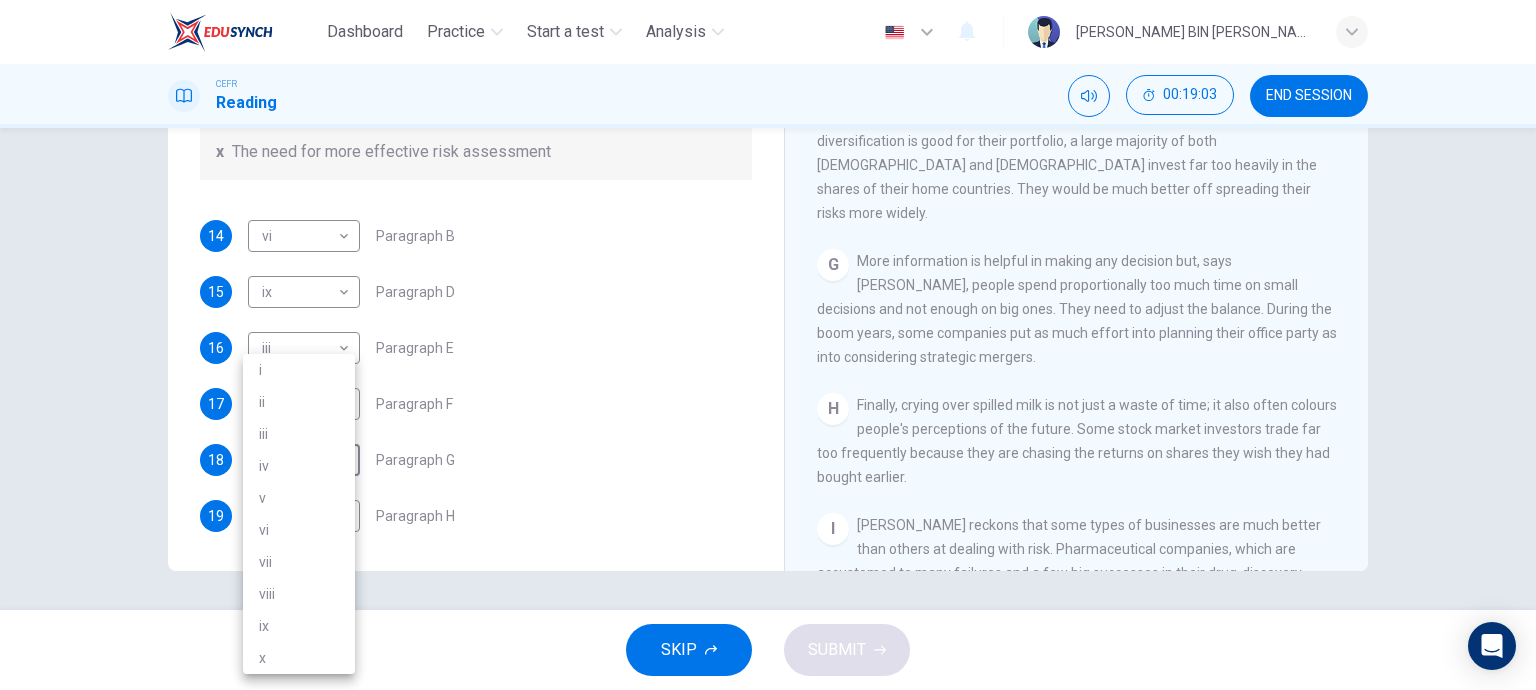 click on "i" at bounding box center (299, 370) 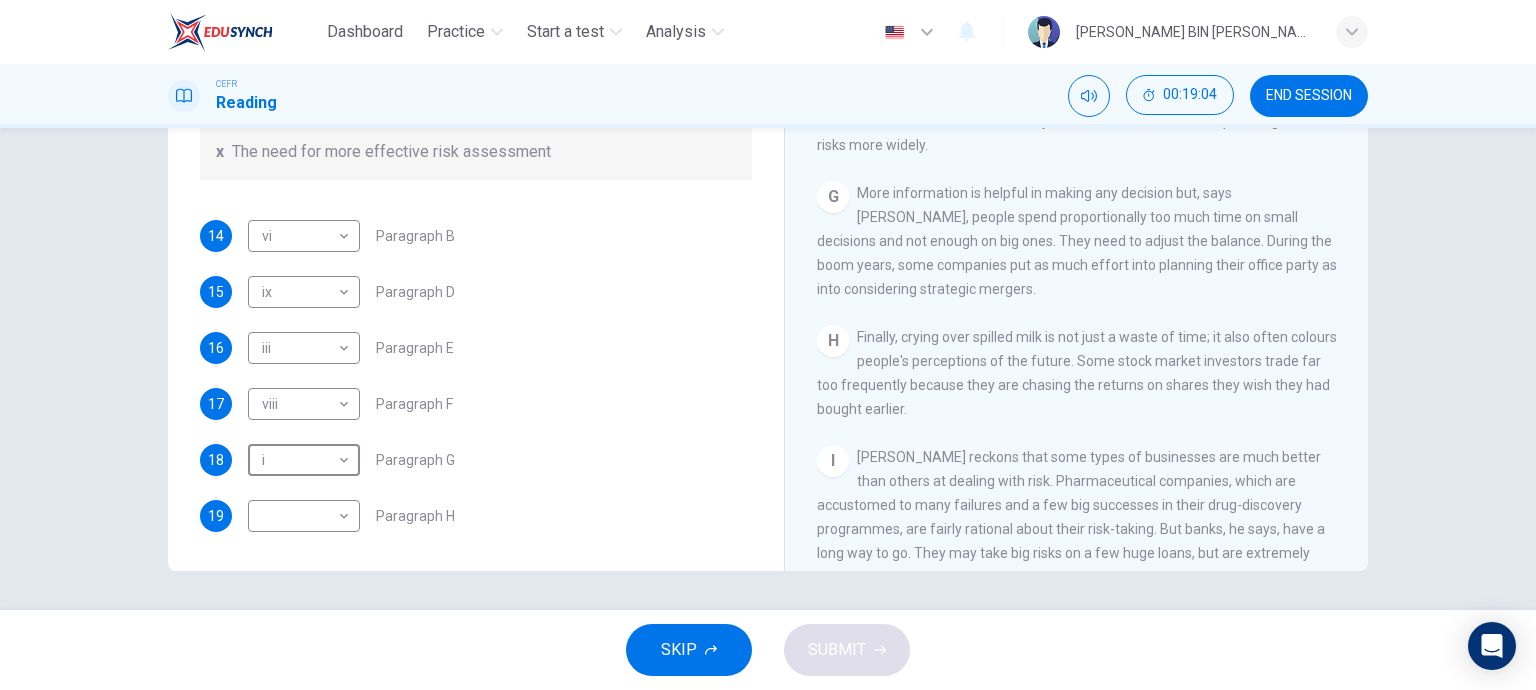 scroll, scrollTop: 1700, scrollLeft: 0, axis: vertical 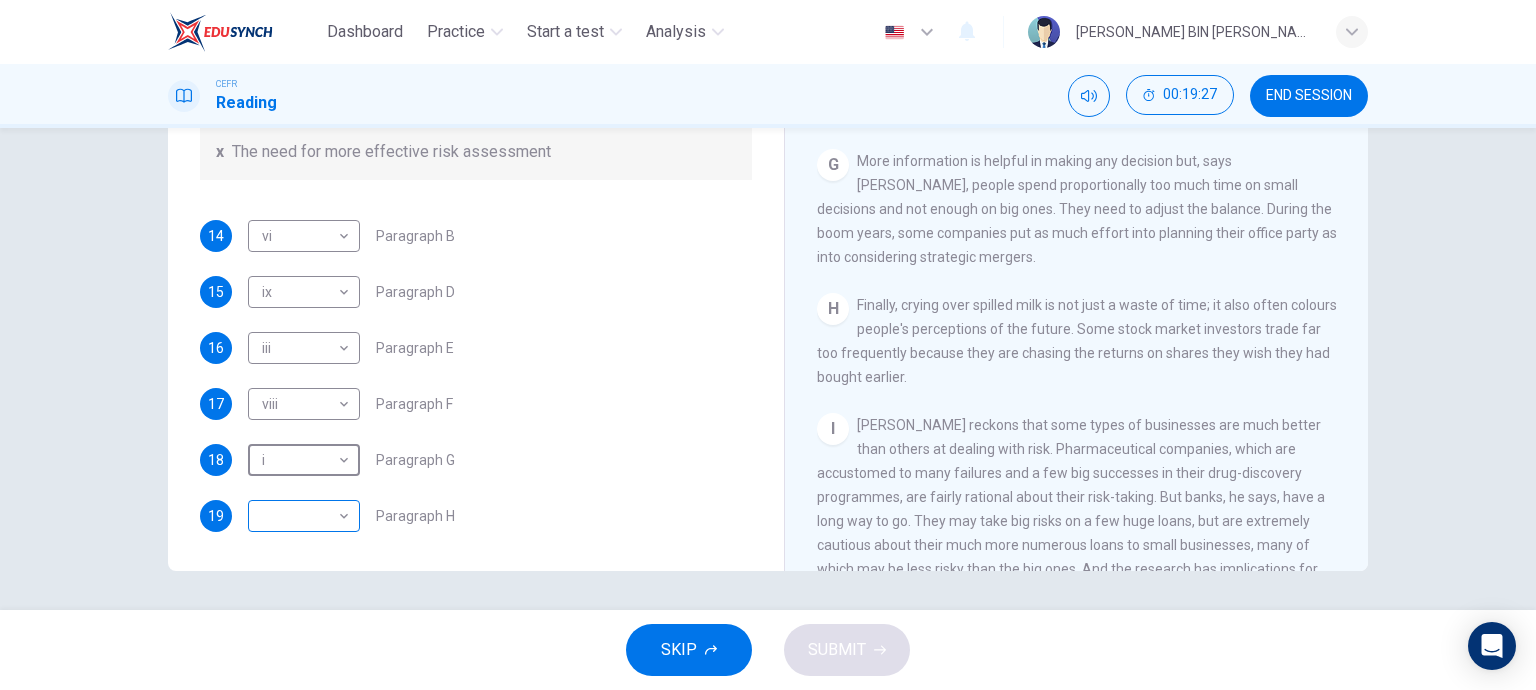 click on "Dashboard Practice Start a test Analysis English en ​ MUHAMMAD AMIR BIN MOHAMAD RIDZUAN CEFR Reading 00:19:27 END SESSION Questions 14 - 19 Reading Passage 1 has nine paragraphs  A-I
Choose the correct heading for Paragraphs  B  and  D-H  from the list of headings below.
Write the correct number  (i-xi)  in the boxes below. List of Headings i Not identifying the correct priorities ii A solution for the long term iii The difficulty of changing your mind iv Why looking back is unhelpful v Strengthening inner resources vi A successful approach to the study of decision-making vii The danger of trusting a global market viii Reluctance to go beyond the familiar ix The power of the first number x The need for more effective risk assessment 14 vi vi ​ Paragraph B 15 ix ix ​ Paragraph D 16 iii iii ​ Paragraph E 17 viii viii ​ Paragraph F 18 i i ​ Paragraph G 19 ​ ​ Paragraph H Why Risks Can Go Wrong CLICK TO ZOOM Click to Zoom A B C D E F G H I SKIP SUBMIT
Dashboard Practice Start a test" at bounding box center [768, 345] 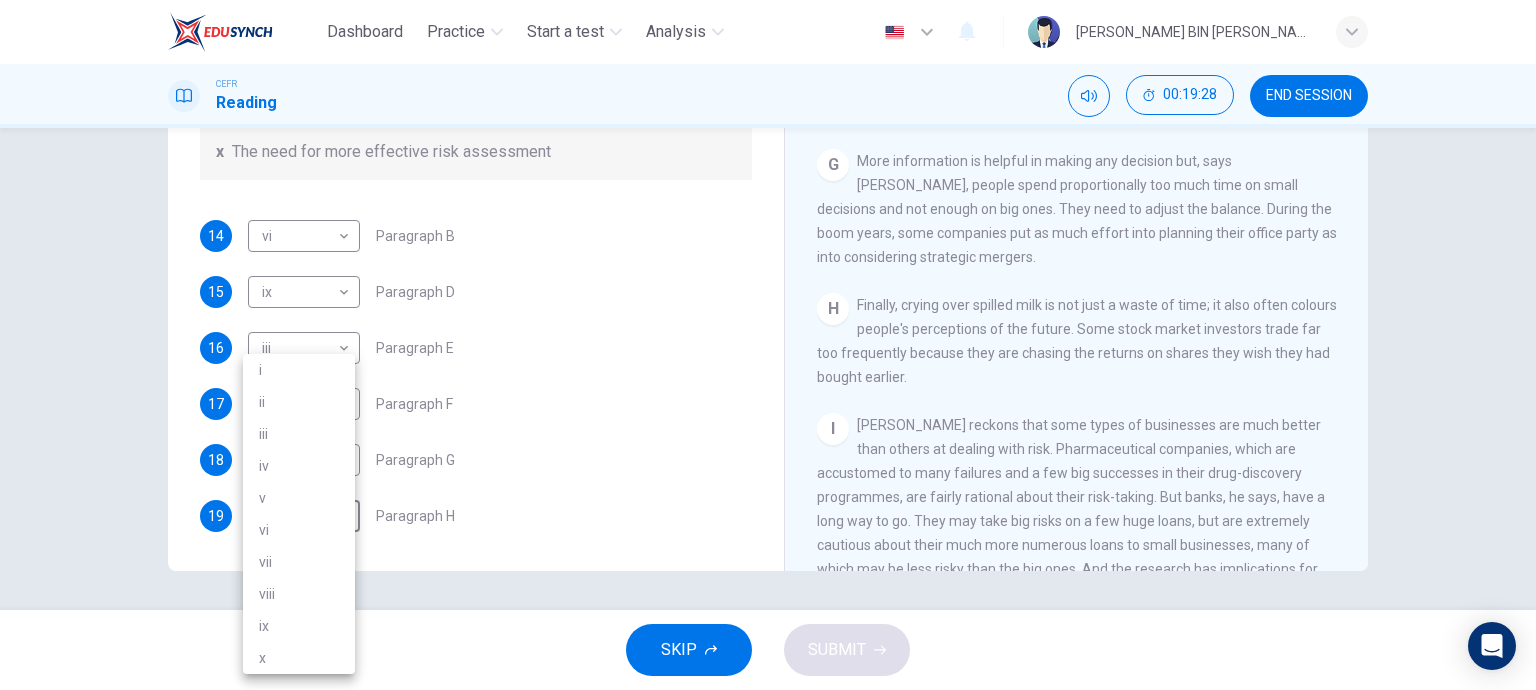 click on "iv" at bounding box center (299, 466) 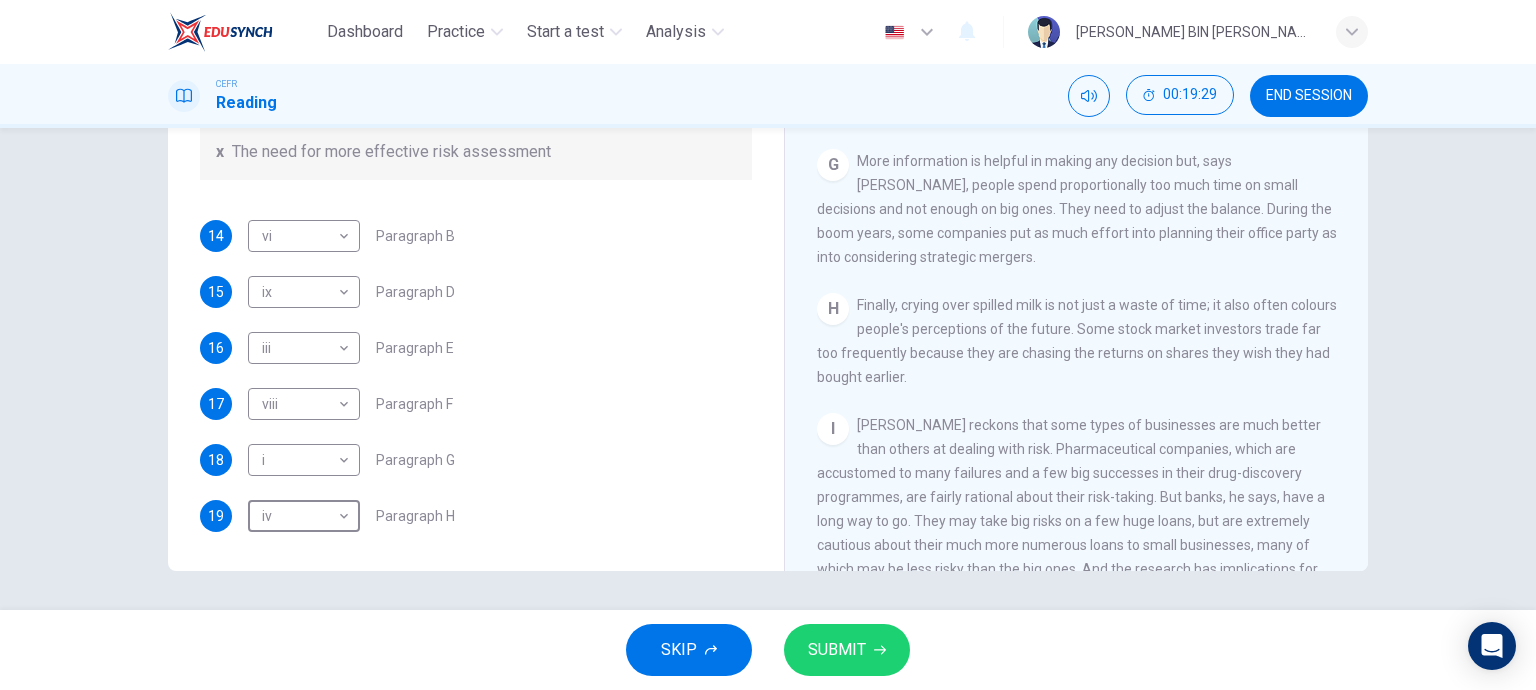 click on "SUBMIT" at bounding box center [847, 650] 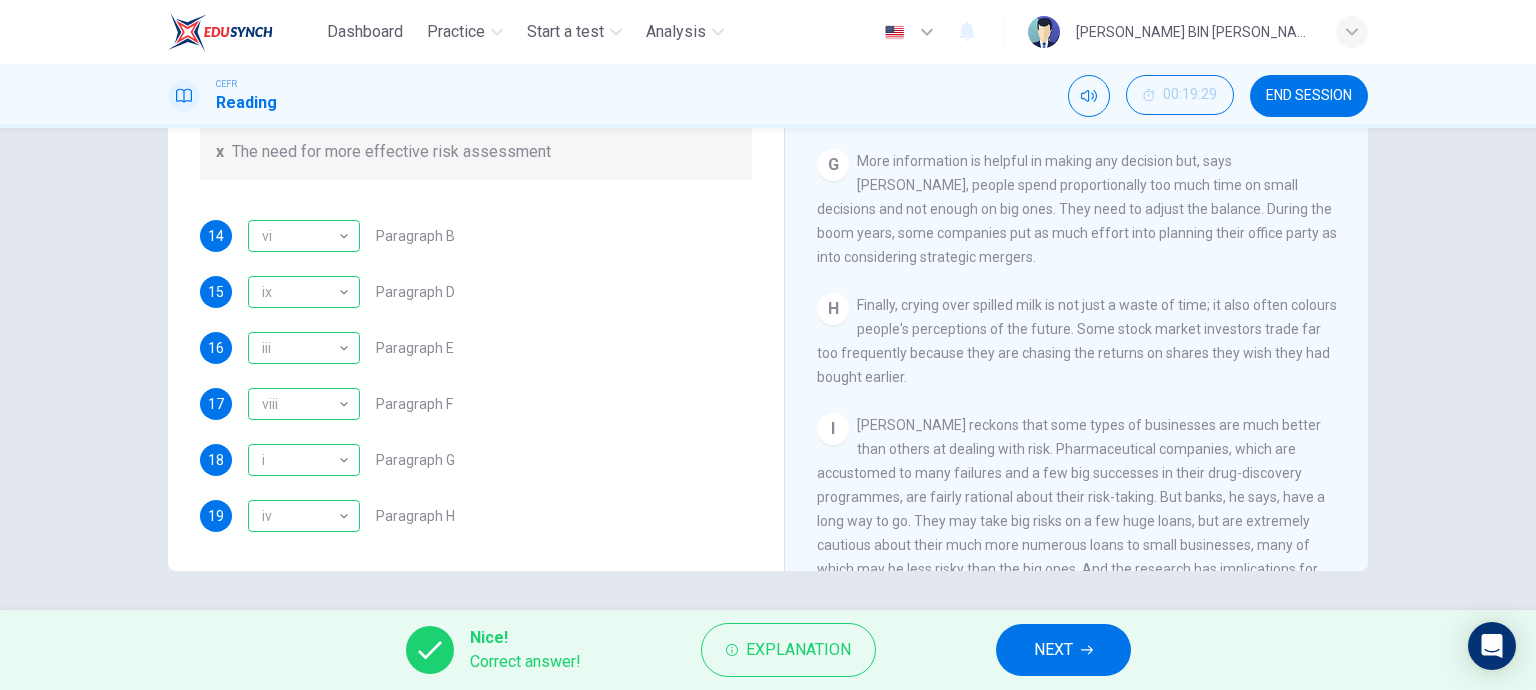 click on "NEXT" at bounding box center [1053, 650] 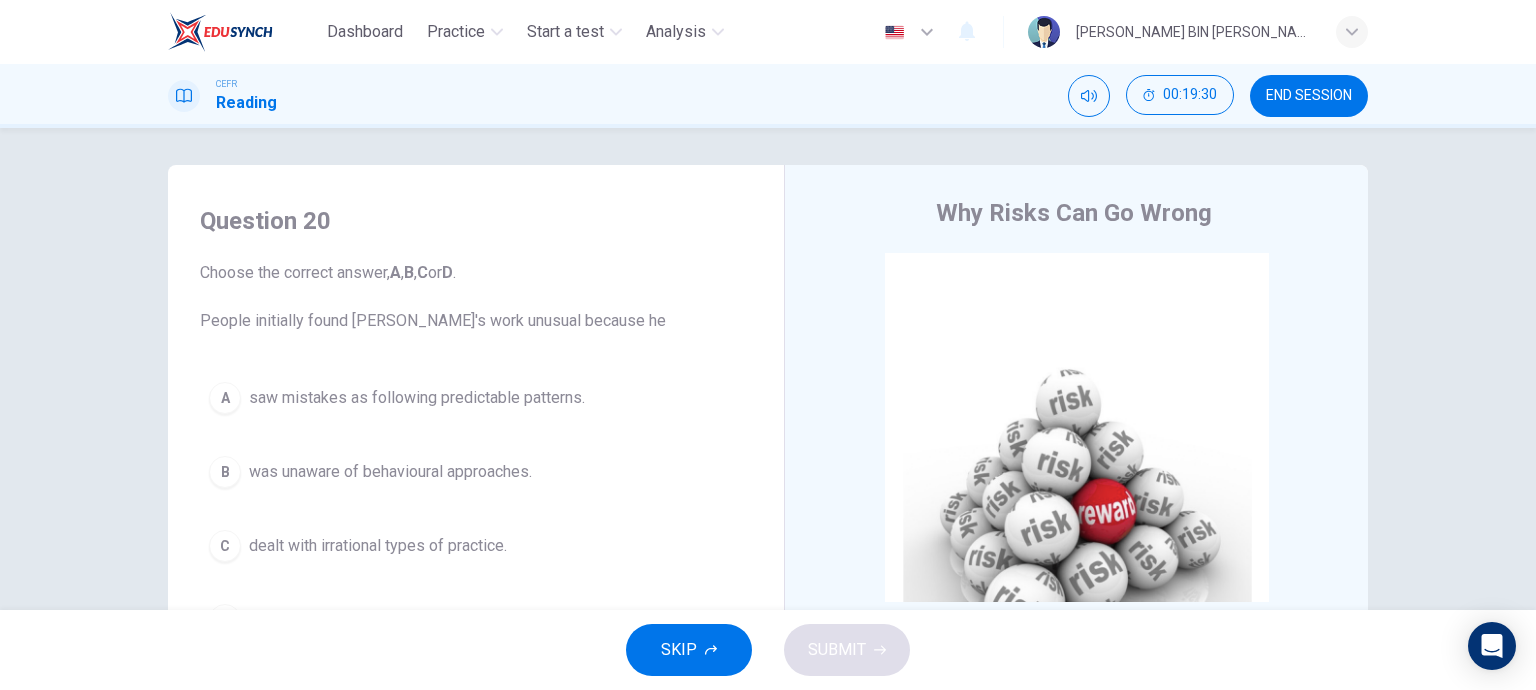 scroll, scrollTop: 0, scrollLeft: 0, axis: both 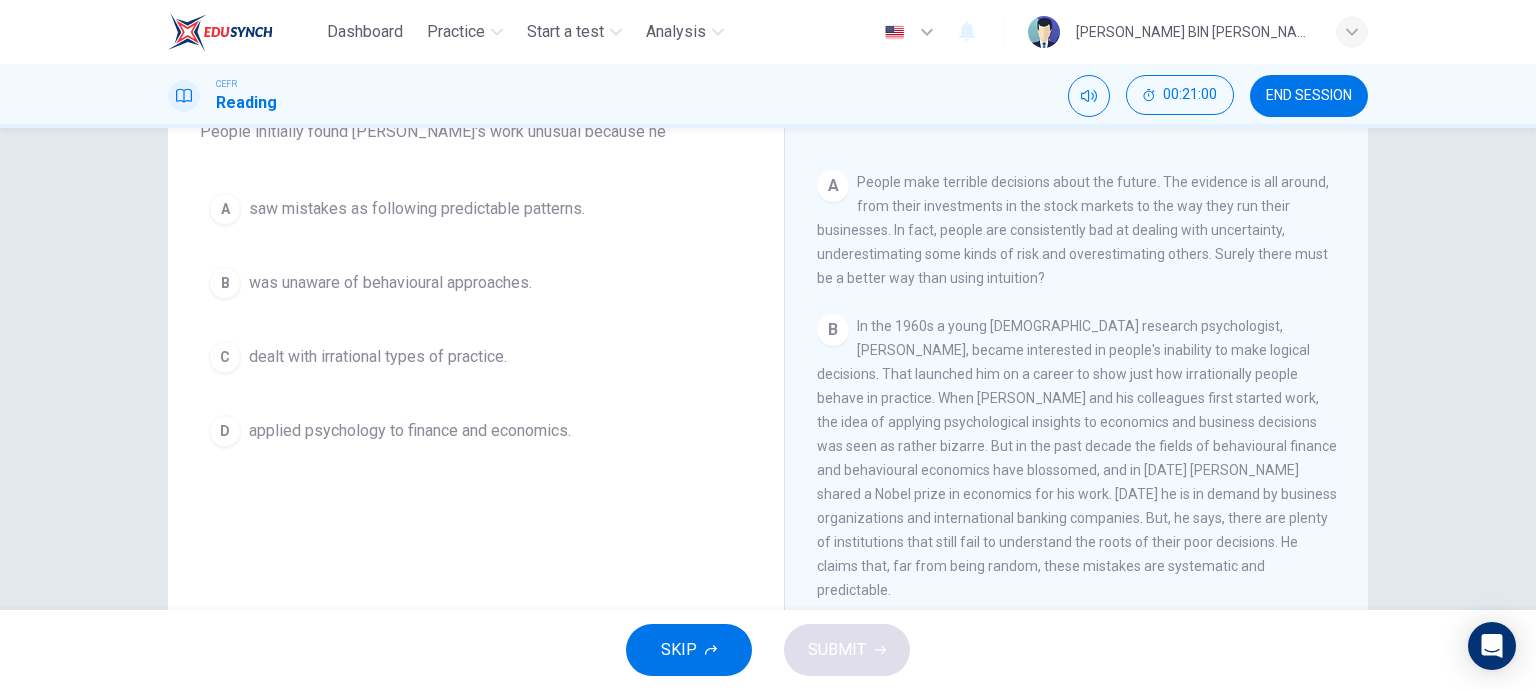 click on "D" at bounding box center [225, 431] 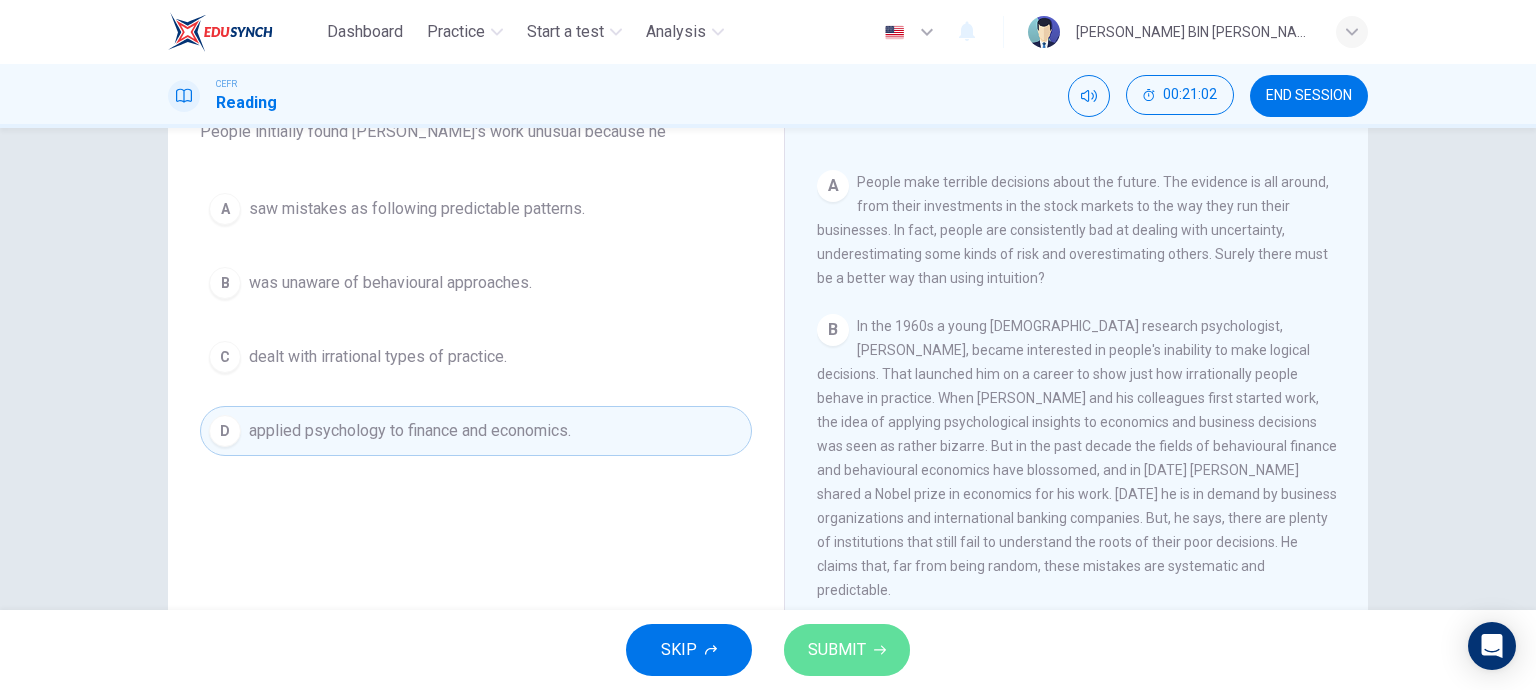 click on "SUBMIT" at bounding box center [837, 650] 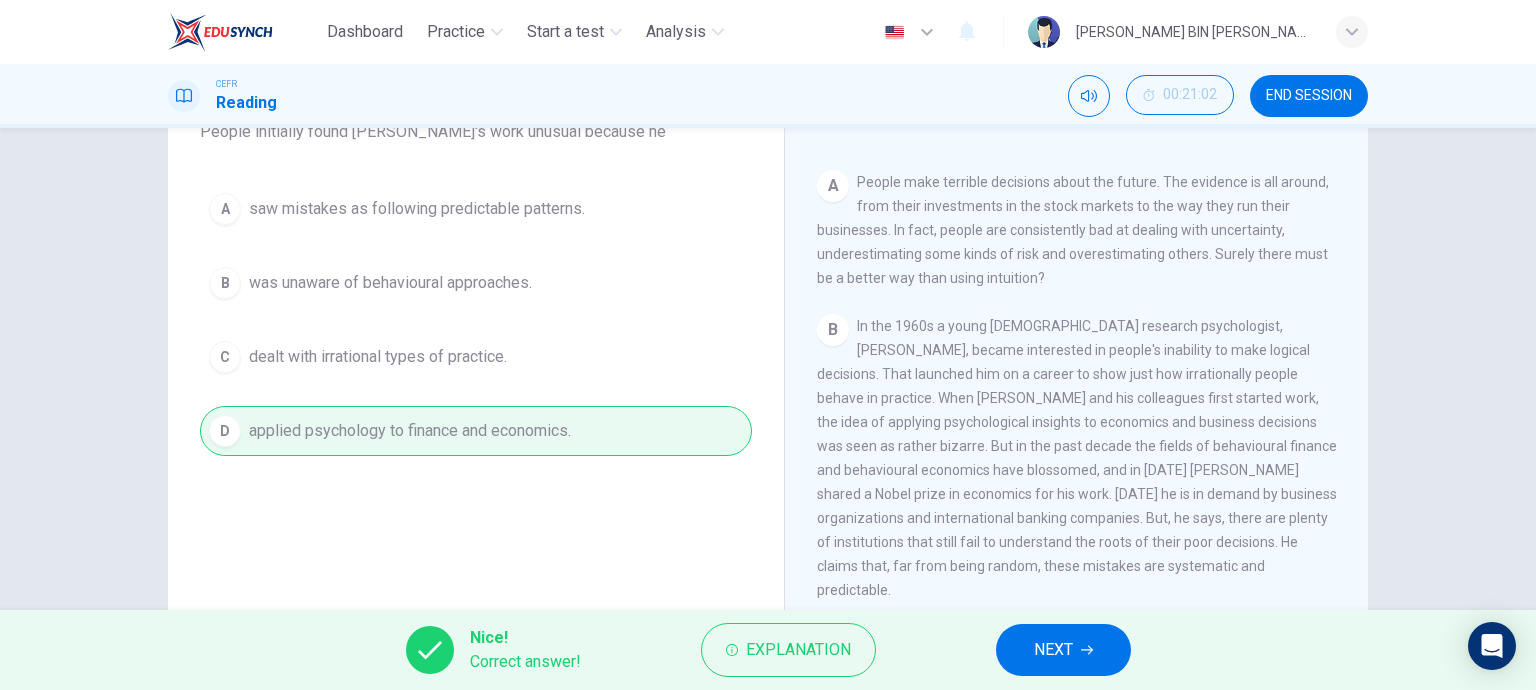 click on "NEXT" at bounding box center (1053, 650) 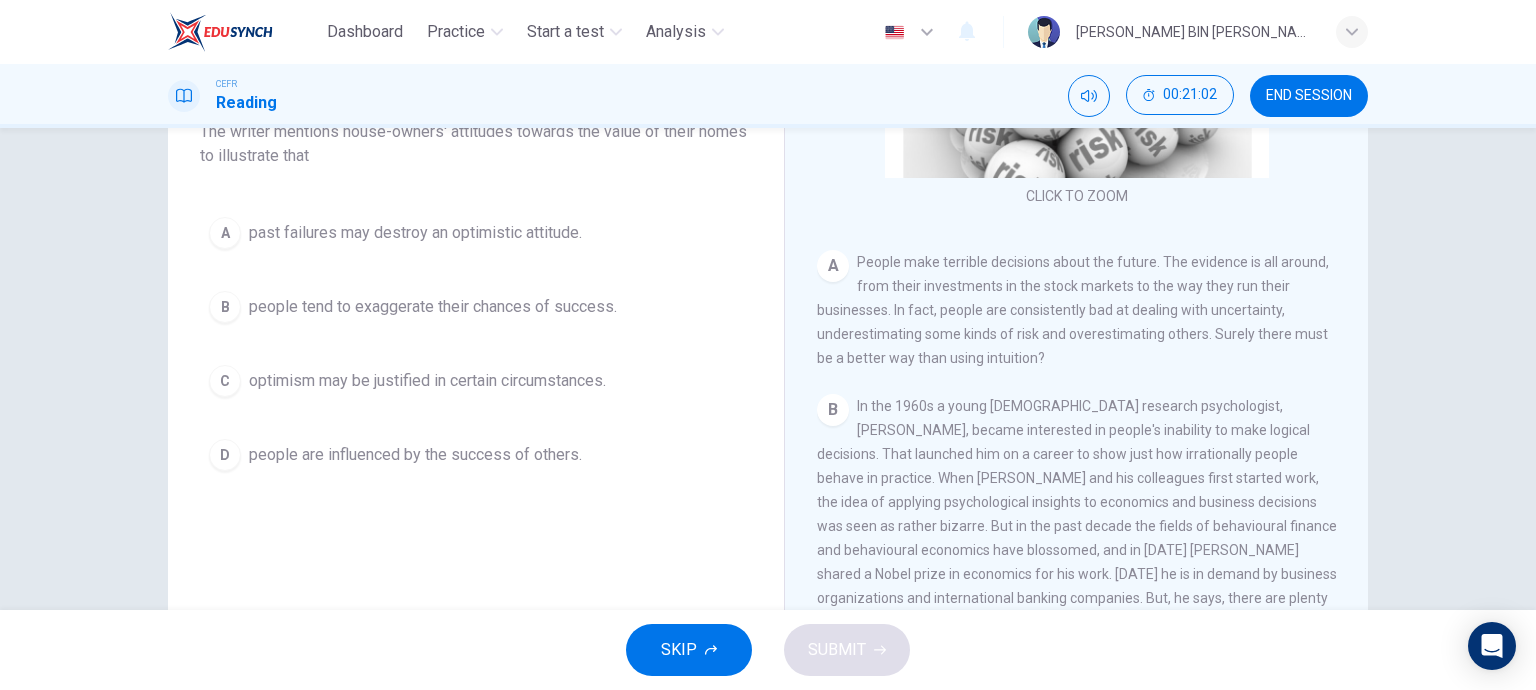 scroll, scrollTop: 115, scrollLeft: 0, axis: vertical 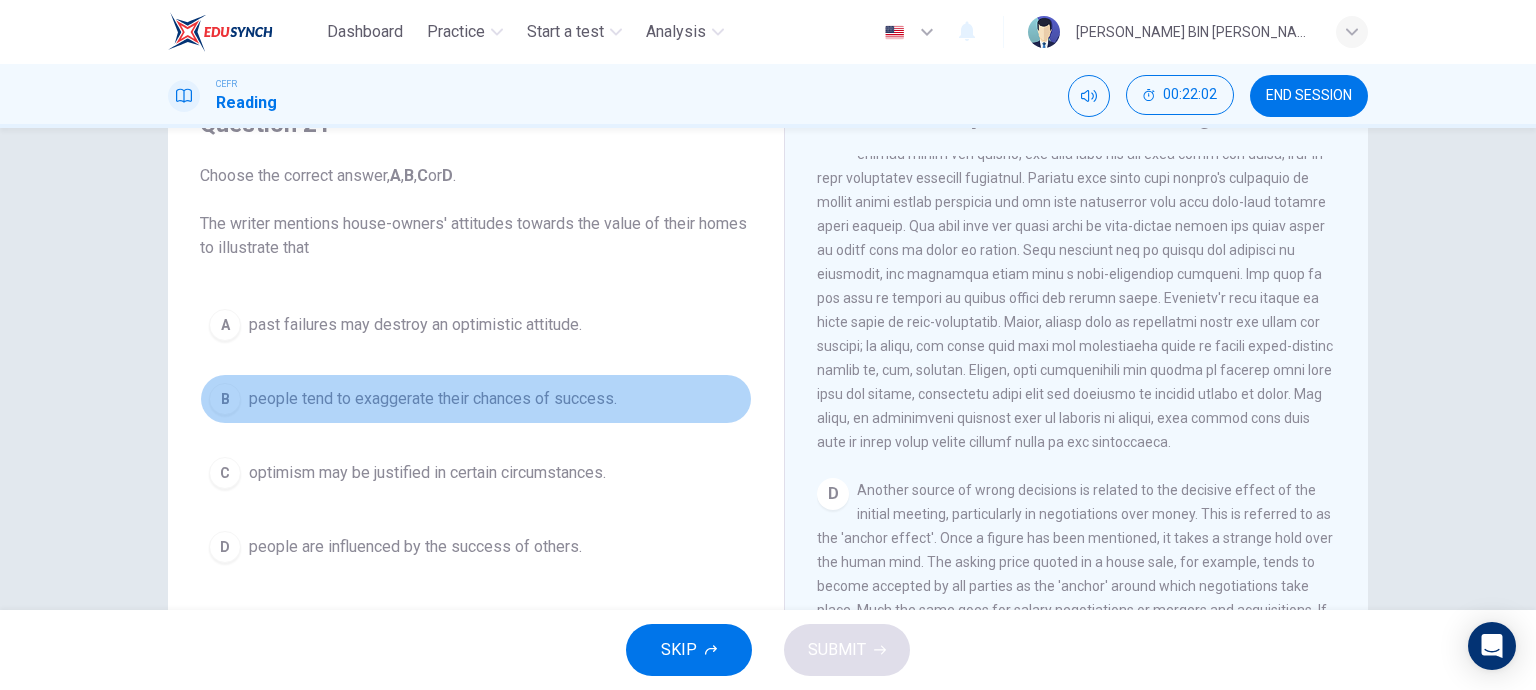 click on "B" at bounding box center [225, 399] 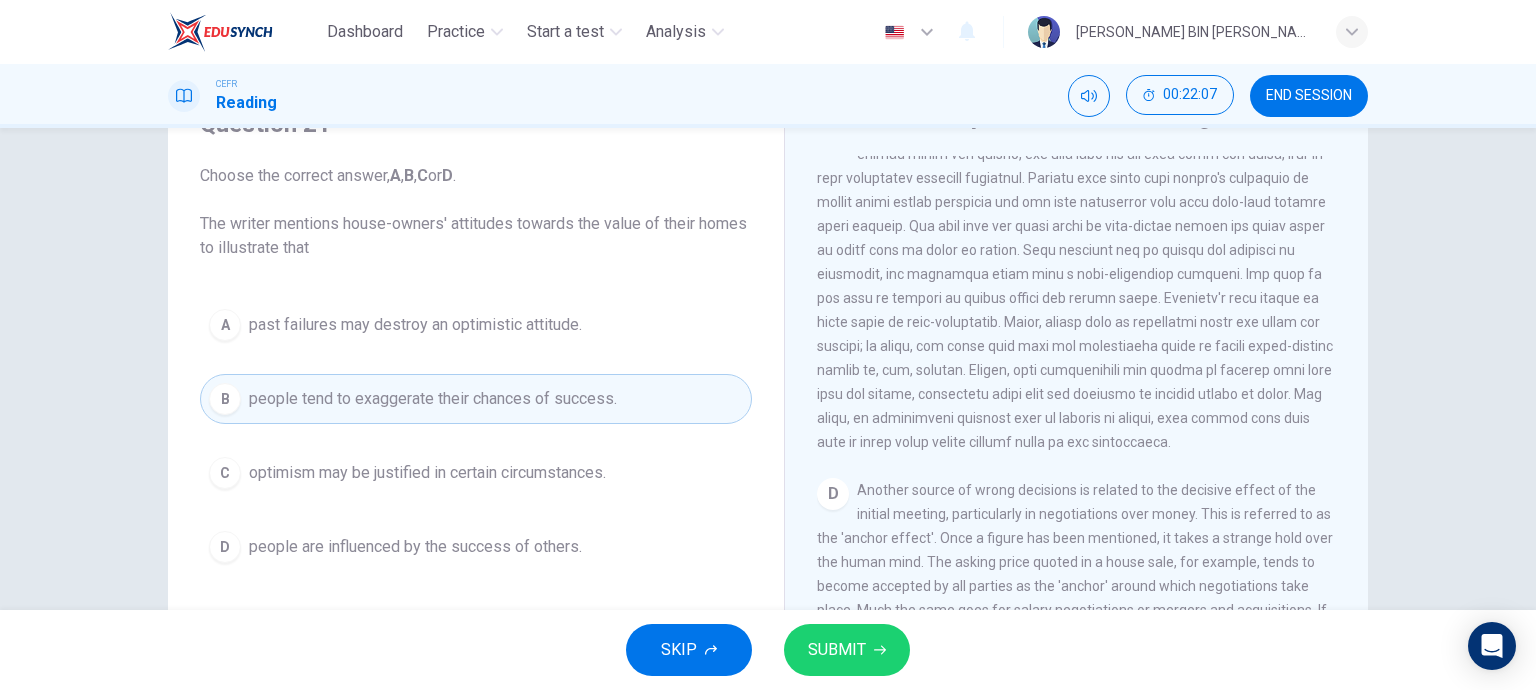 click on "SUBMIT" at bounding box center (837, 650) 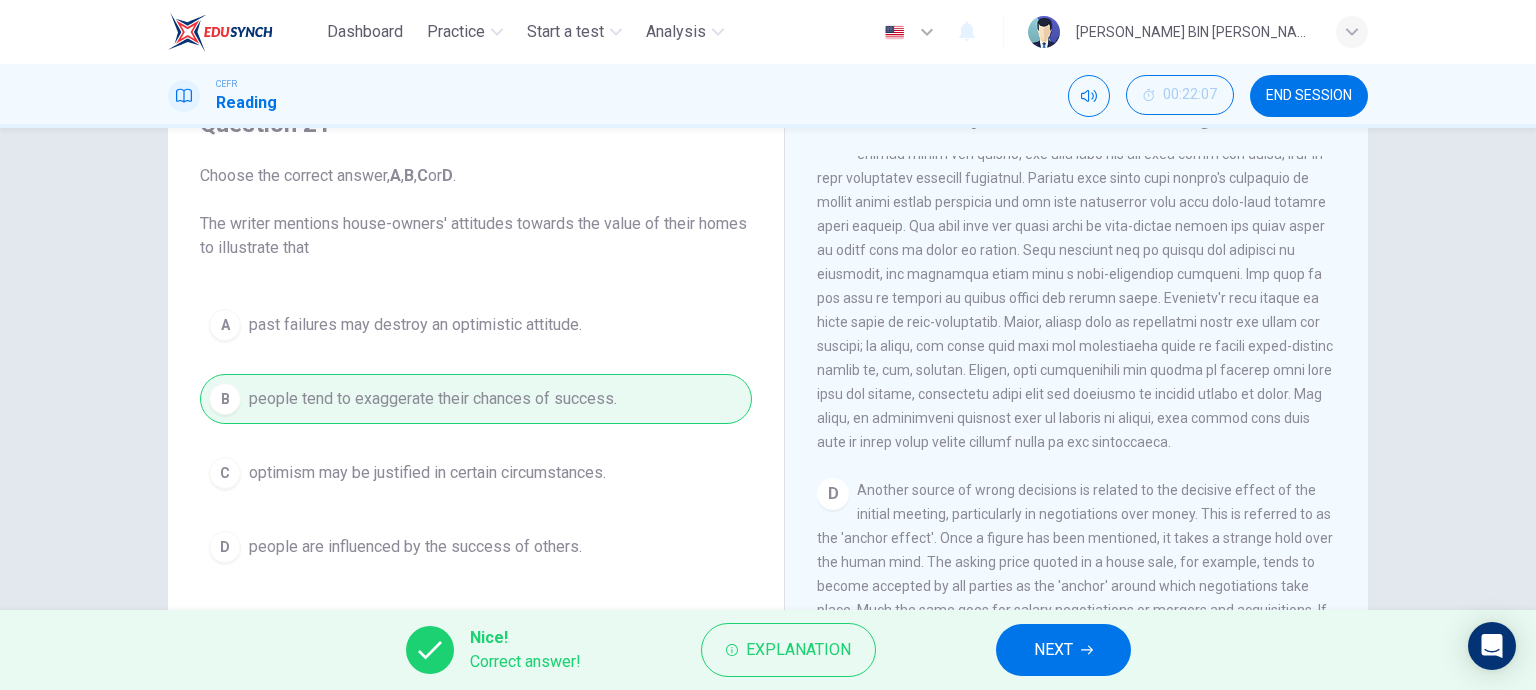 click on "NEXT" at bounding box center [1053, 650] 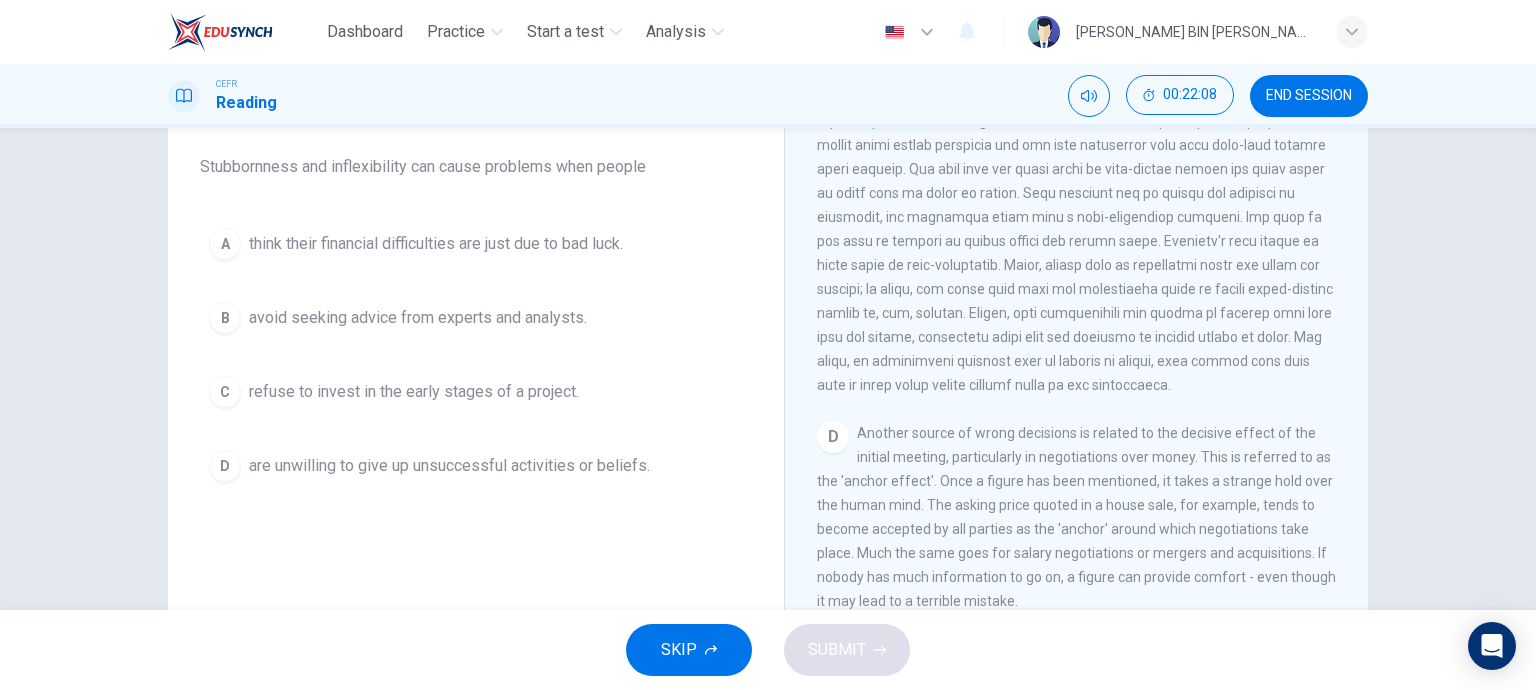 scroll, scrollTop: 200, scrollLeft: 0, axis: vertical 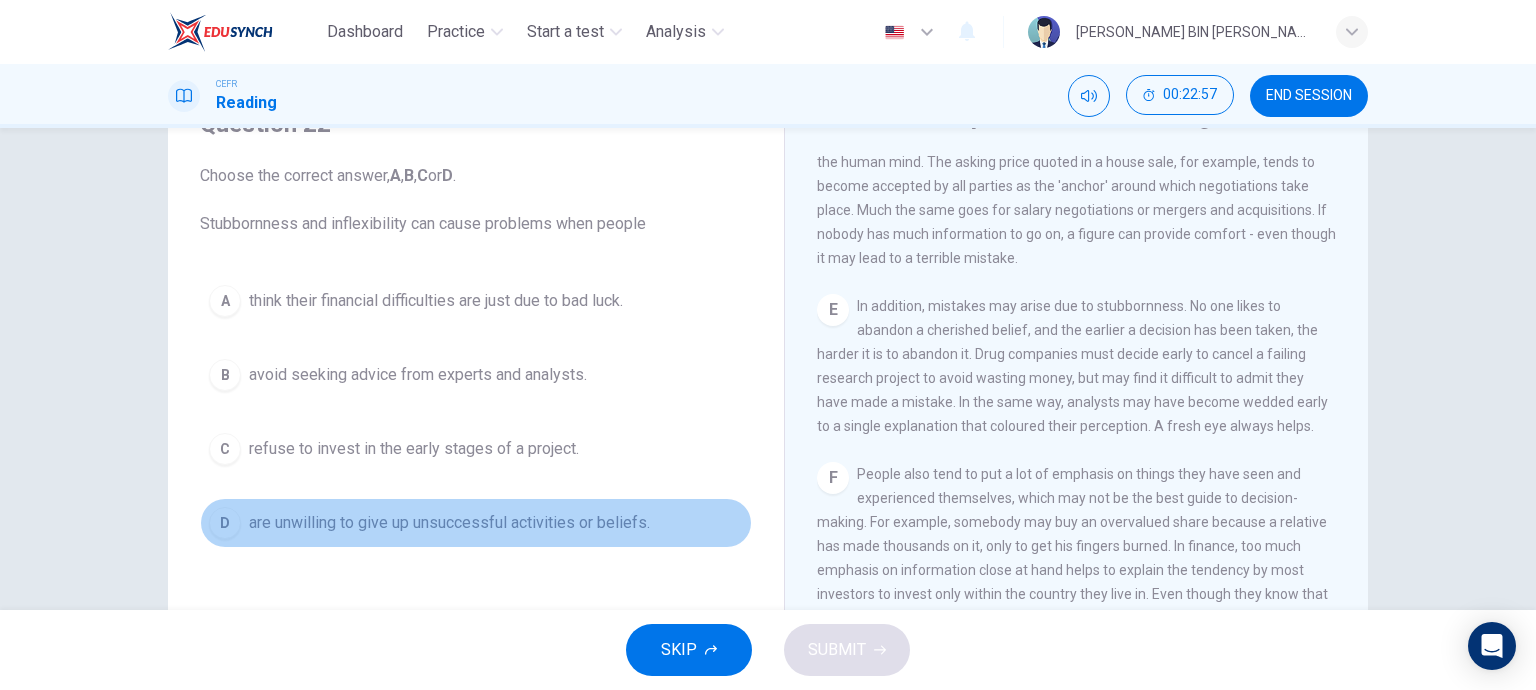 click on "D" at bounding box center (225, 523) 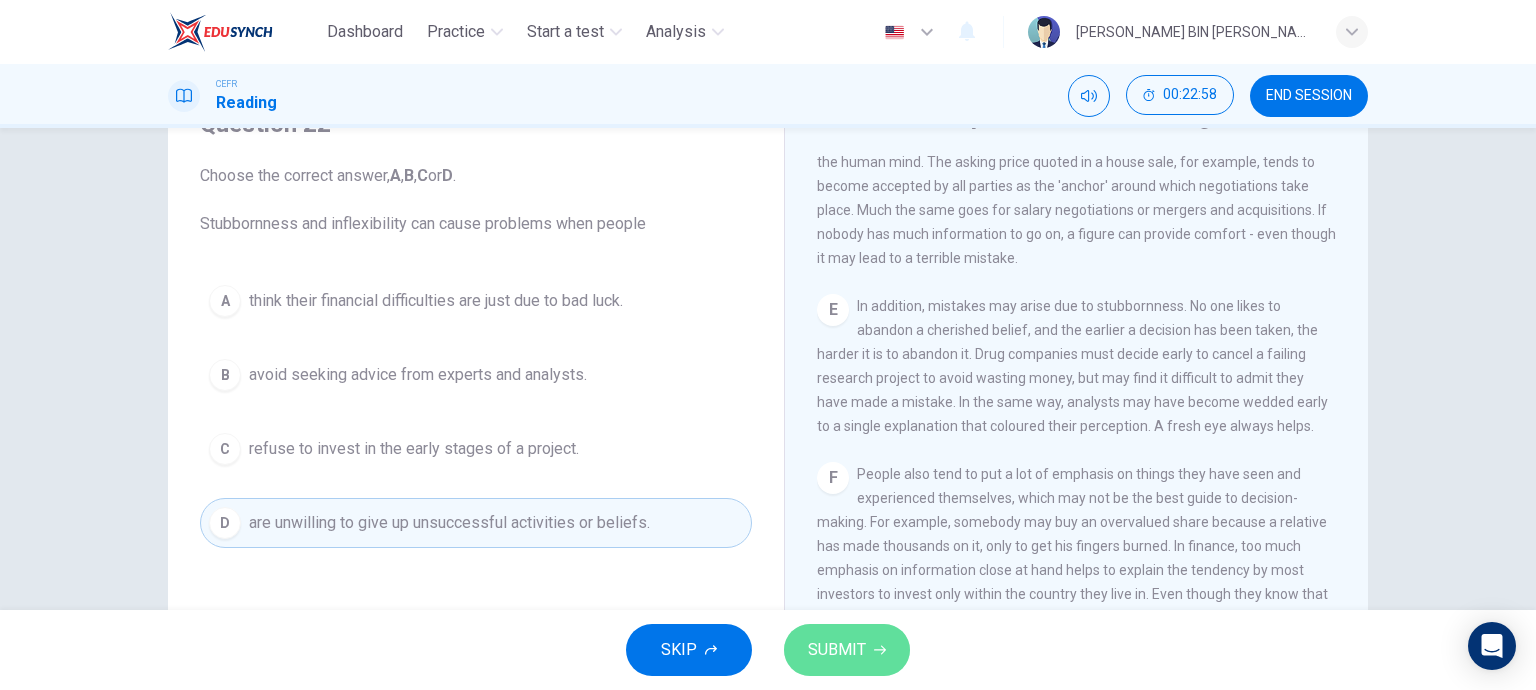 click on "SUBMIT" at bounding box center (847, 650) 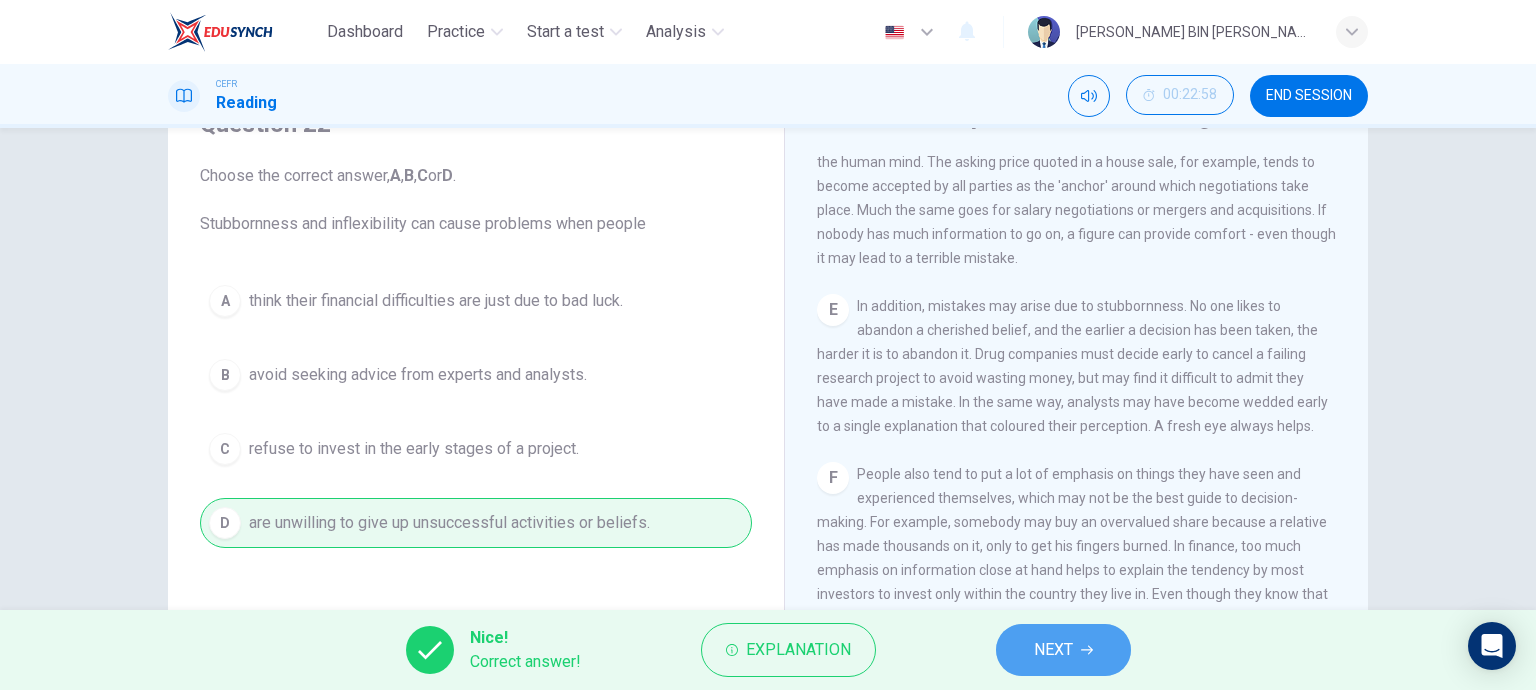 click on "NEXT" at bounding box center [1063, 650] 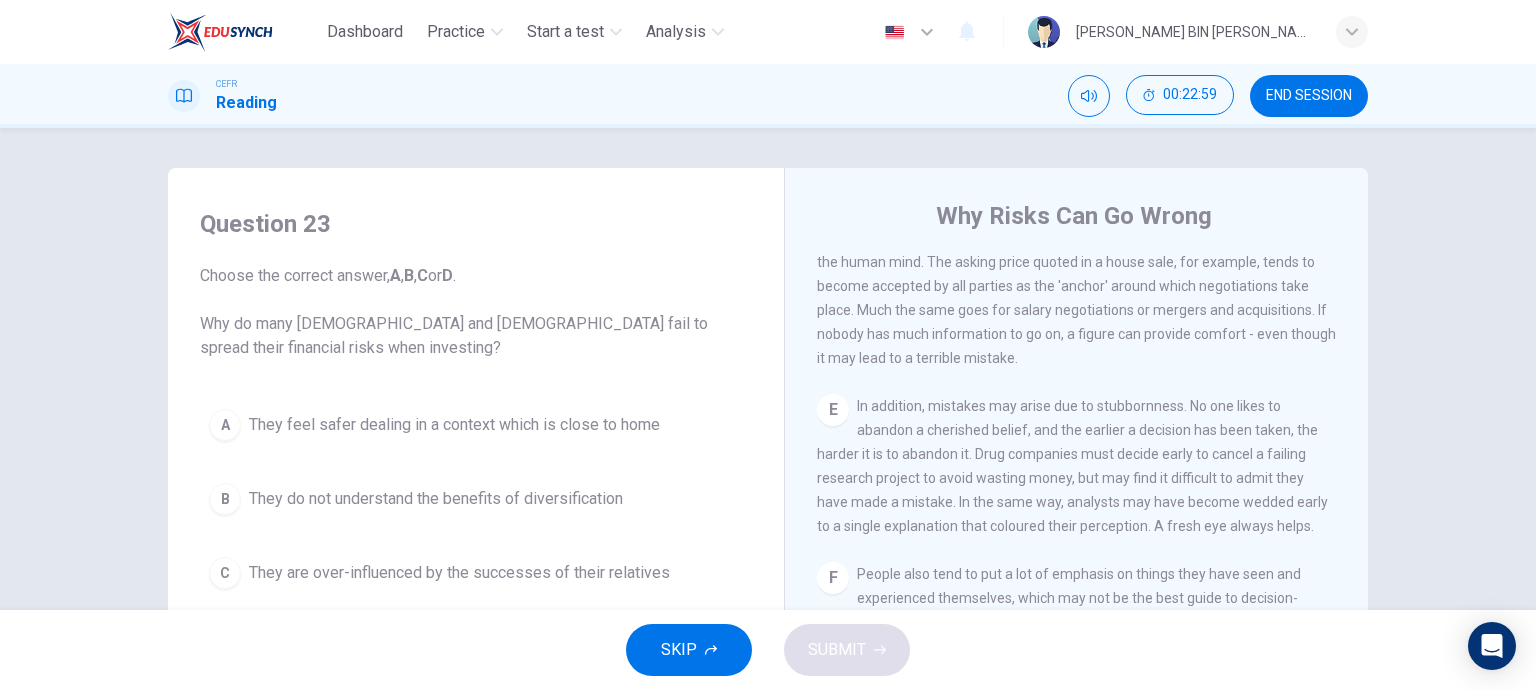 scroll, scrollTop: 100, scrollLeft: 0, axis: vertical 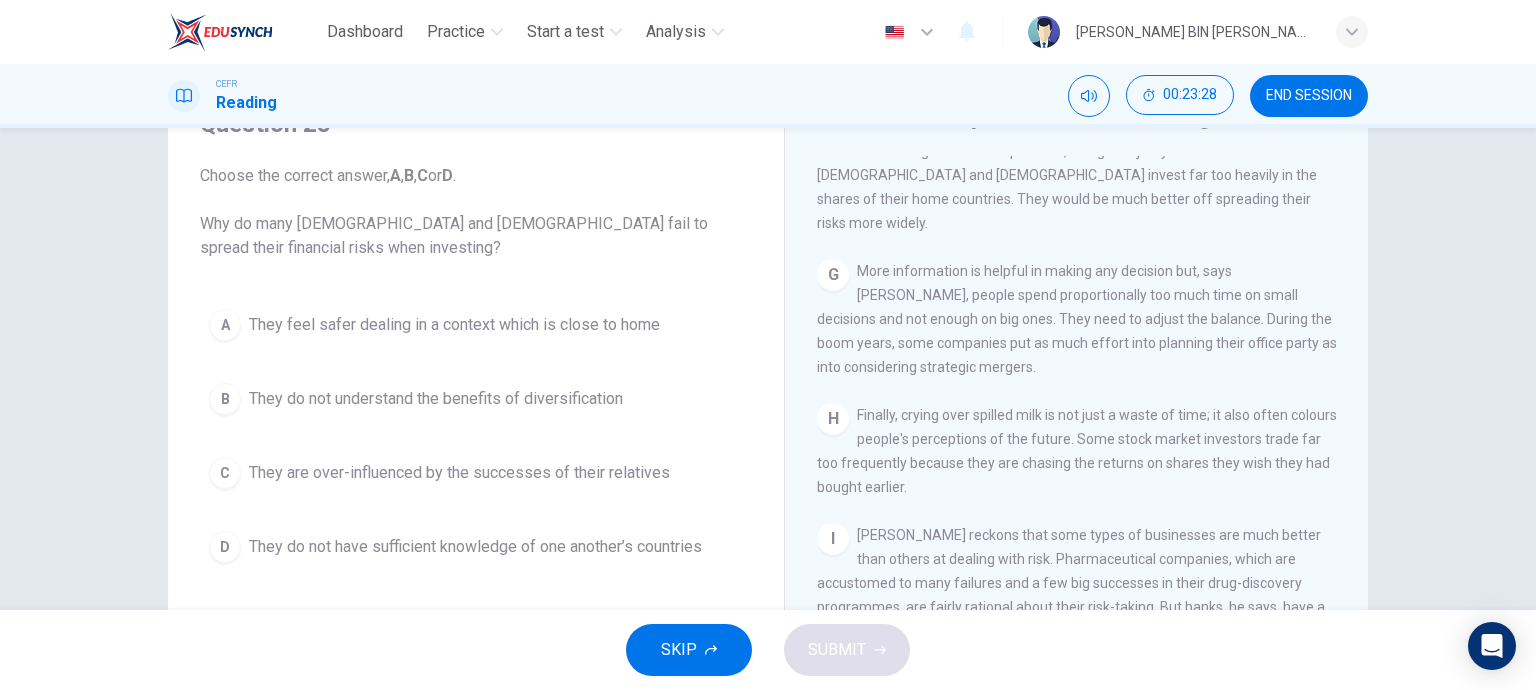 click on "B" at bounding box center (225, 399) 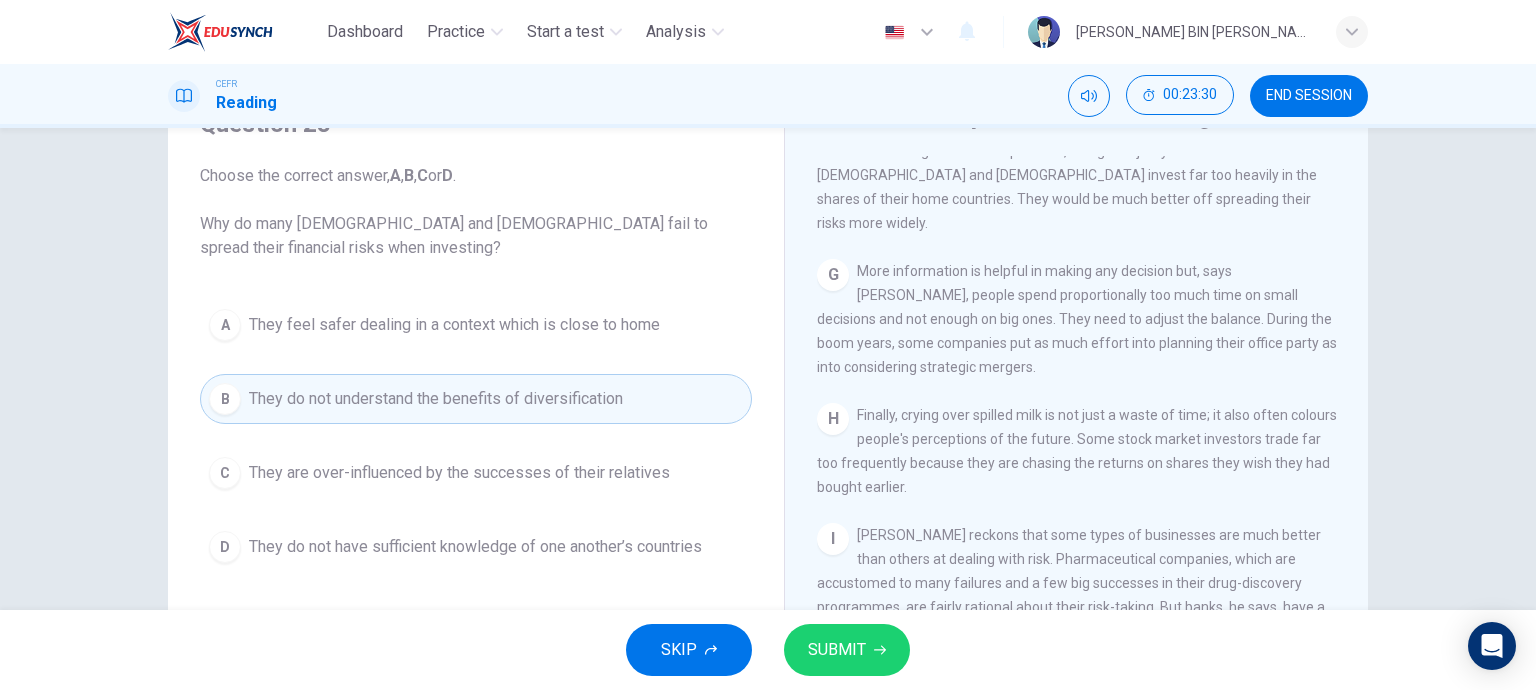 click on "SUBMIT" at bounding box center (837, 650) 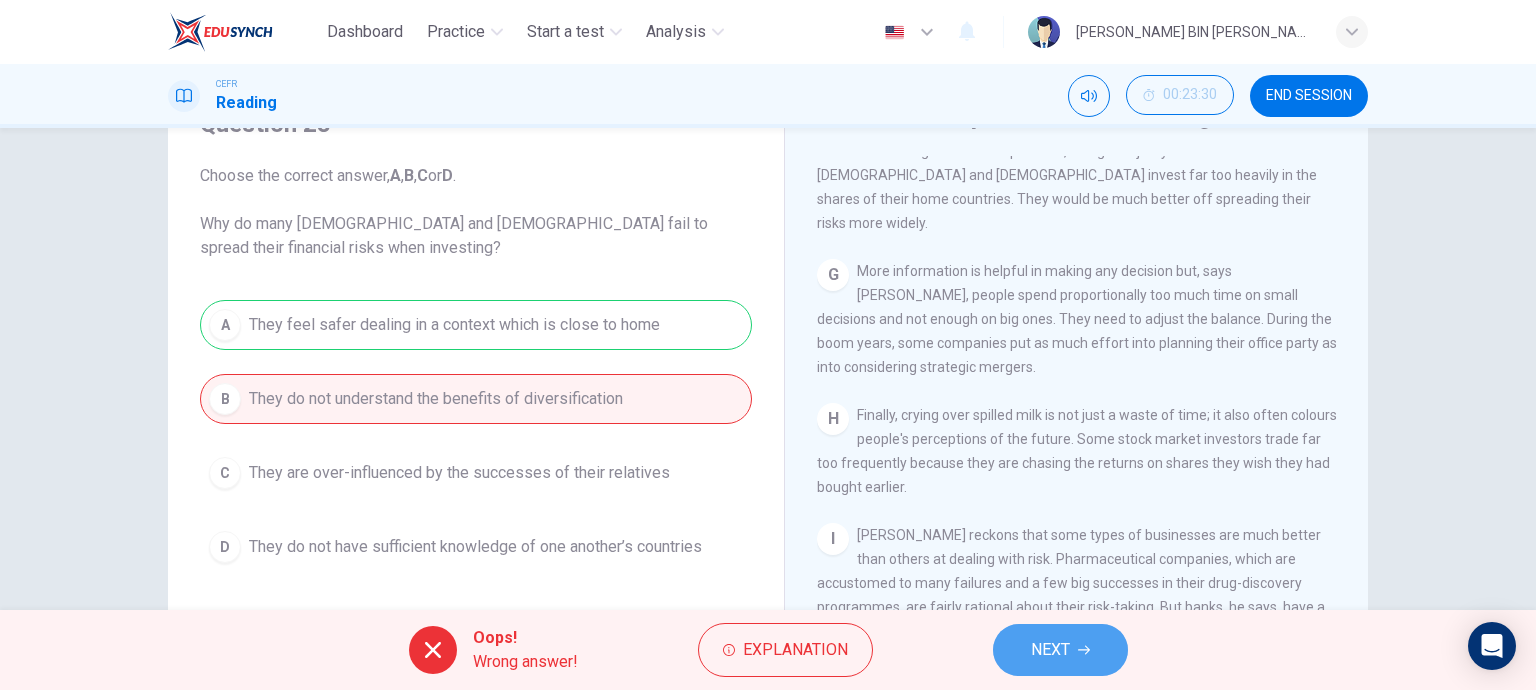 click on "NEXT" at bounding box center [1050, 650] 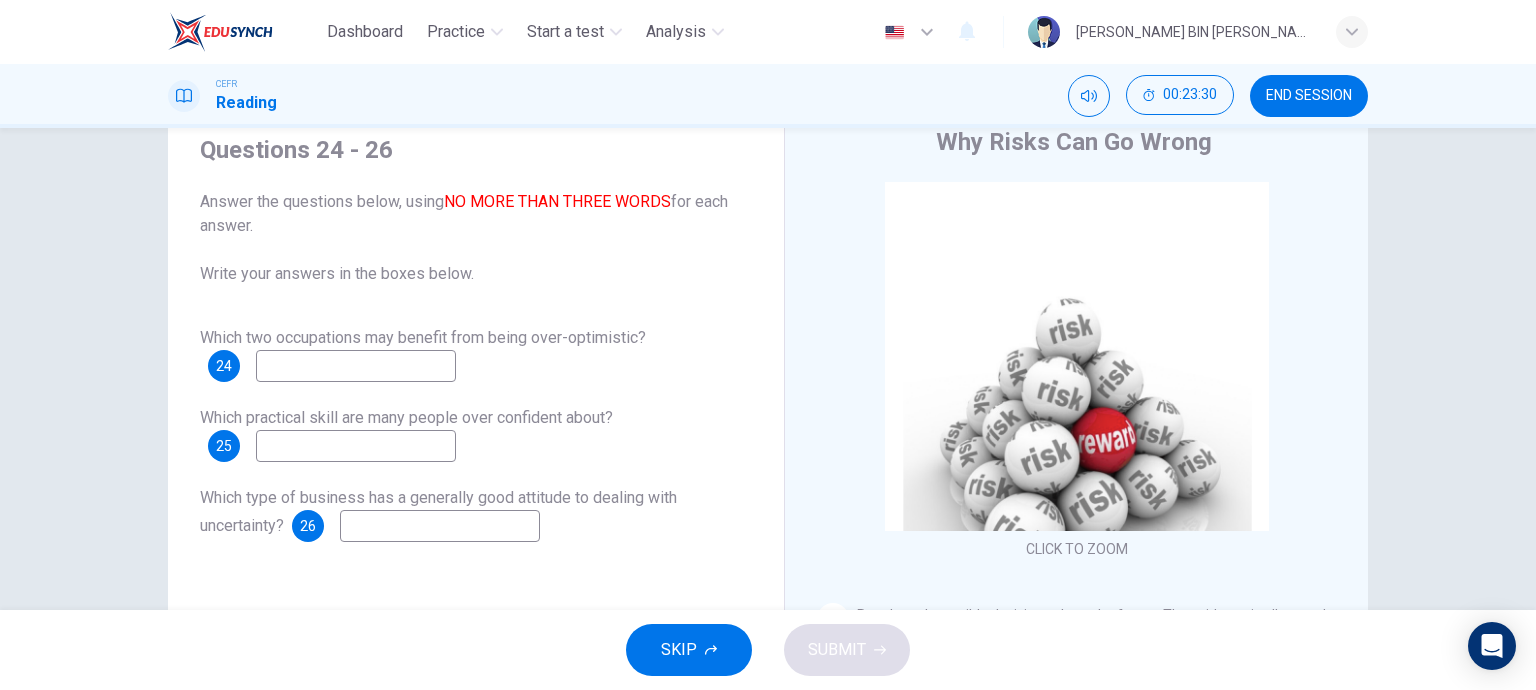 scroll, scrollTop: 0, scrollLeft: 0, axis: both 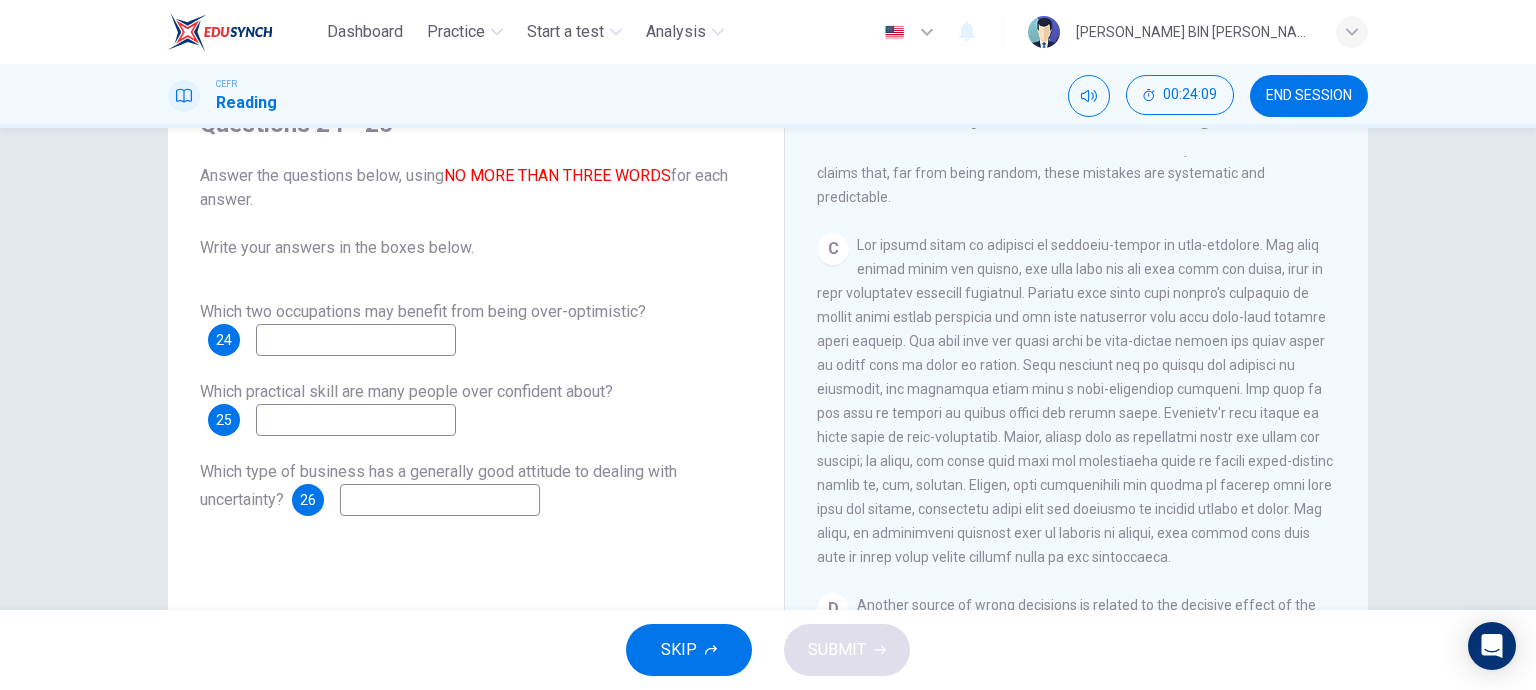 click at bounding box center [356, 340] 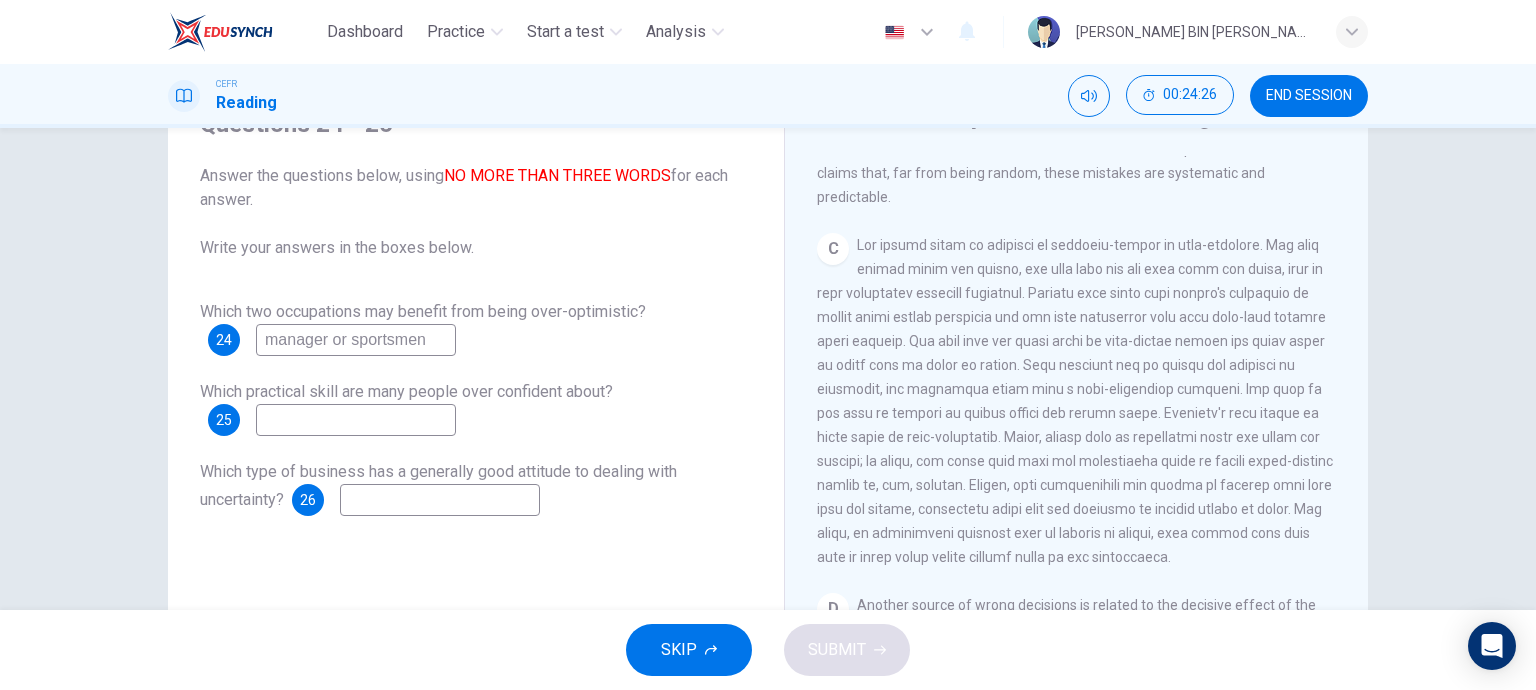 type on "manager or sportsmen" 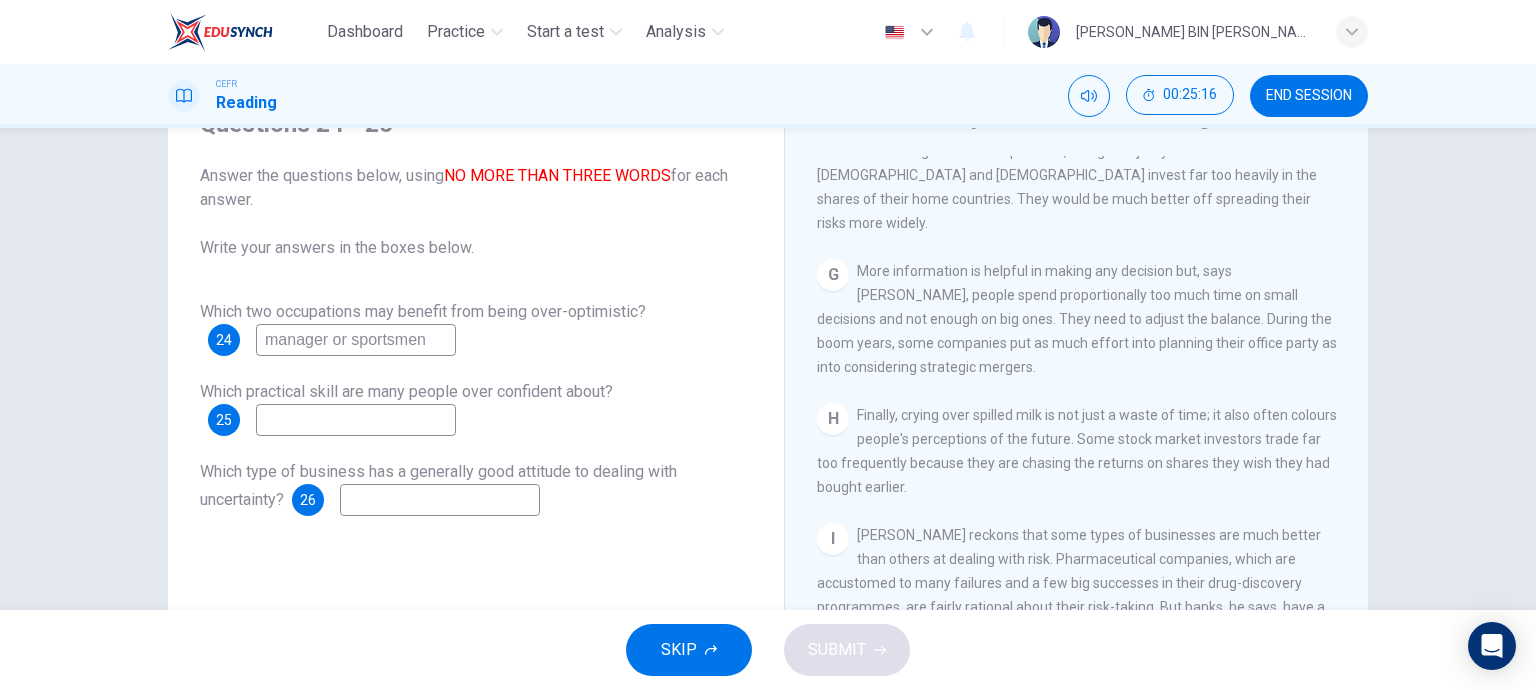 scroll, scrollTop: 1815, scrollLeft: 0, axis: vertical 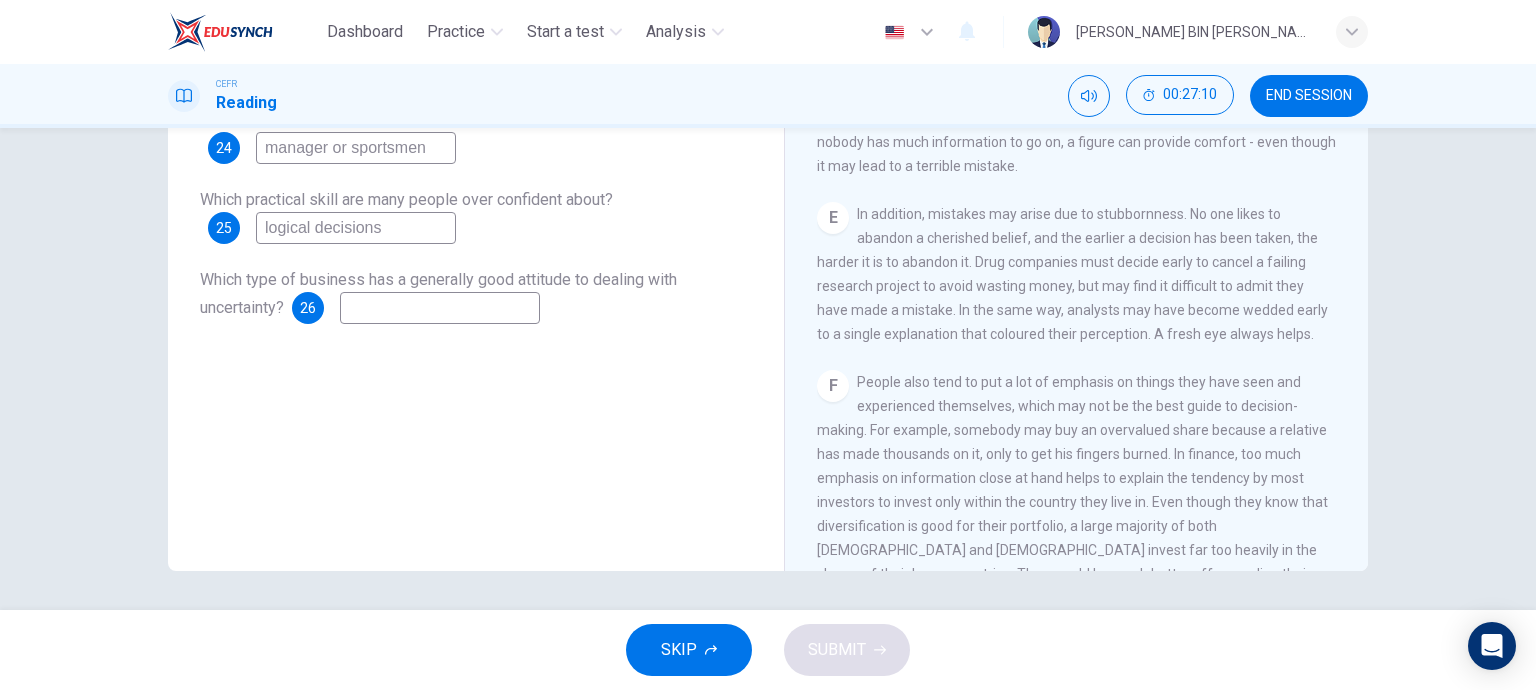 type on "logical decisions" 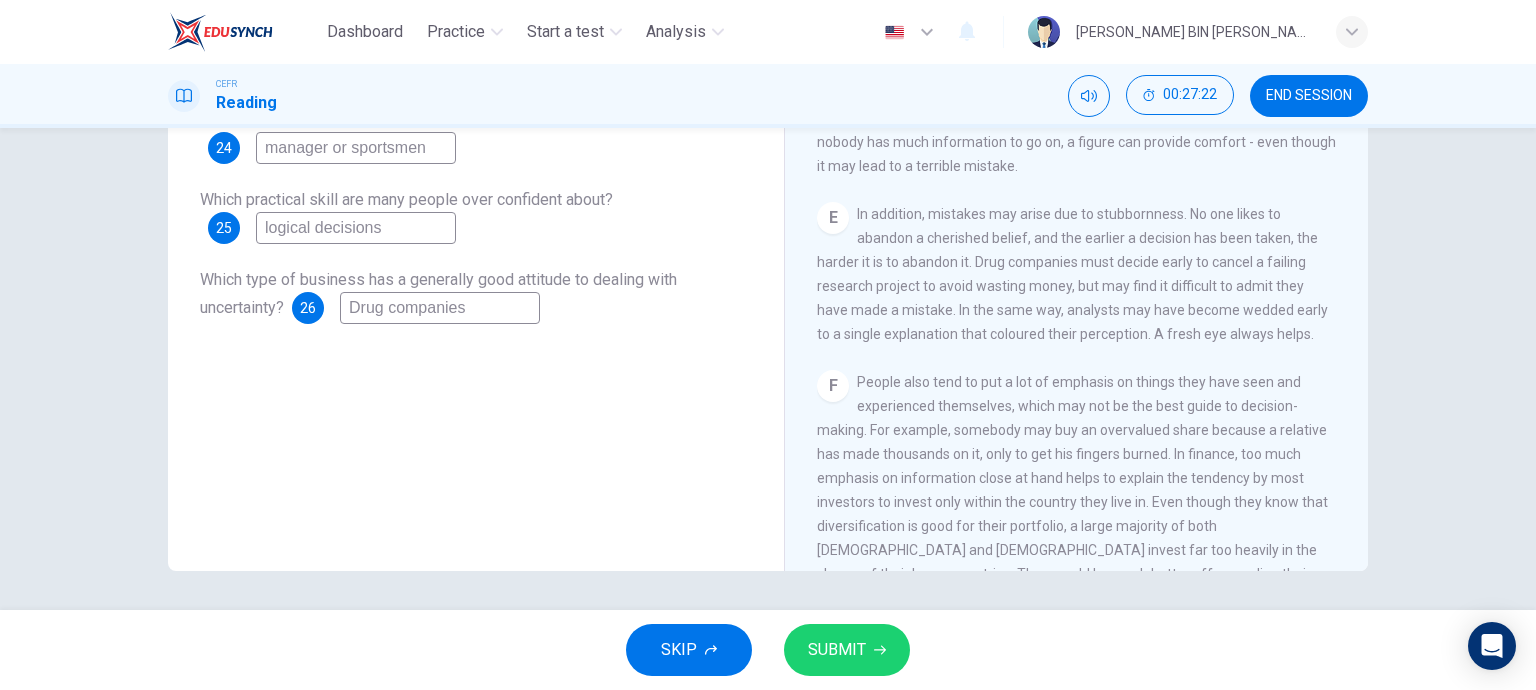 type on "Drug companies" 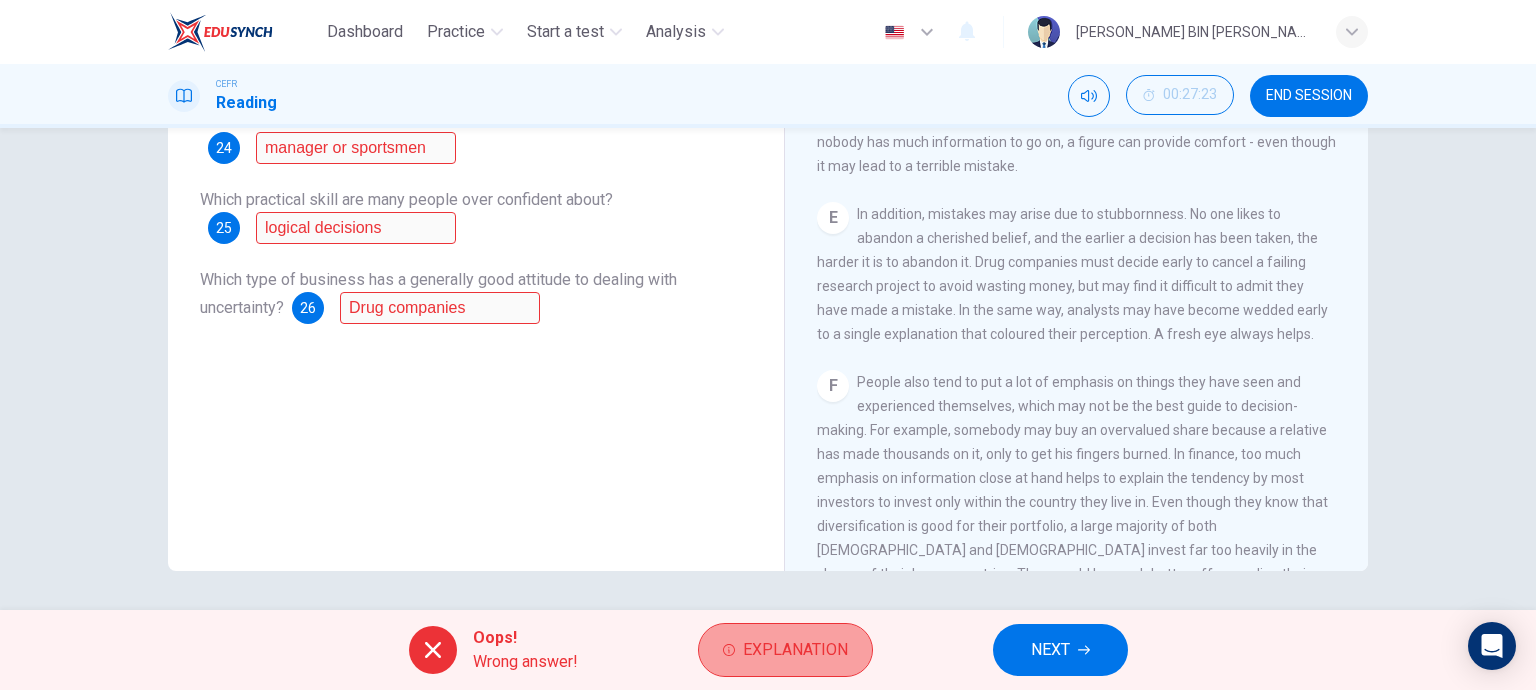 click on "Explanation" at bounding box center [795, 650] 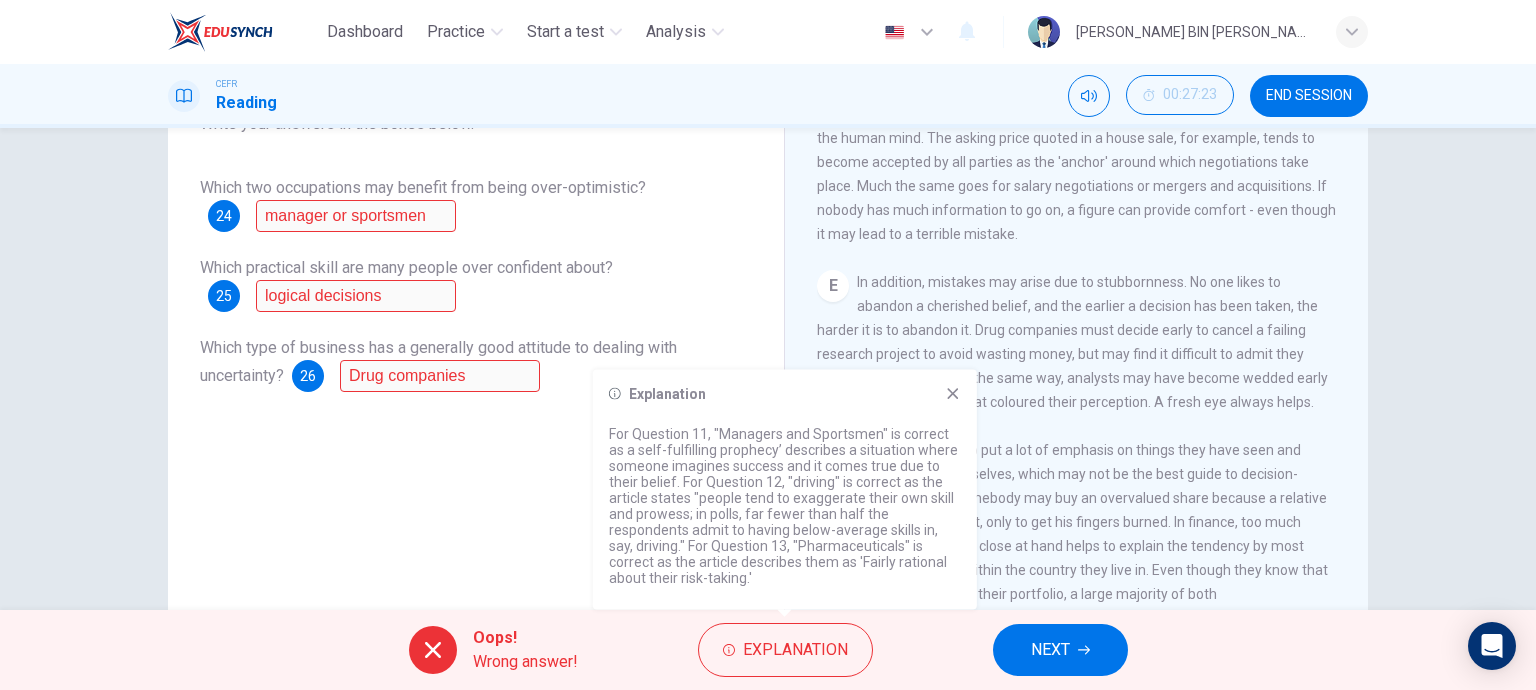 scroll, scrollTop: 92, scrollLeft: 0, axis: vertical 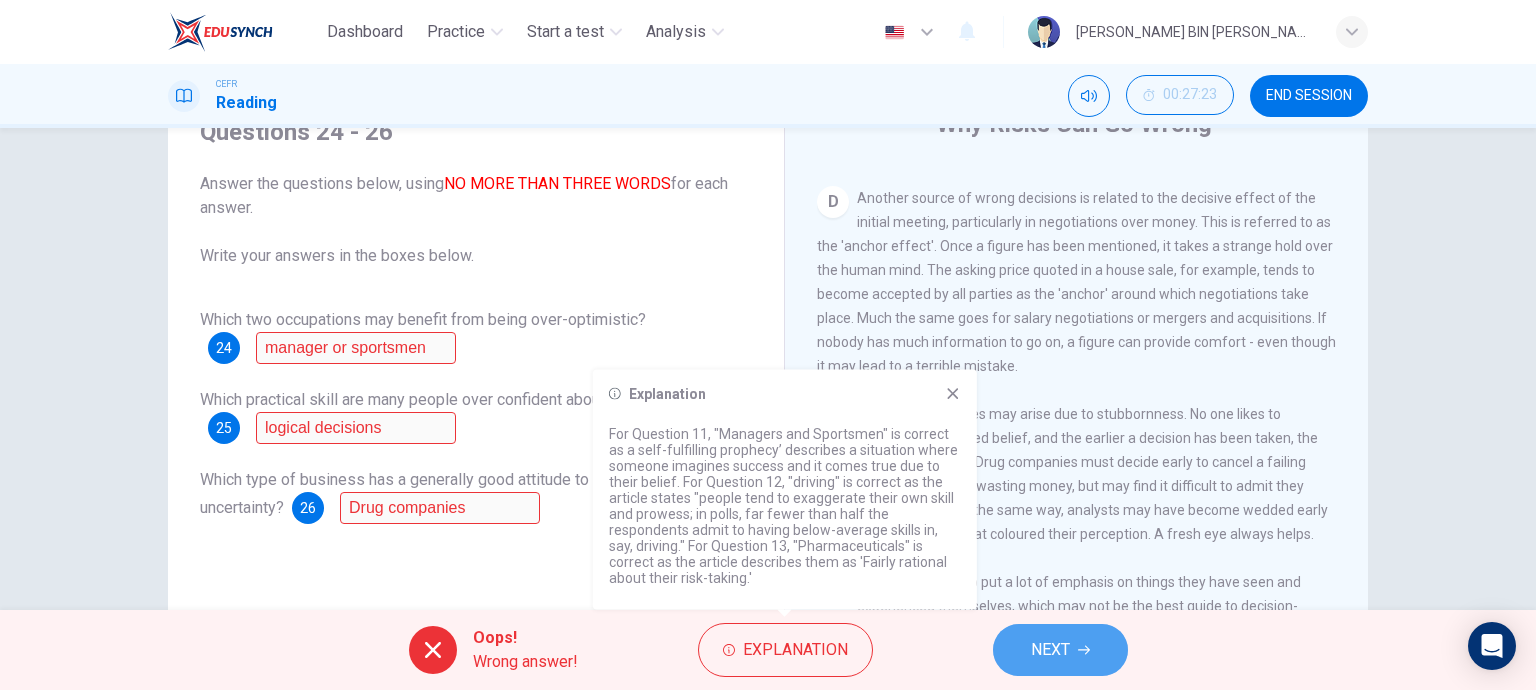 click on "NEXT" at bounding box center [1050, 650] 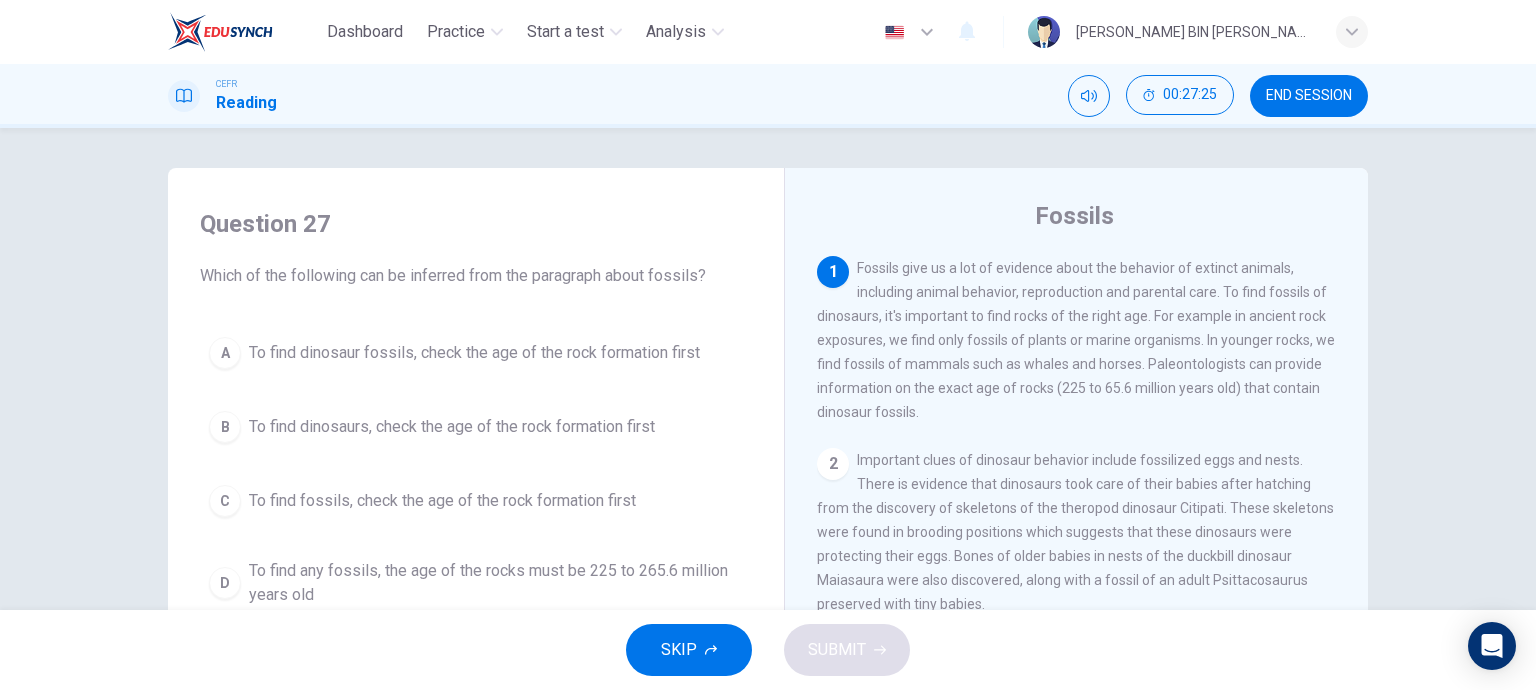 click on "CEFR Reading 00:27:25 END SESSION" at bounding box center [768, 96] 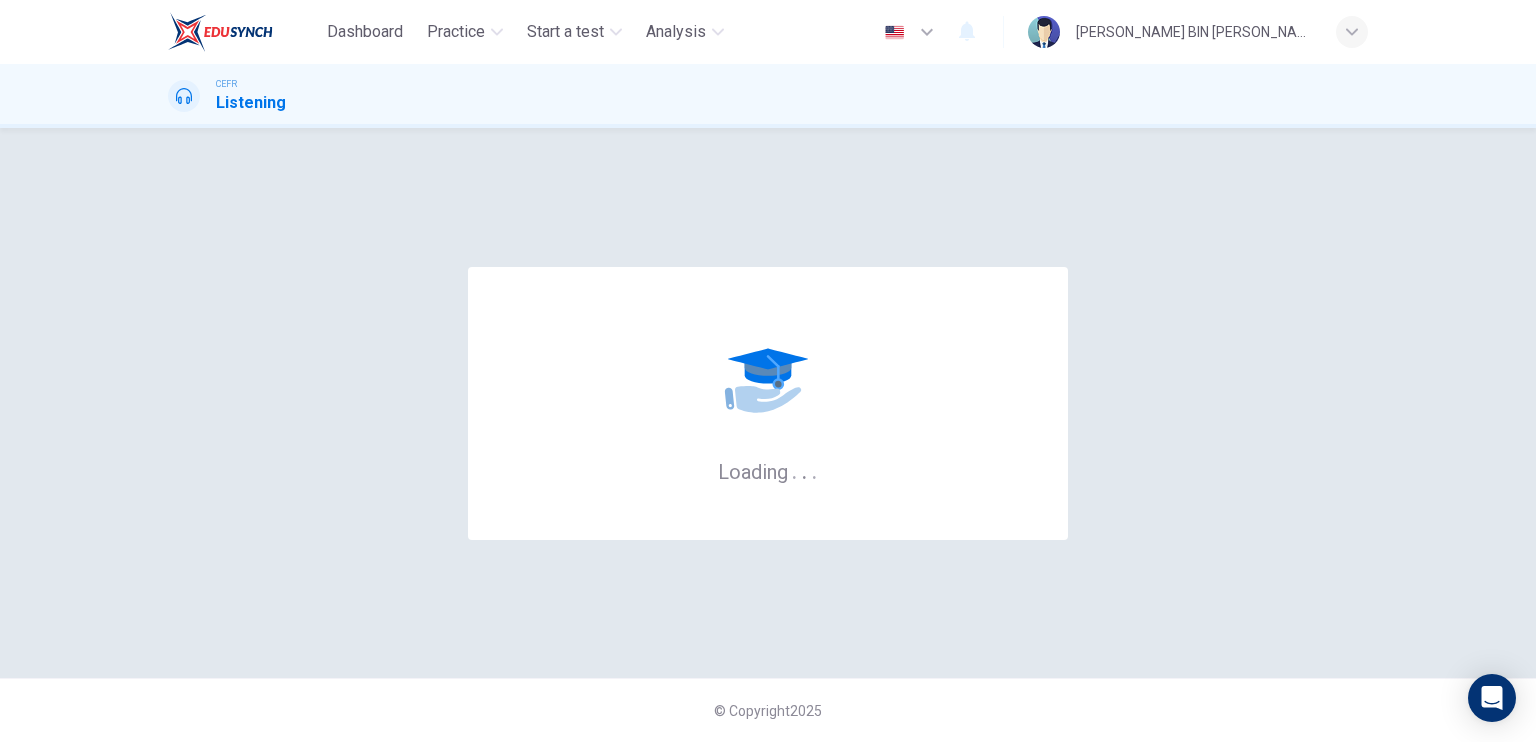 scroll, scrollTop: 0, scrollLeft: 0, axis: both 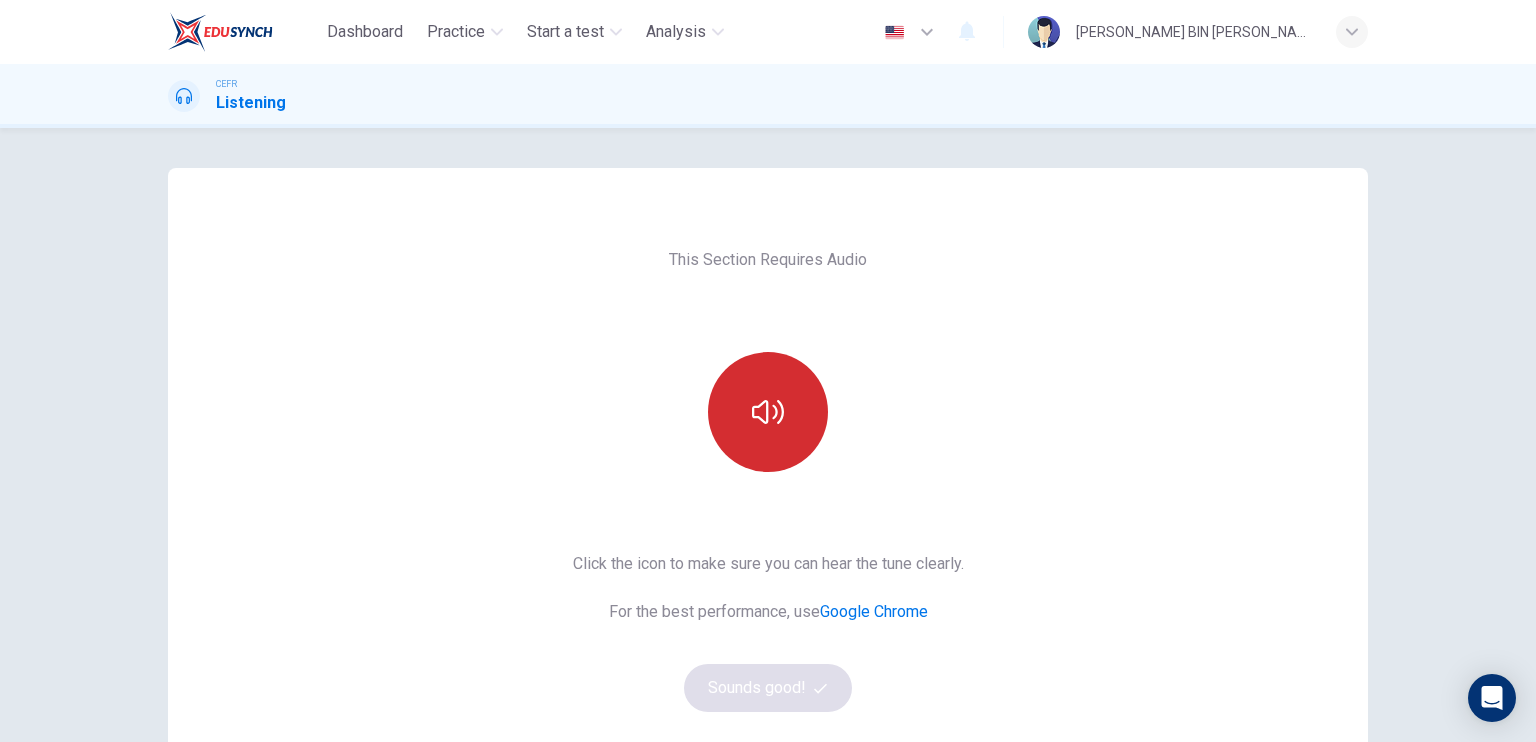 click at bounding box center (768, 412) 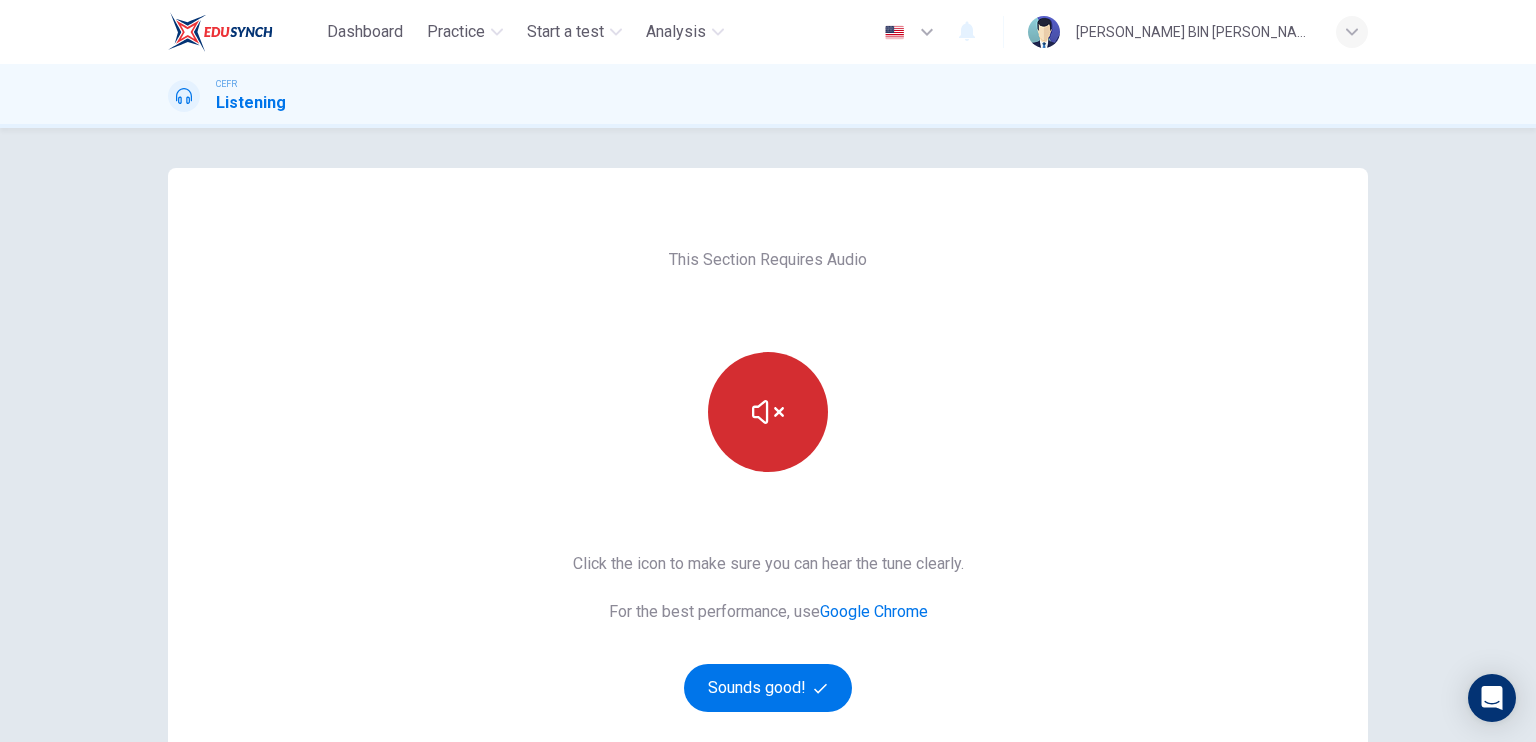 click 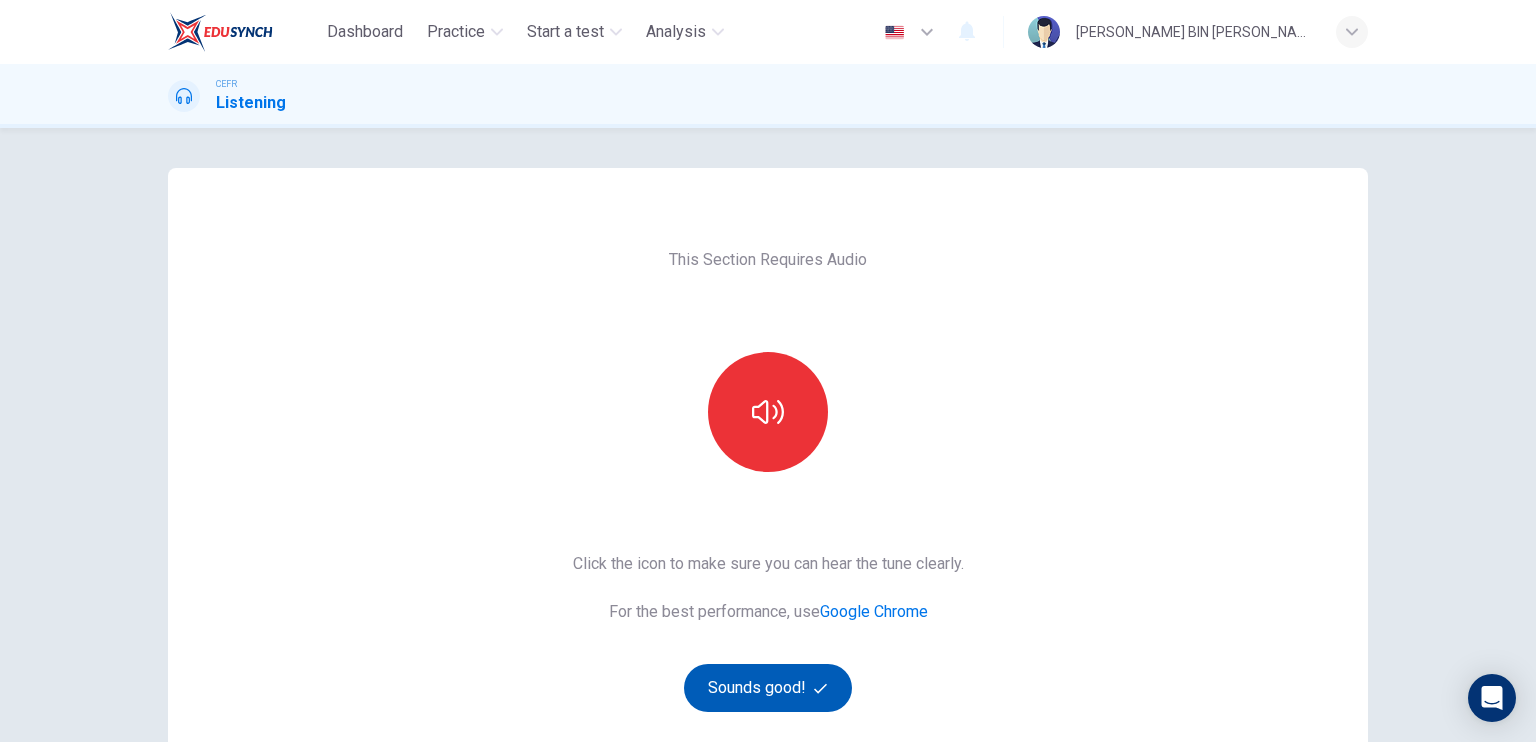 click on "Sounds good!" at bounding box center (768, 688) 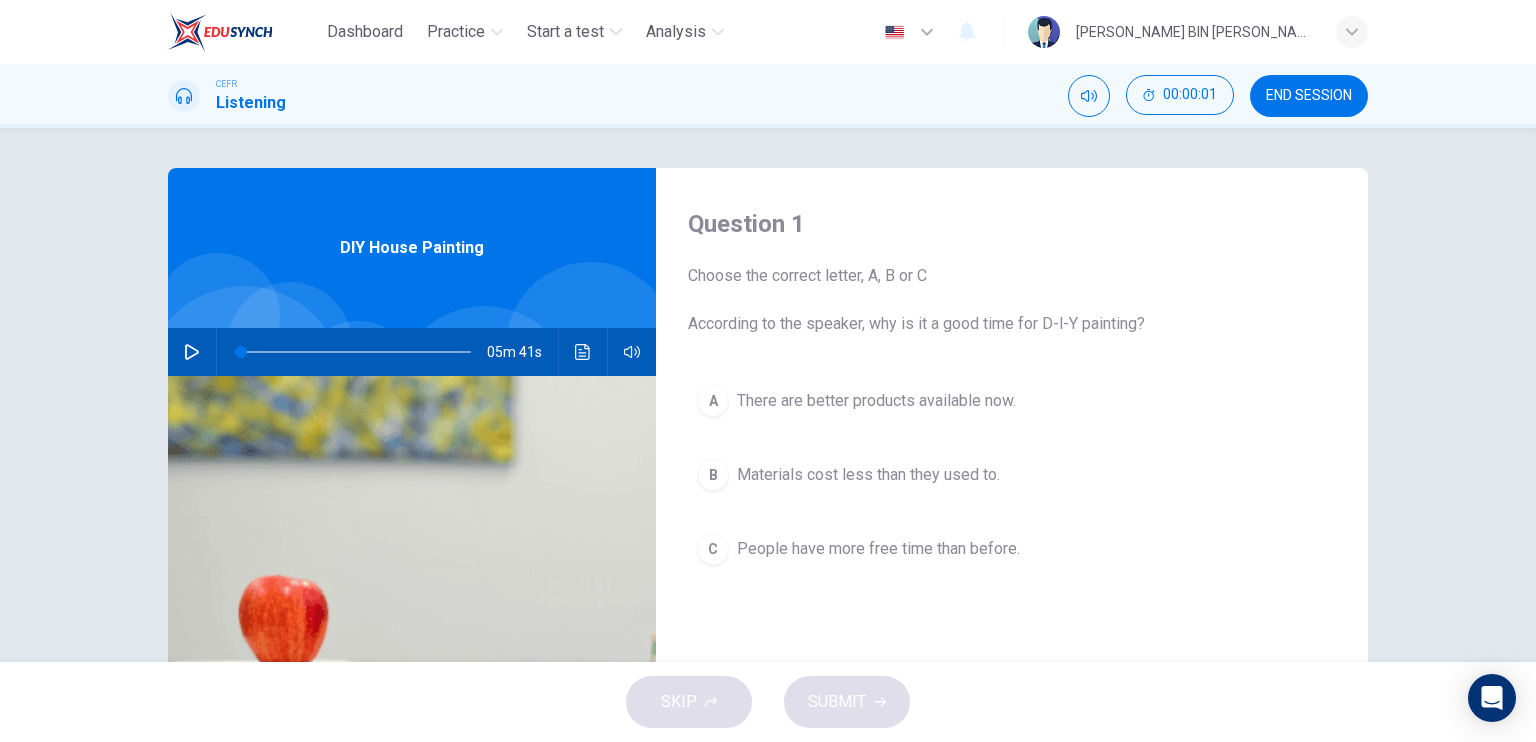 click 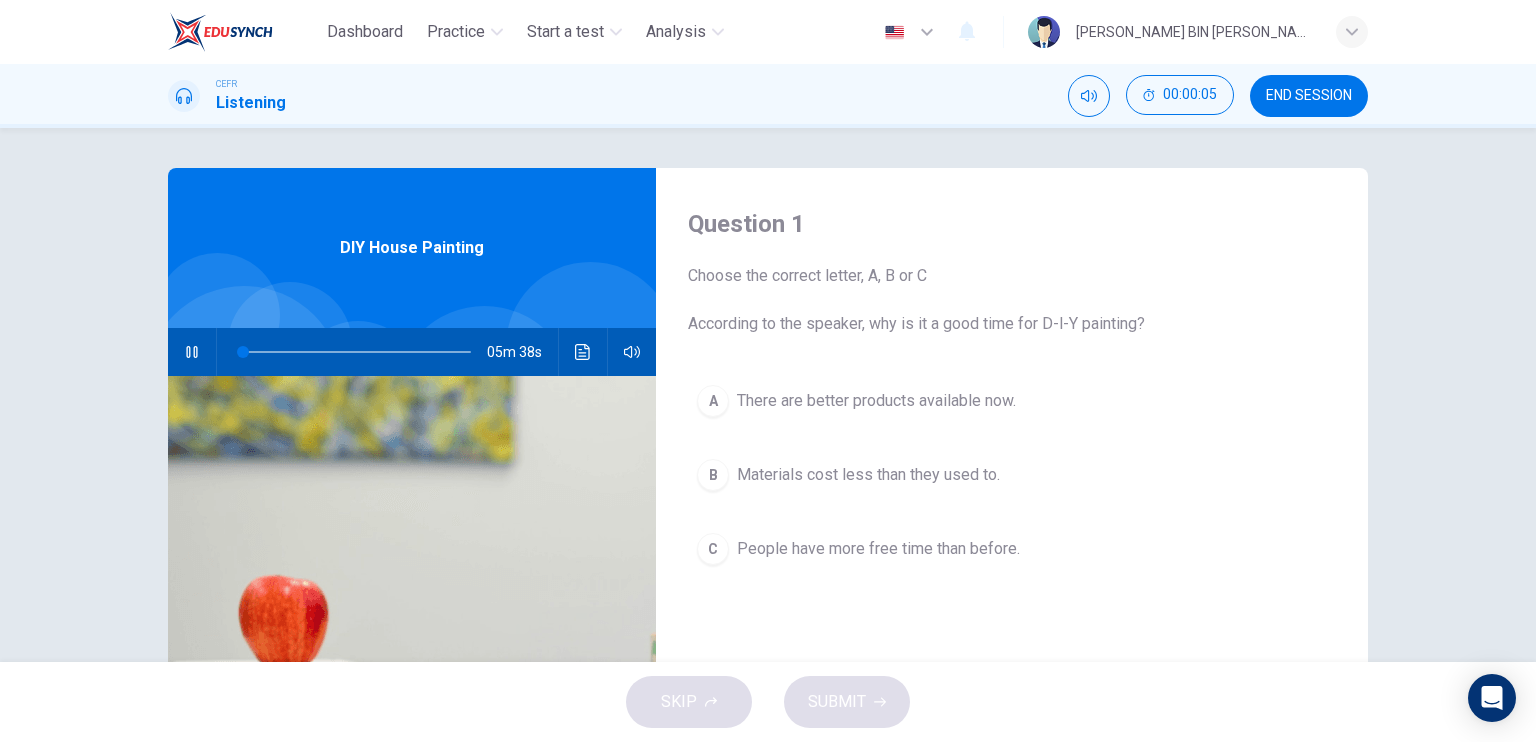 type on "1" 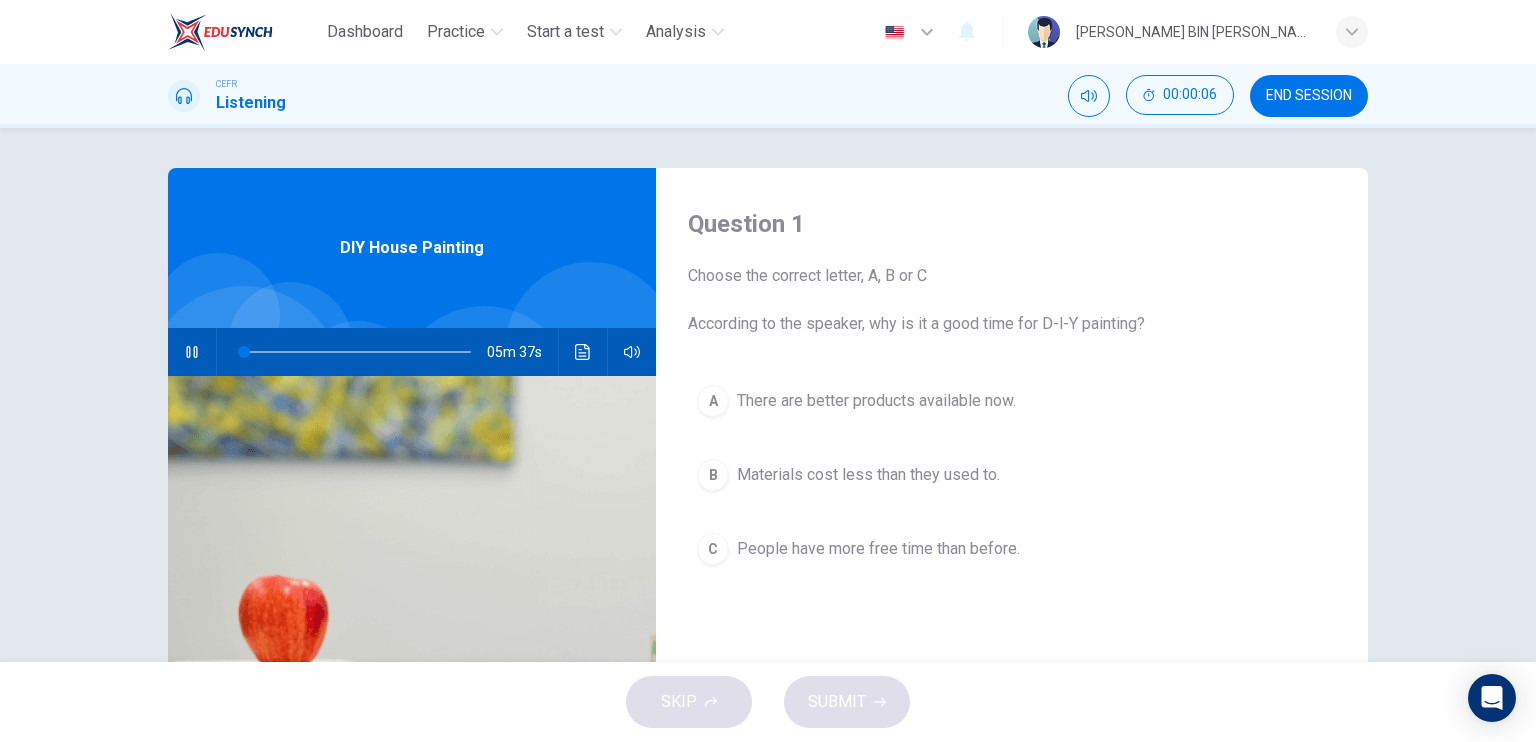 type 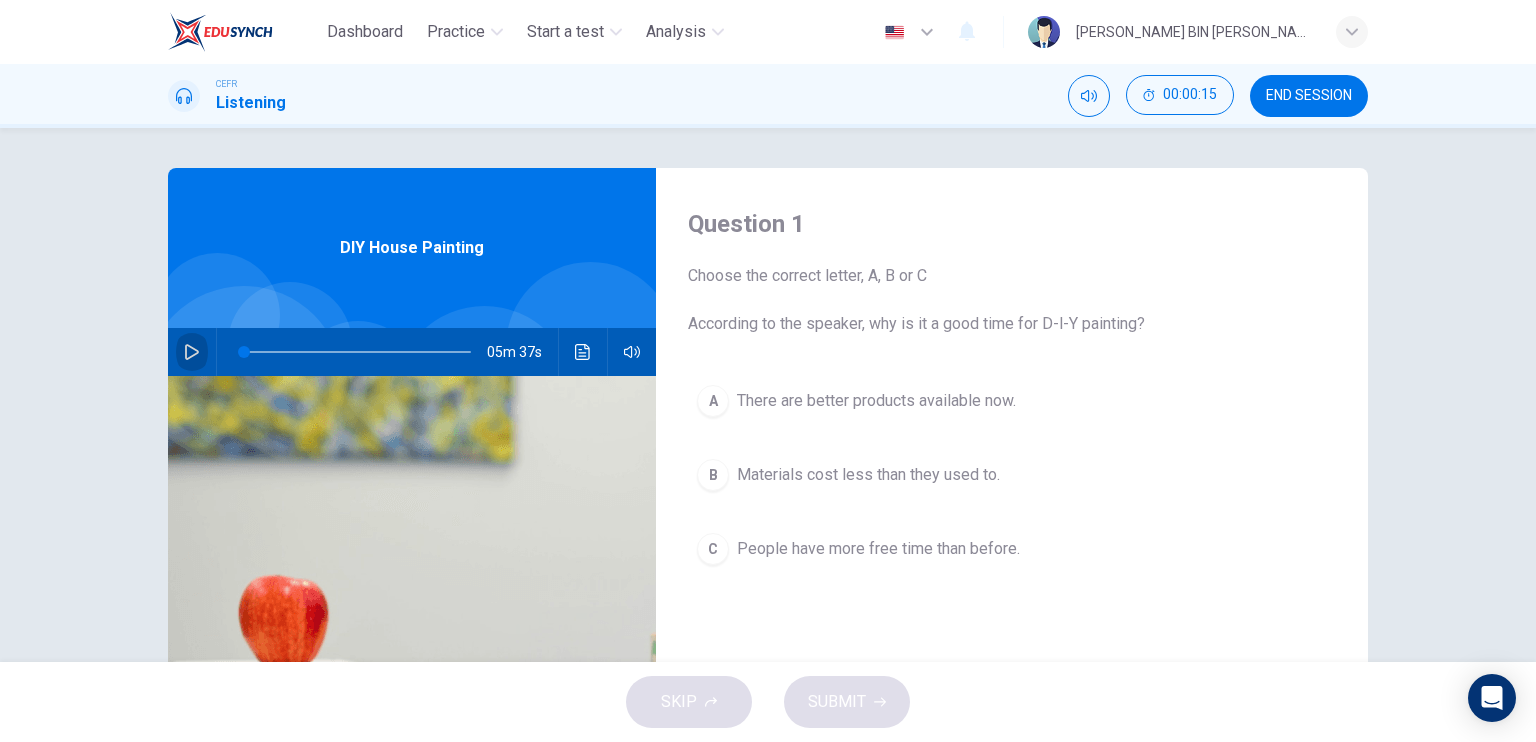click 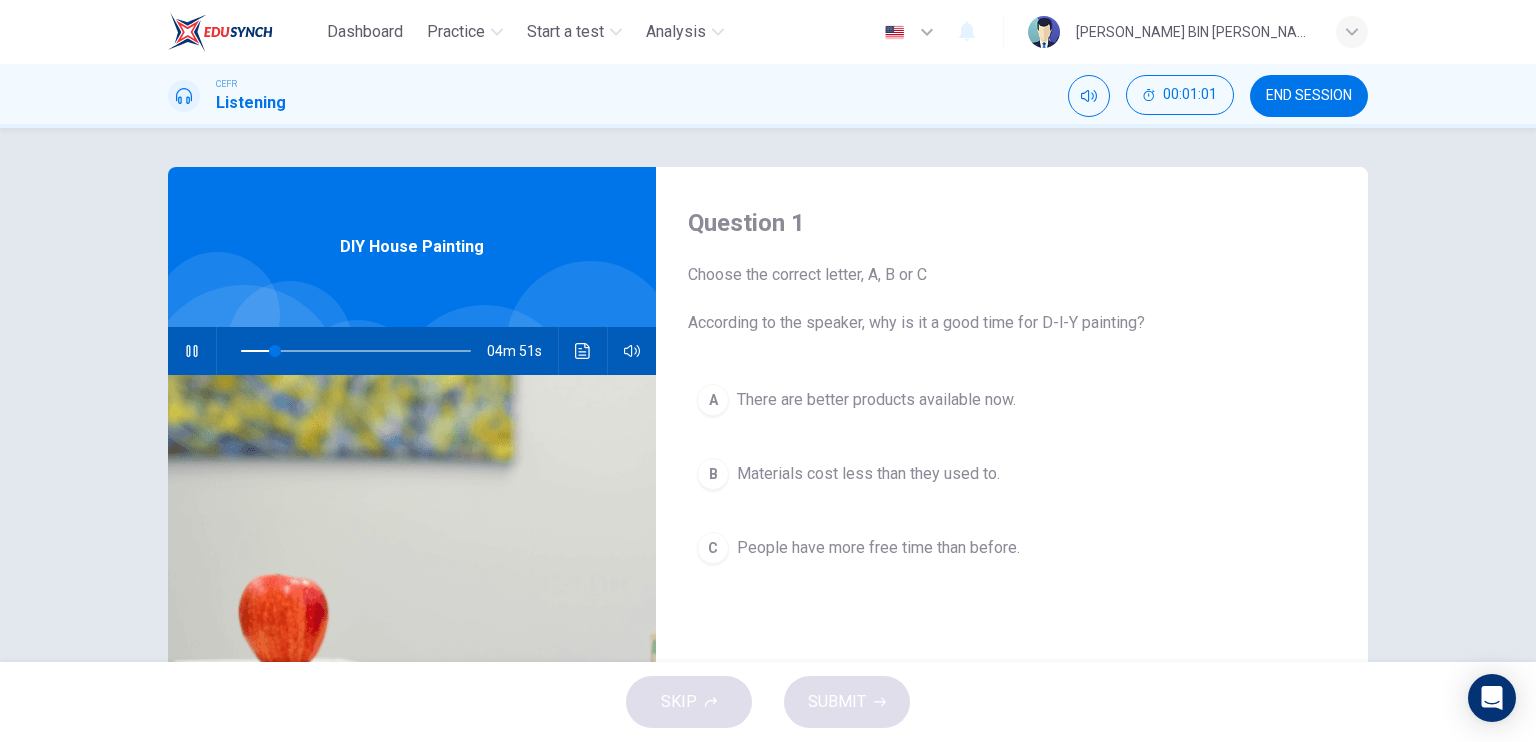 scroll, scrollTop: 0, scrollLeft: 0, axis: both 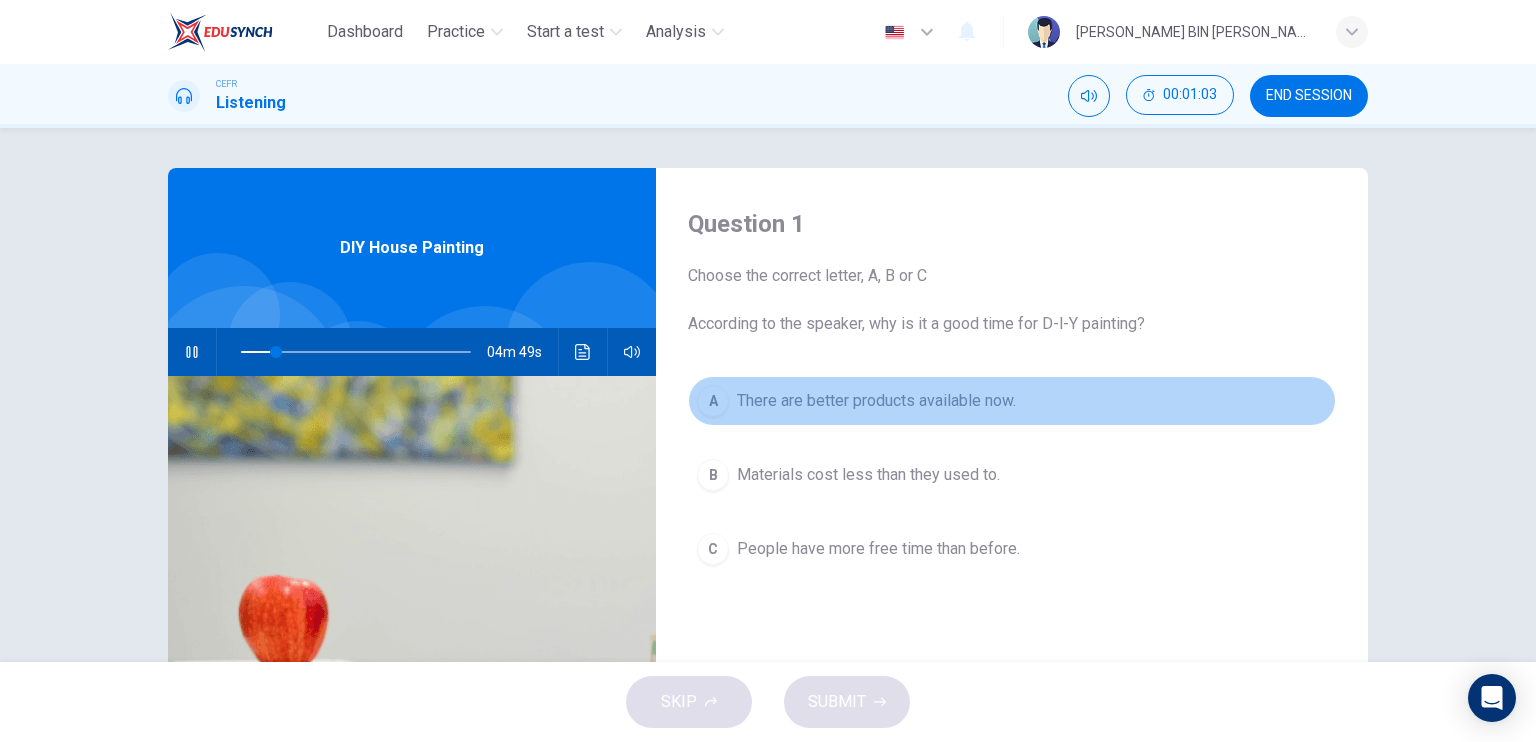click on "A" at bounding box center [713, 401] 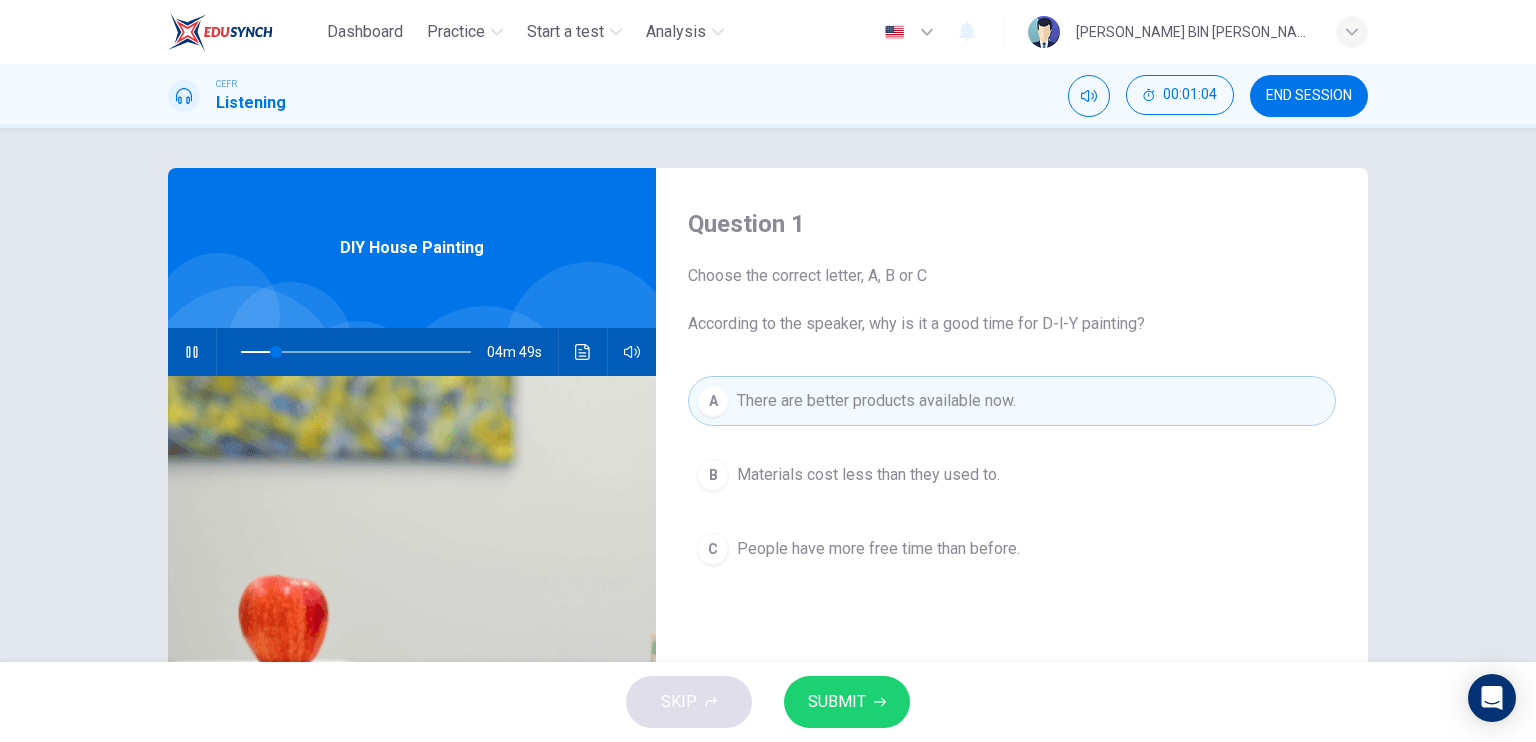 click on "SUBMIT" at bounding box center (837, 702) 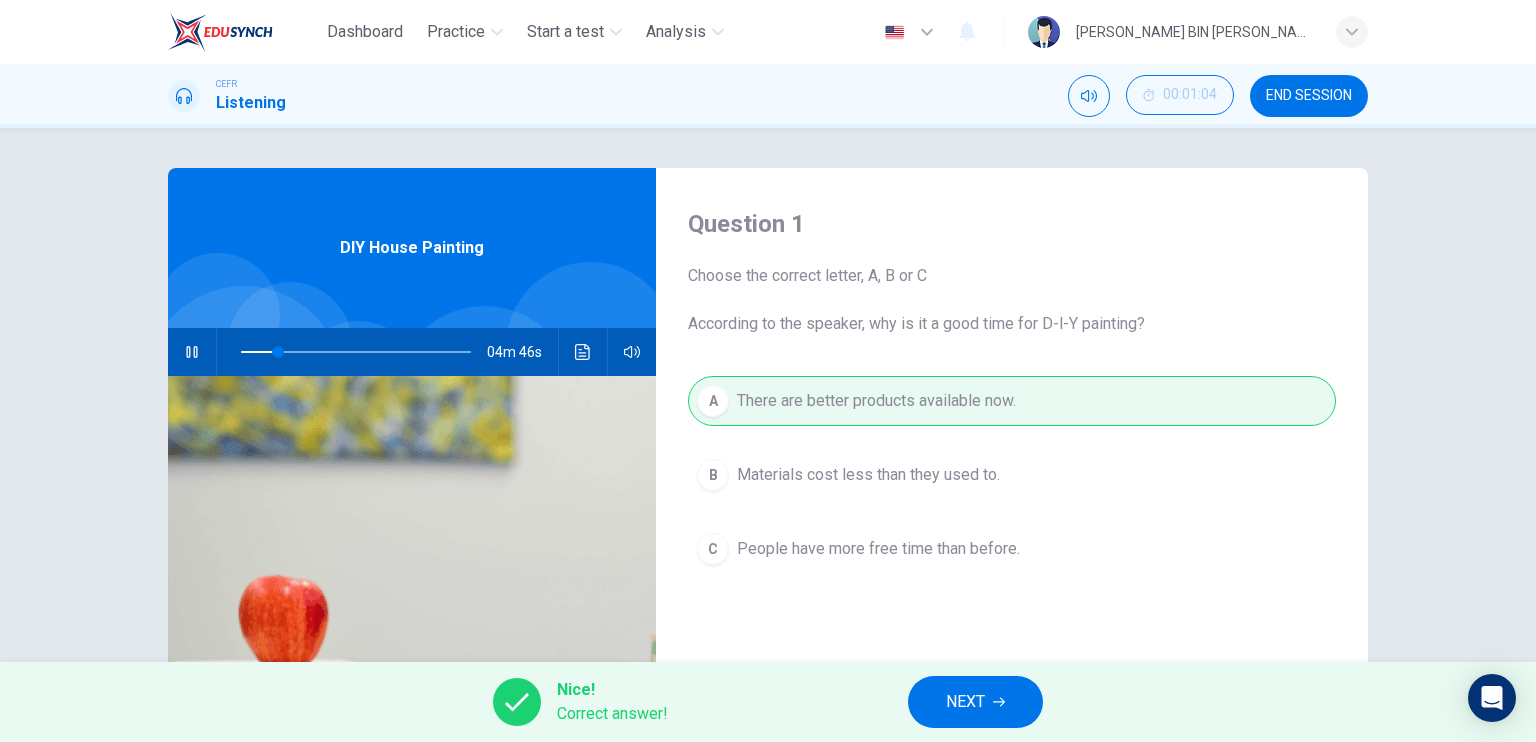 click 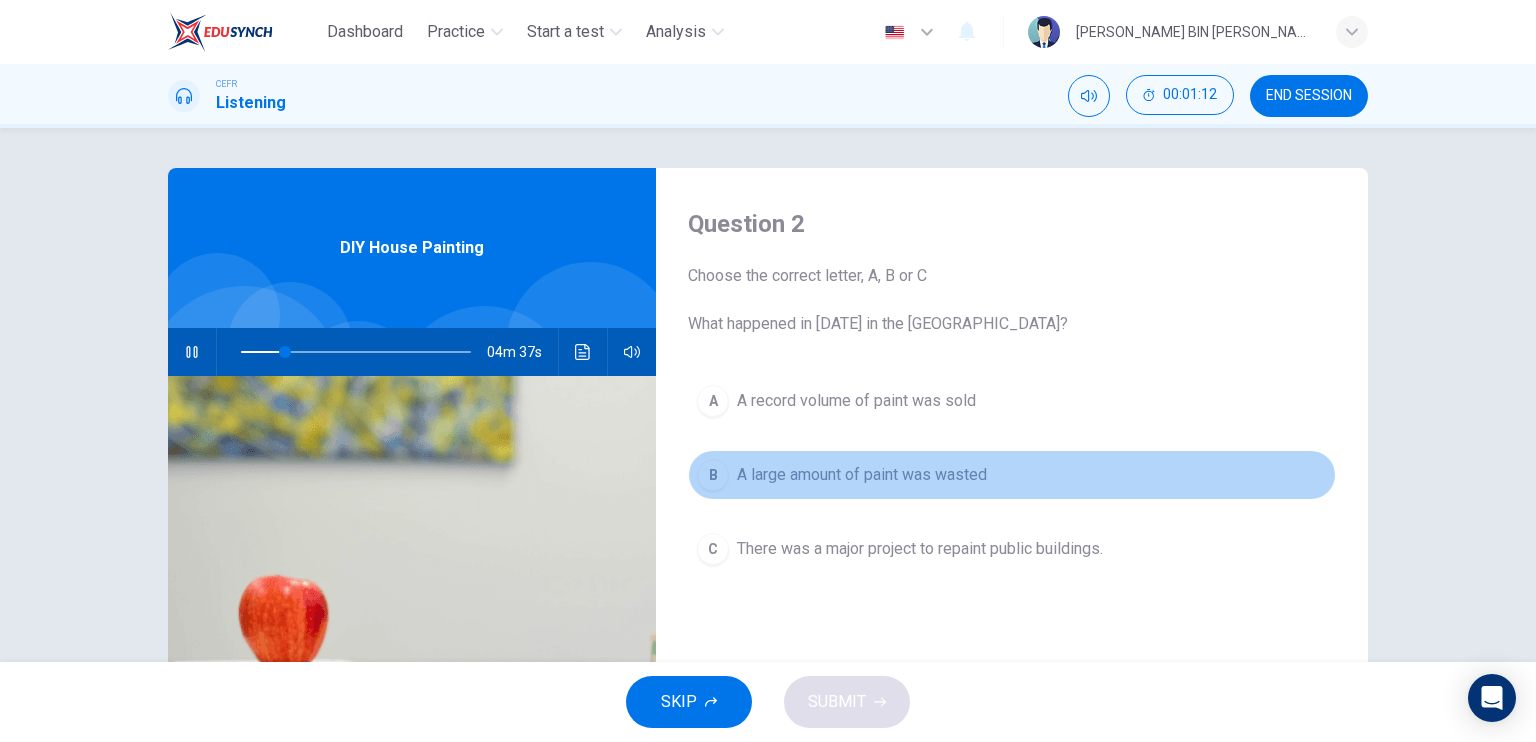 click on "B" at bounding box center [713, 475] 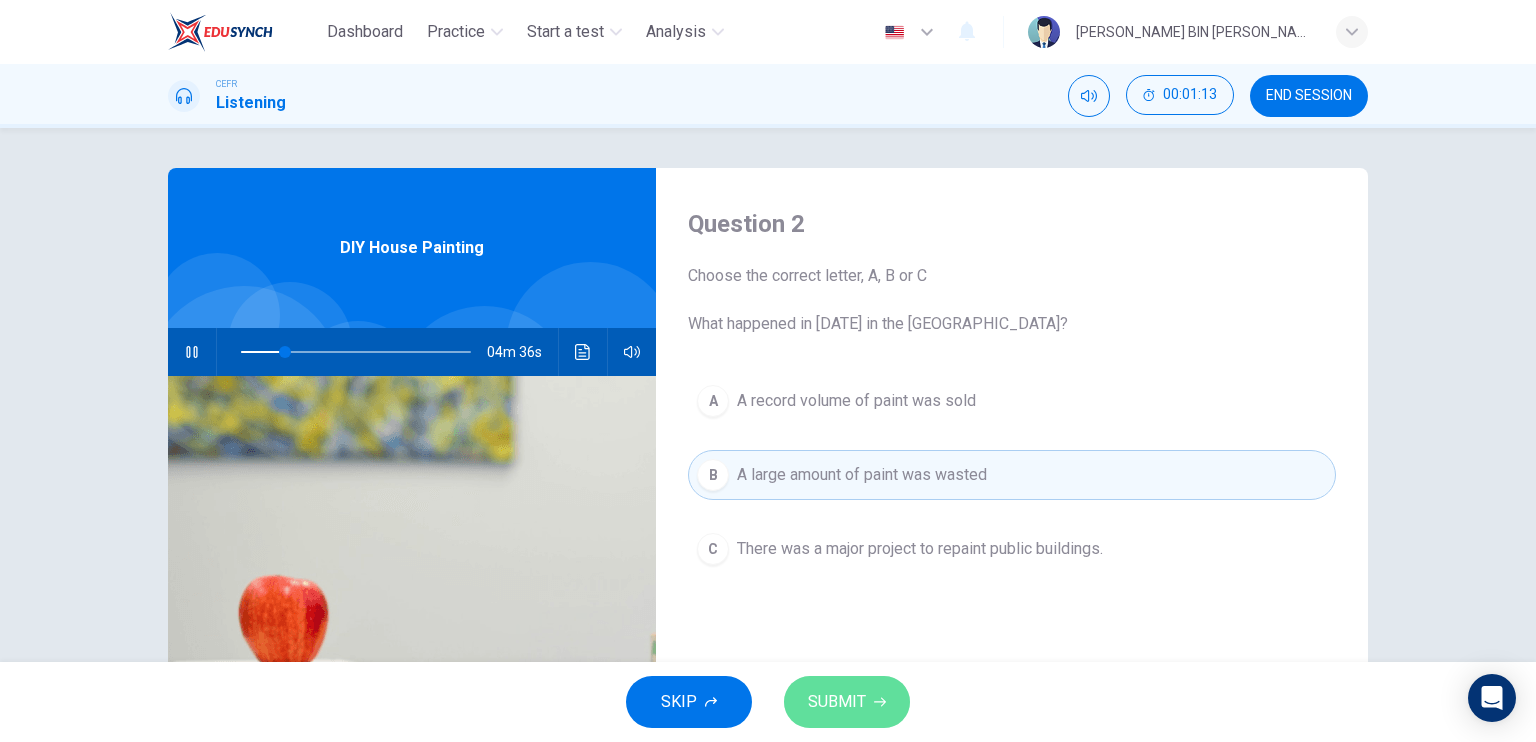 click on "SUBMIT" at bounding box center (837, 702) 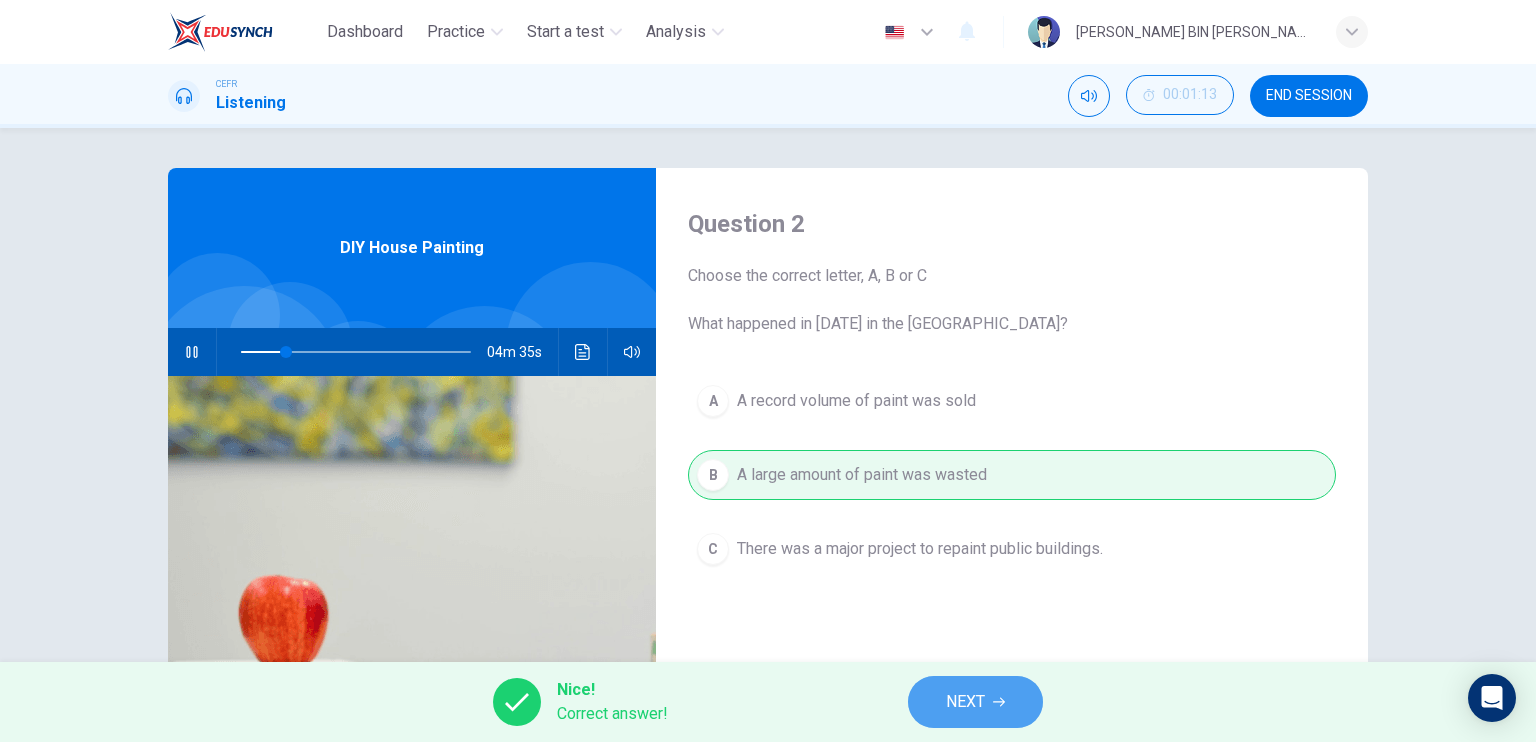 click on "NEXT" at bounding box center (975, 702) 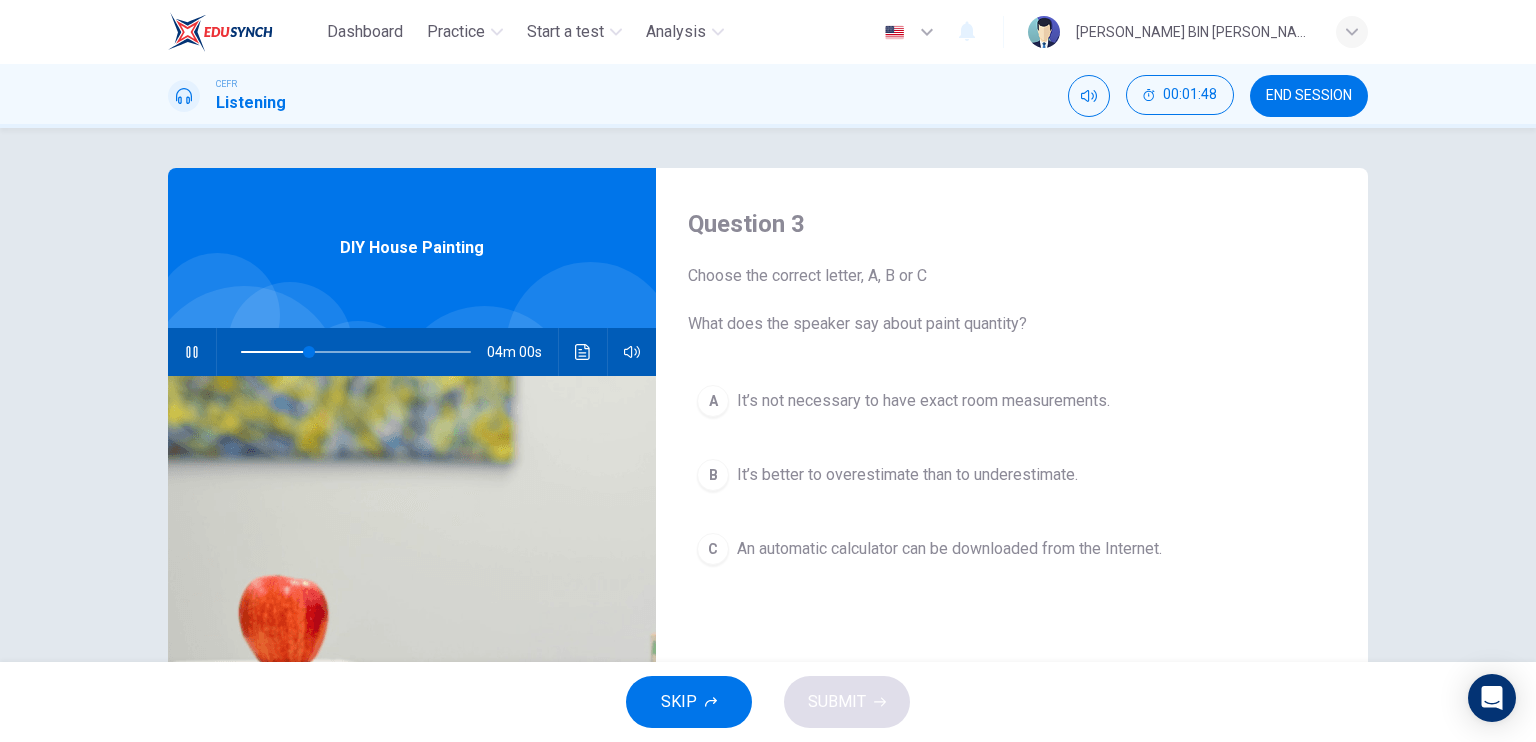 click on "C" at bounding box center (713, 549) 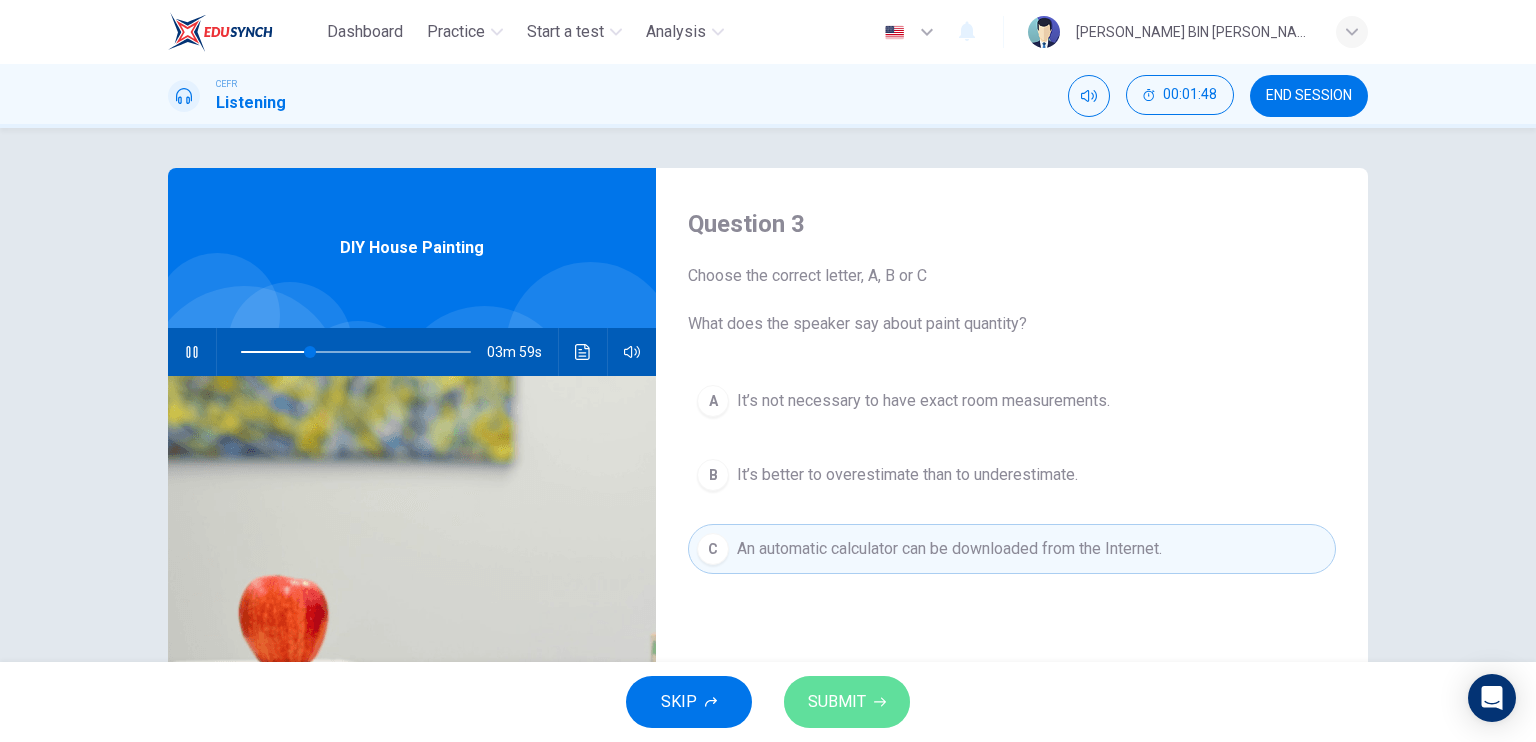 click on "SUBMIT" at bounding box center [837, 702] 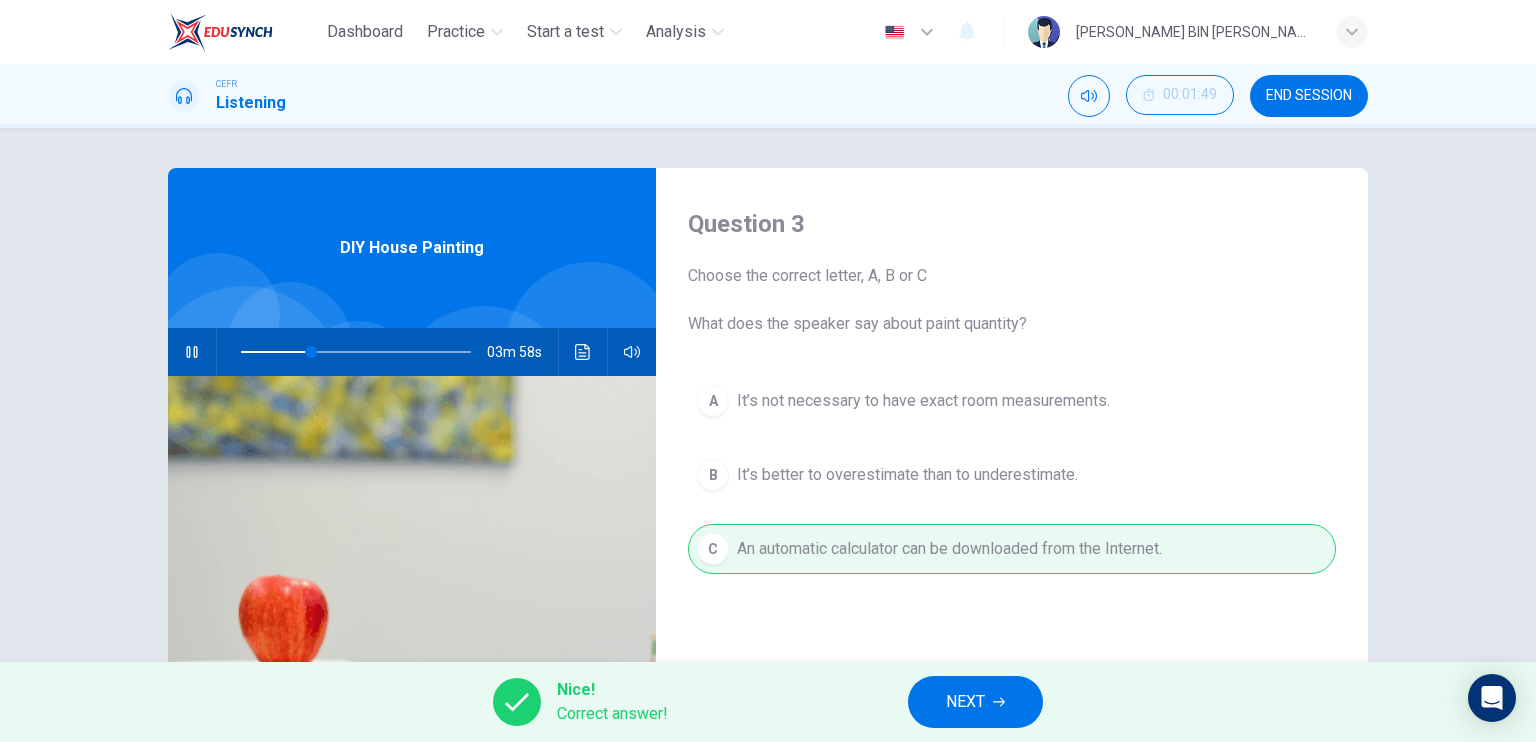 click on "NEXT" at bounding box center (965, 702) 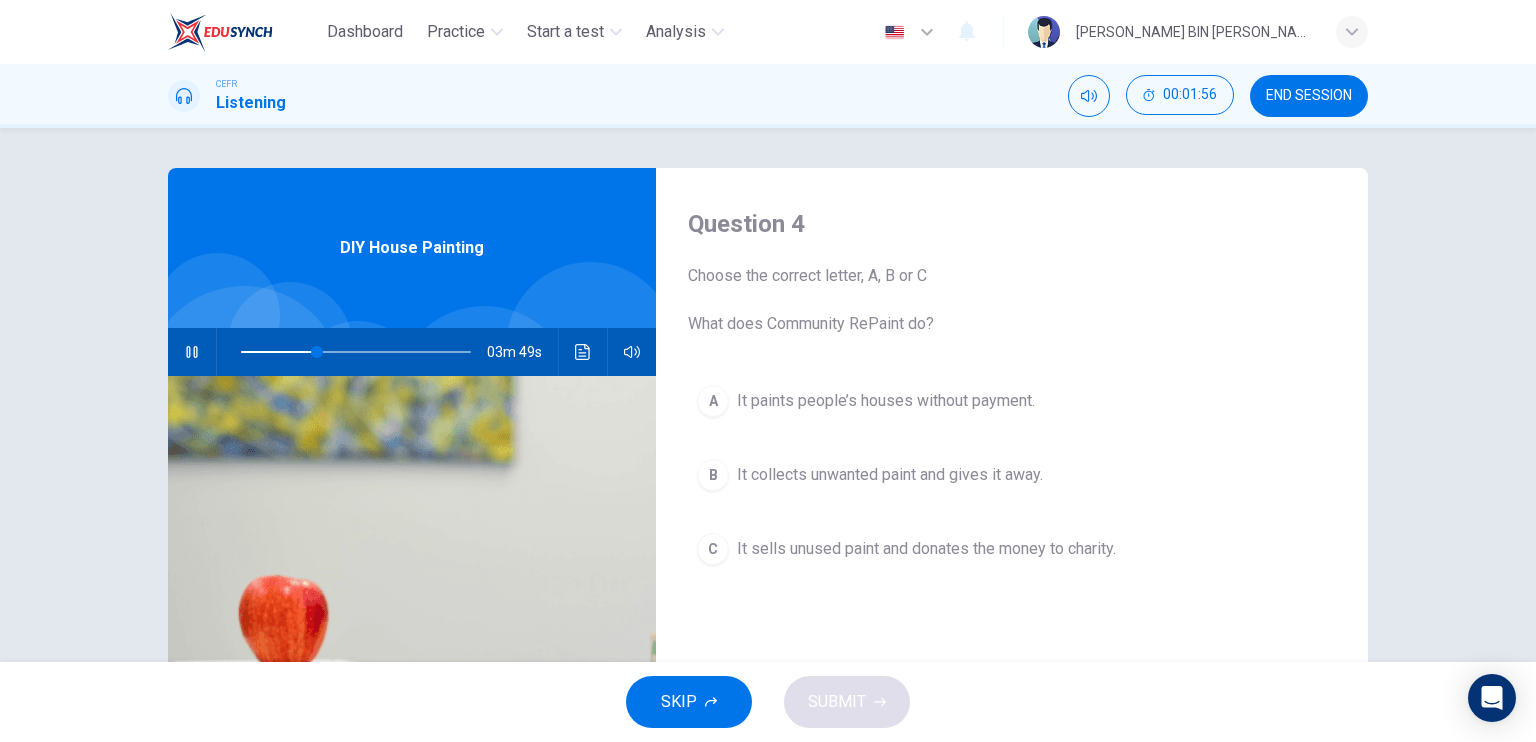 click 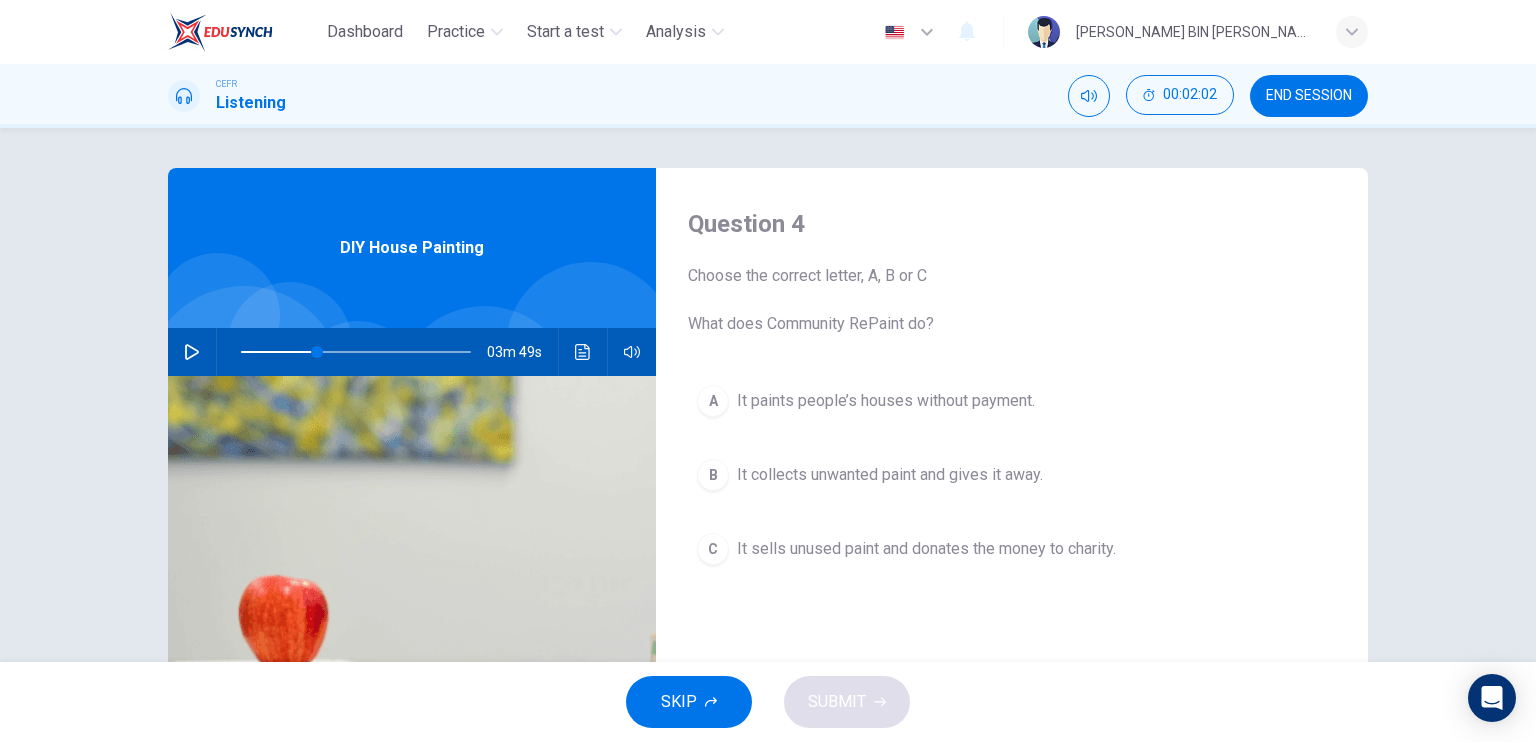 click 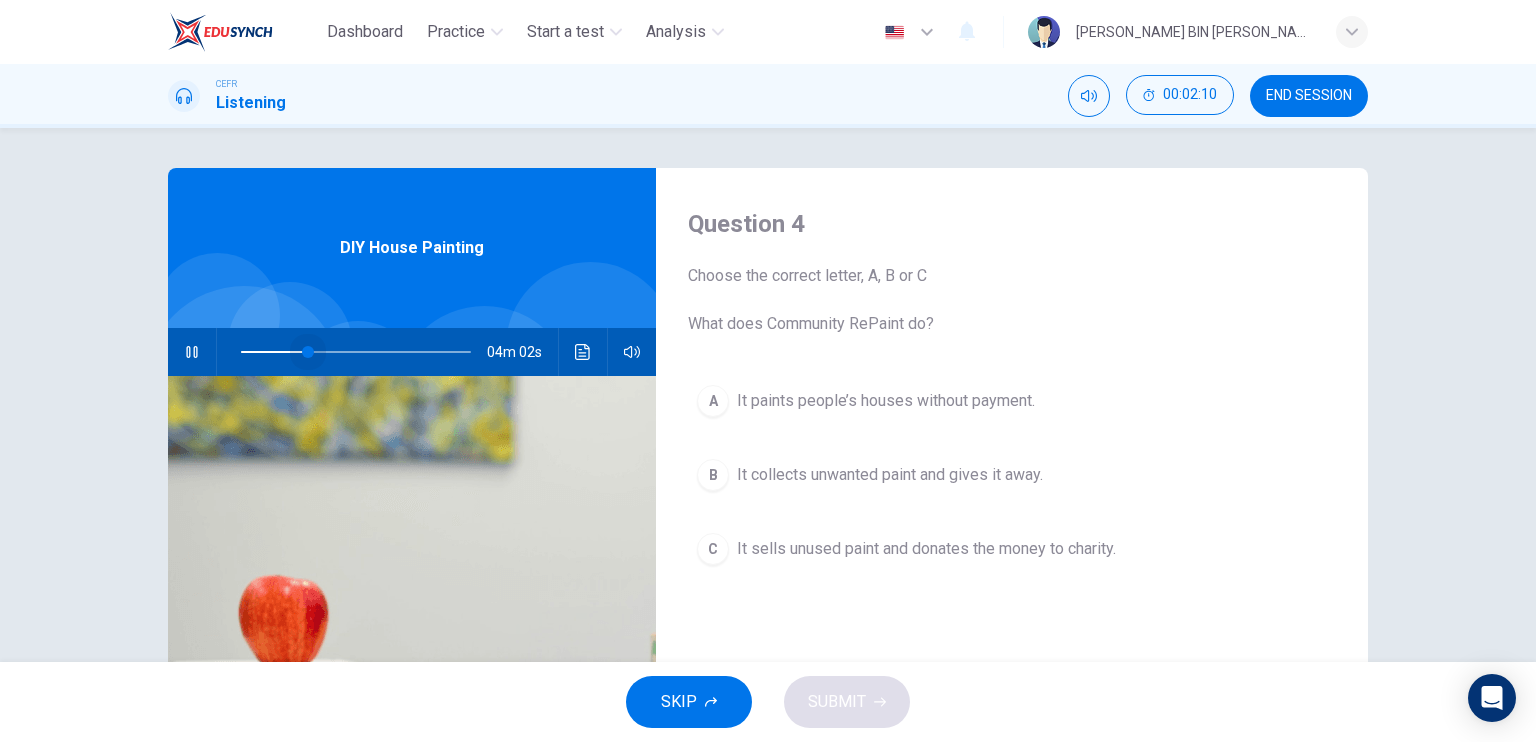 click at bounding box center [308, 352] 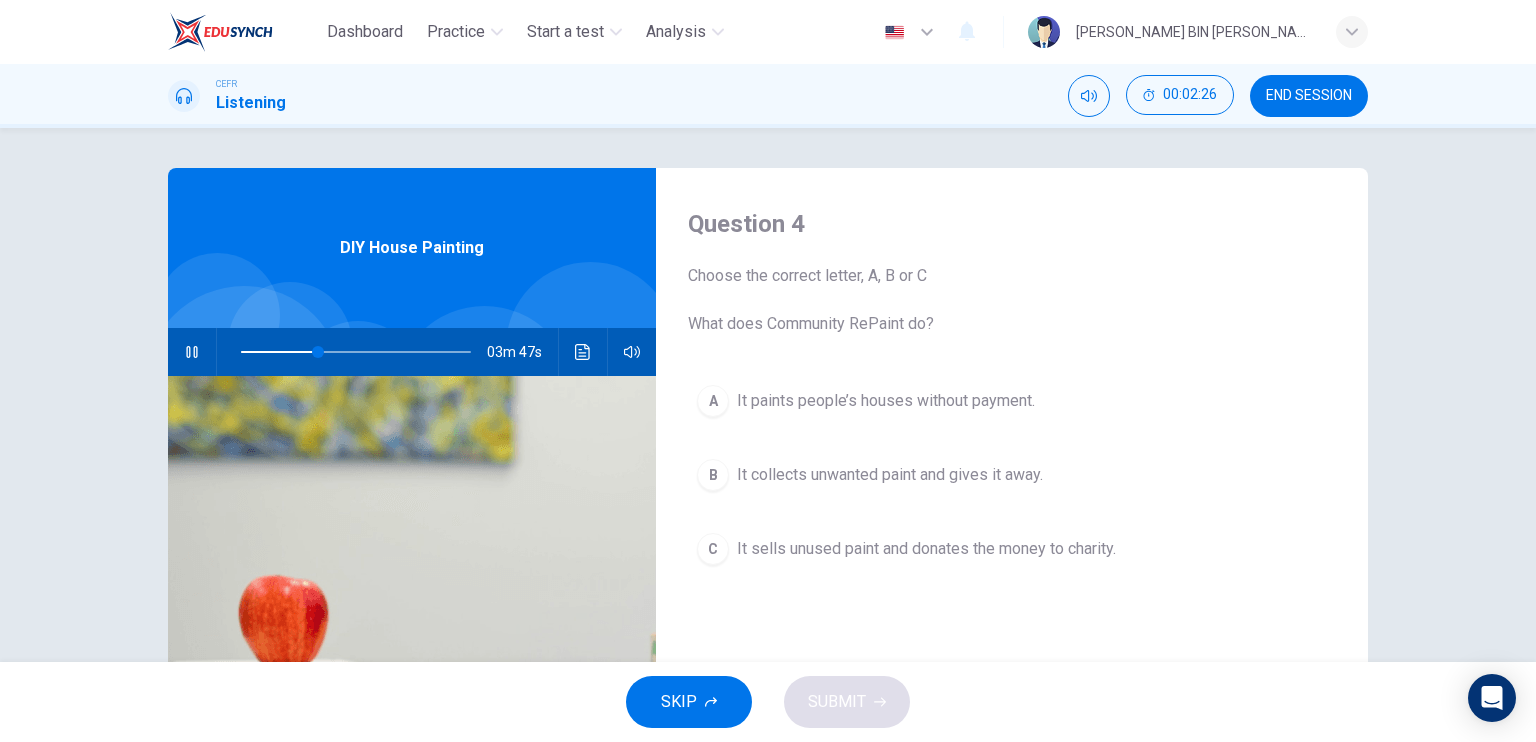 click 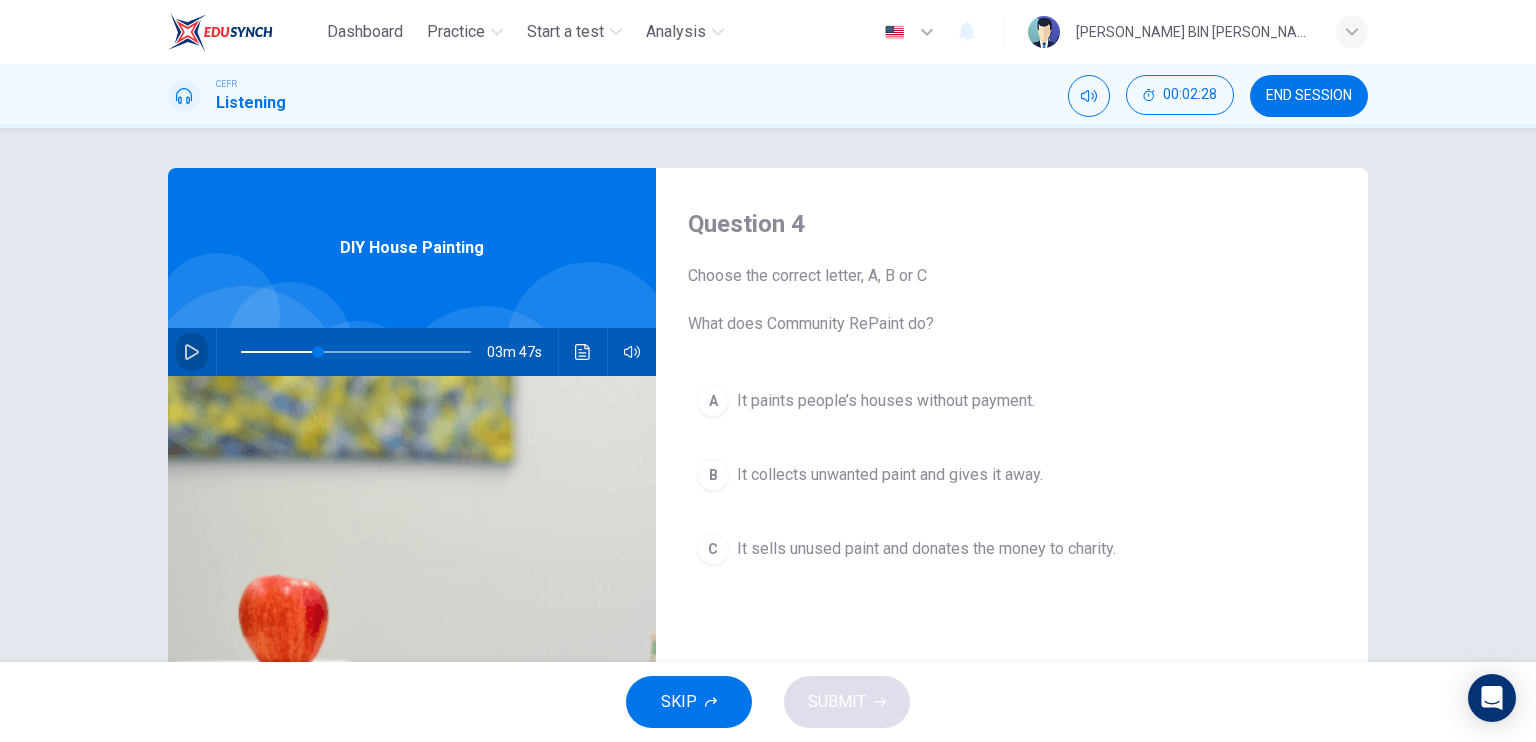 click 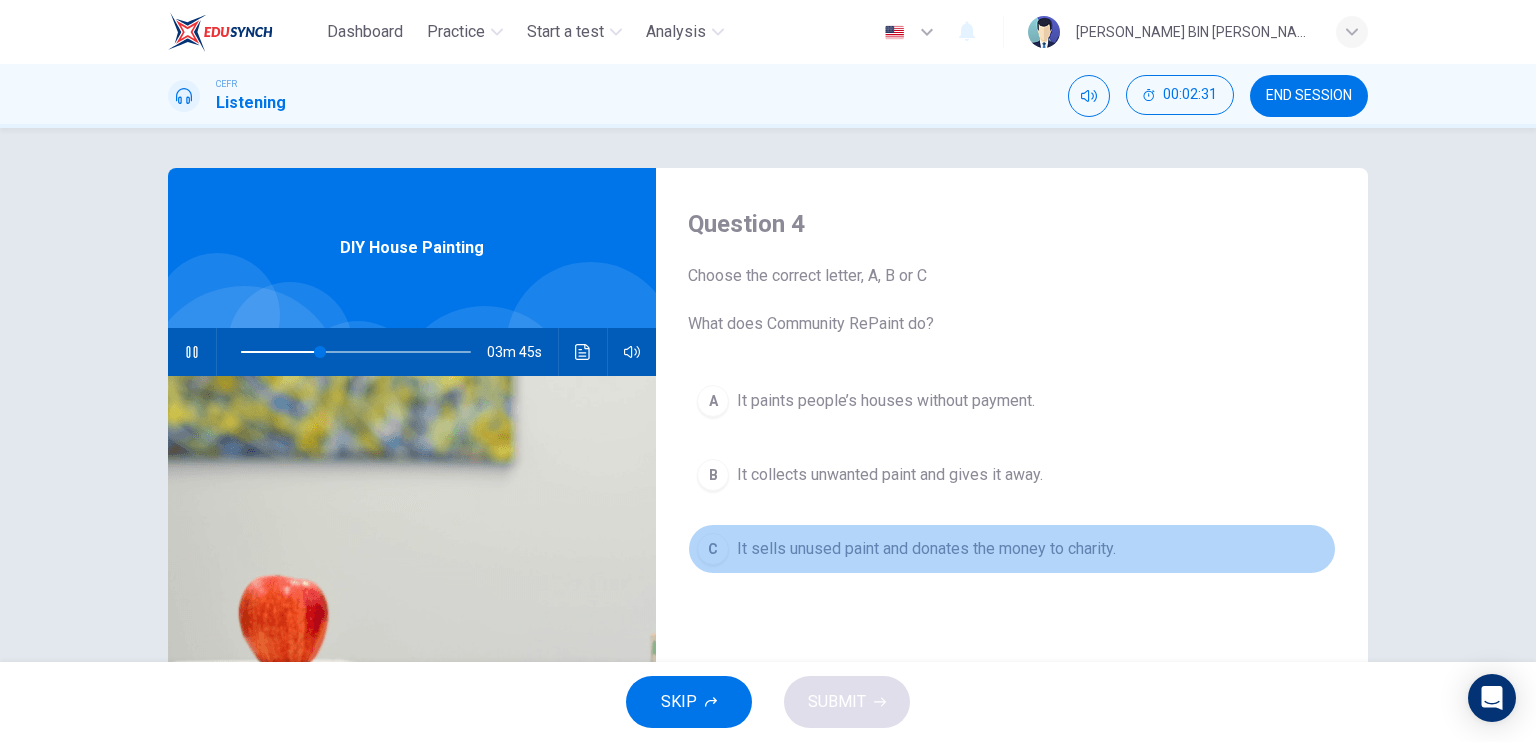 click on "C" at bounding box center [713, 549] 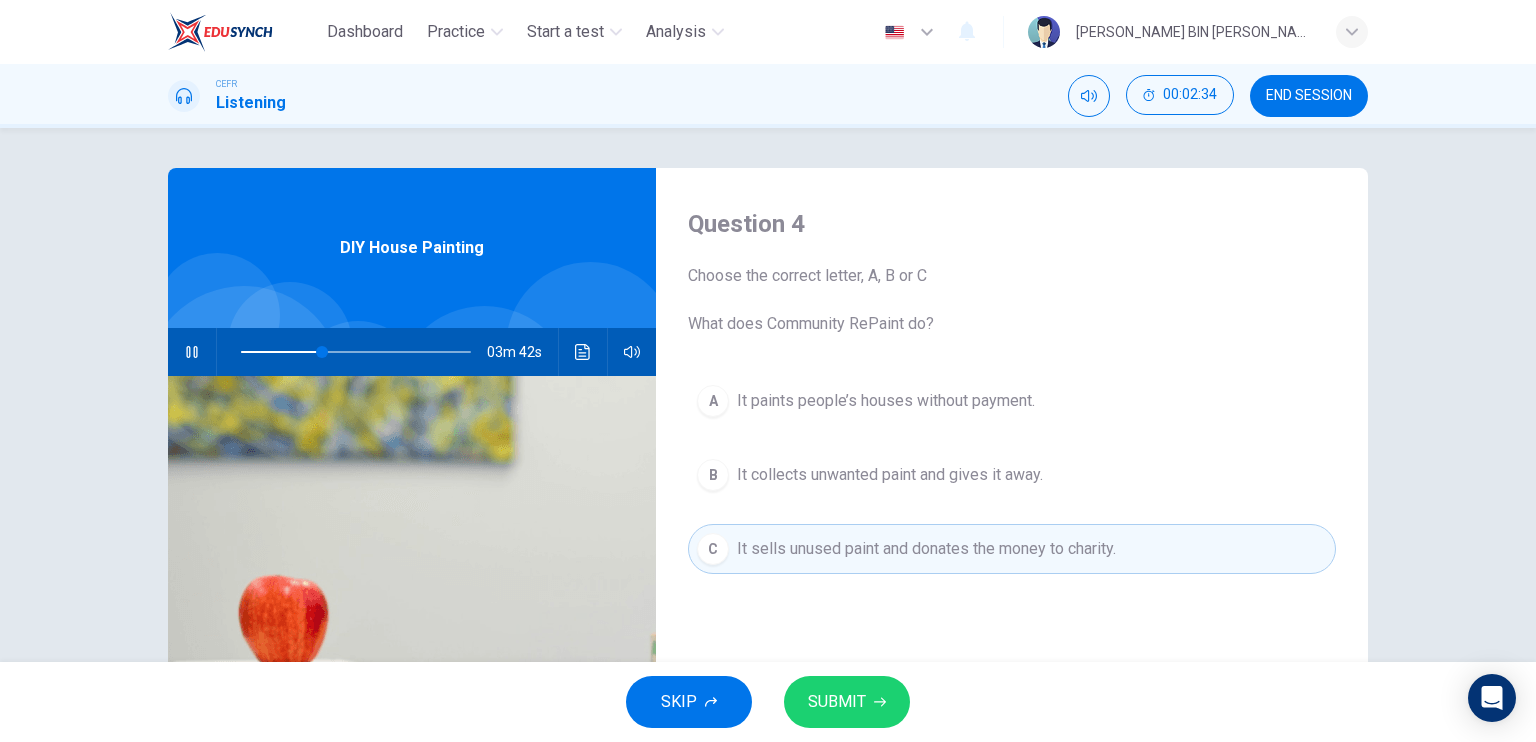 click on "SUBMIT" at bounding box center [847, 702] 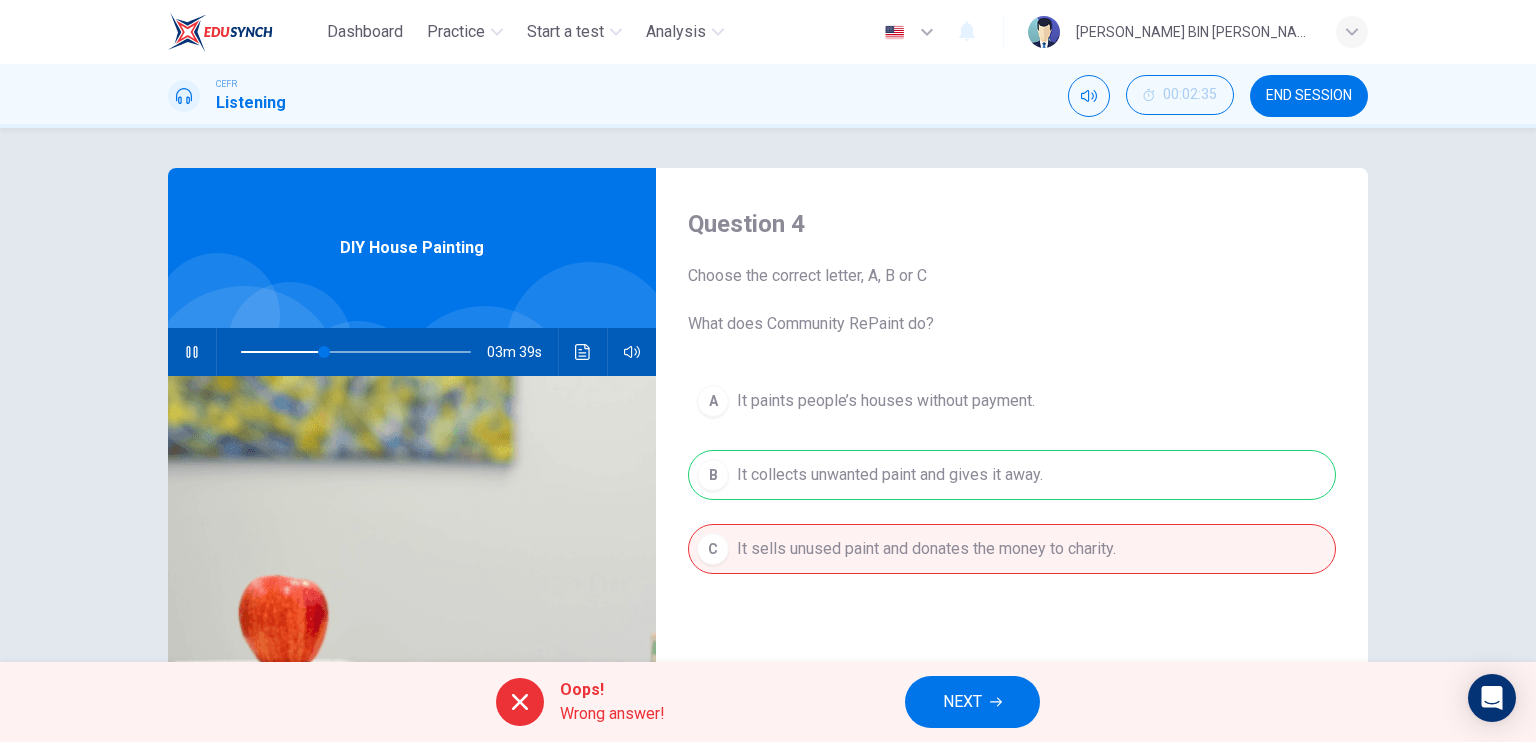 click on "NEXT" at bounding box center (972, 702) 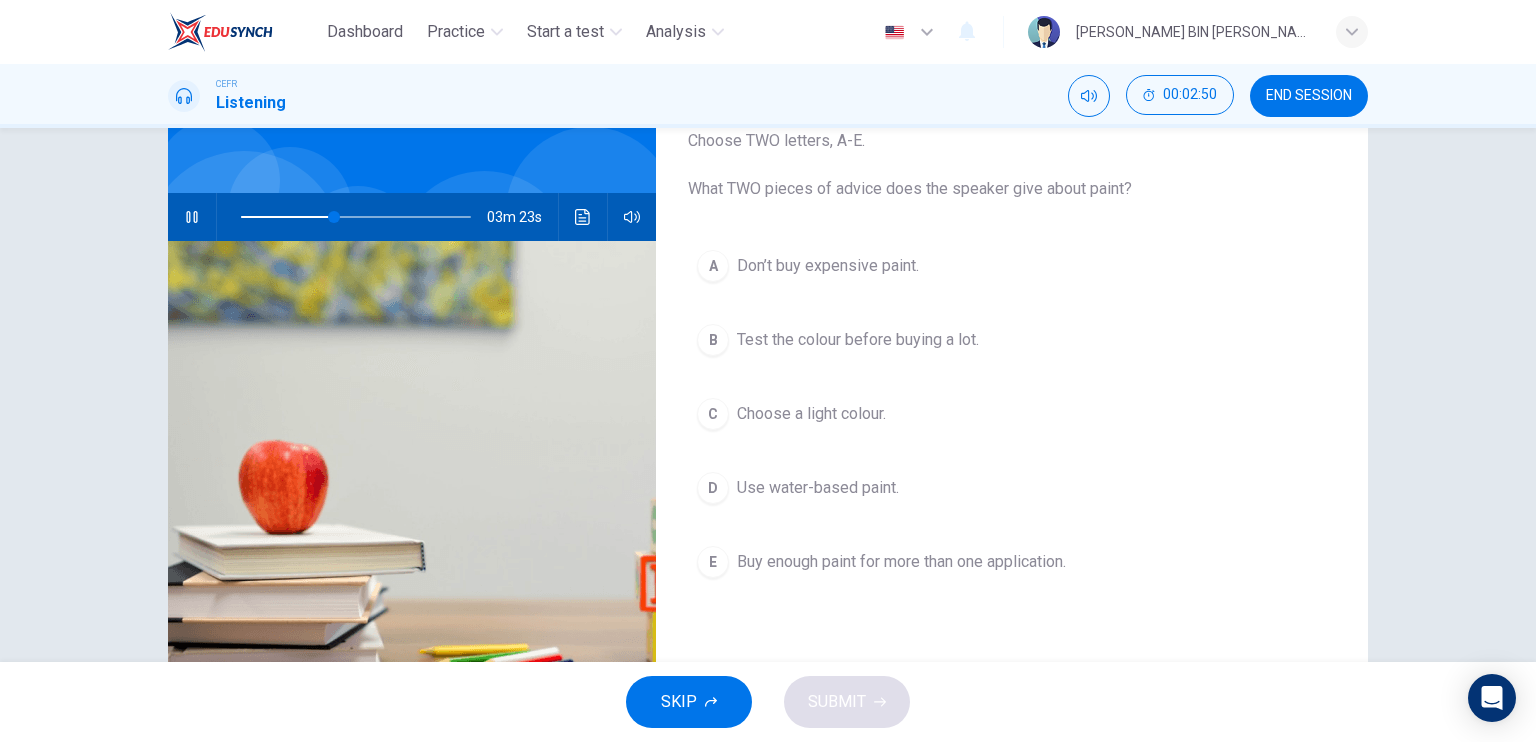 scroll, scrollTop: 100, scrollLeft: 0, axis: vertical 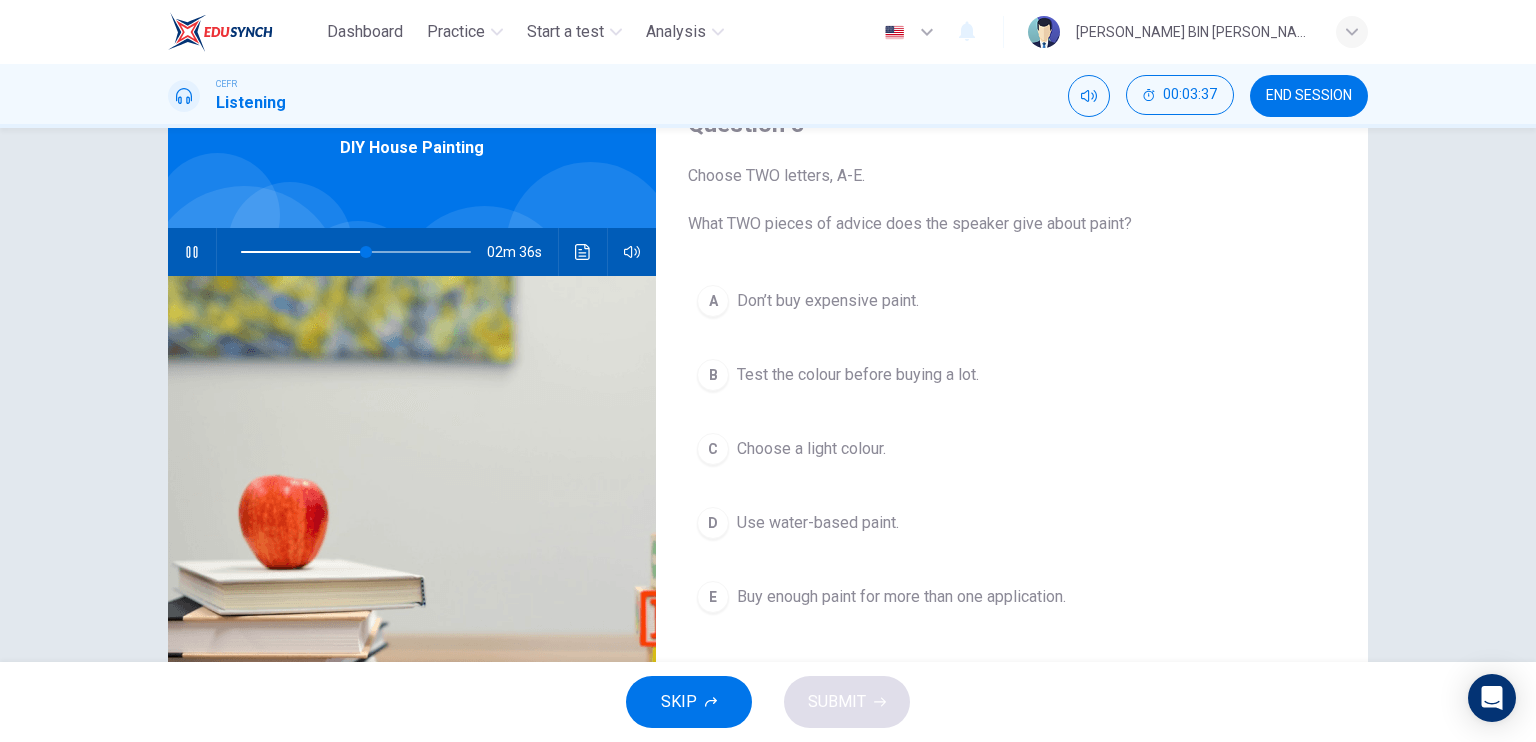 click on "D" at bounding box center [713, 523] 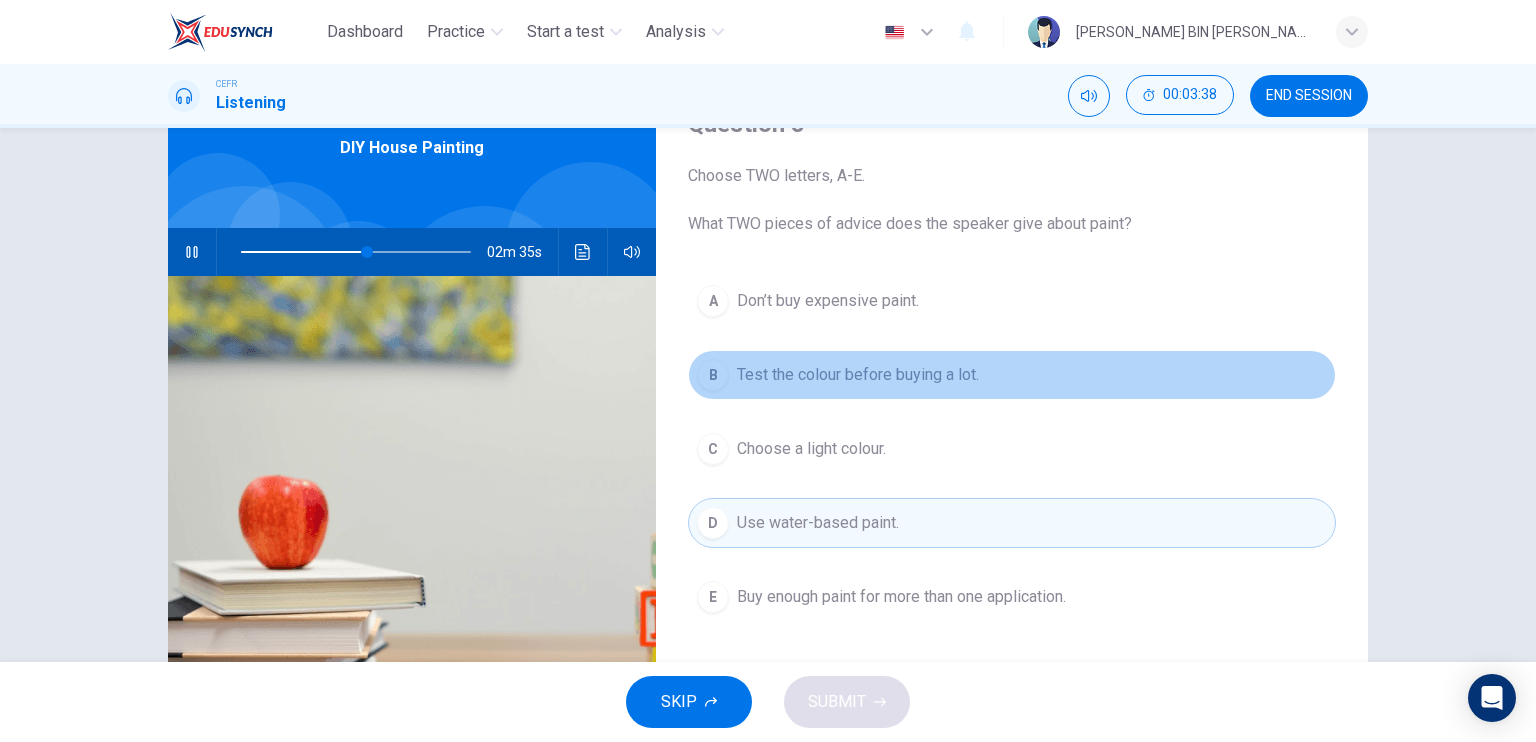 click on "B" at bounding box center [713, 375] 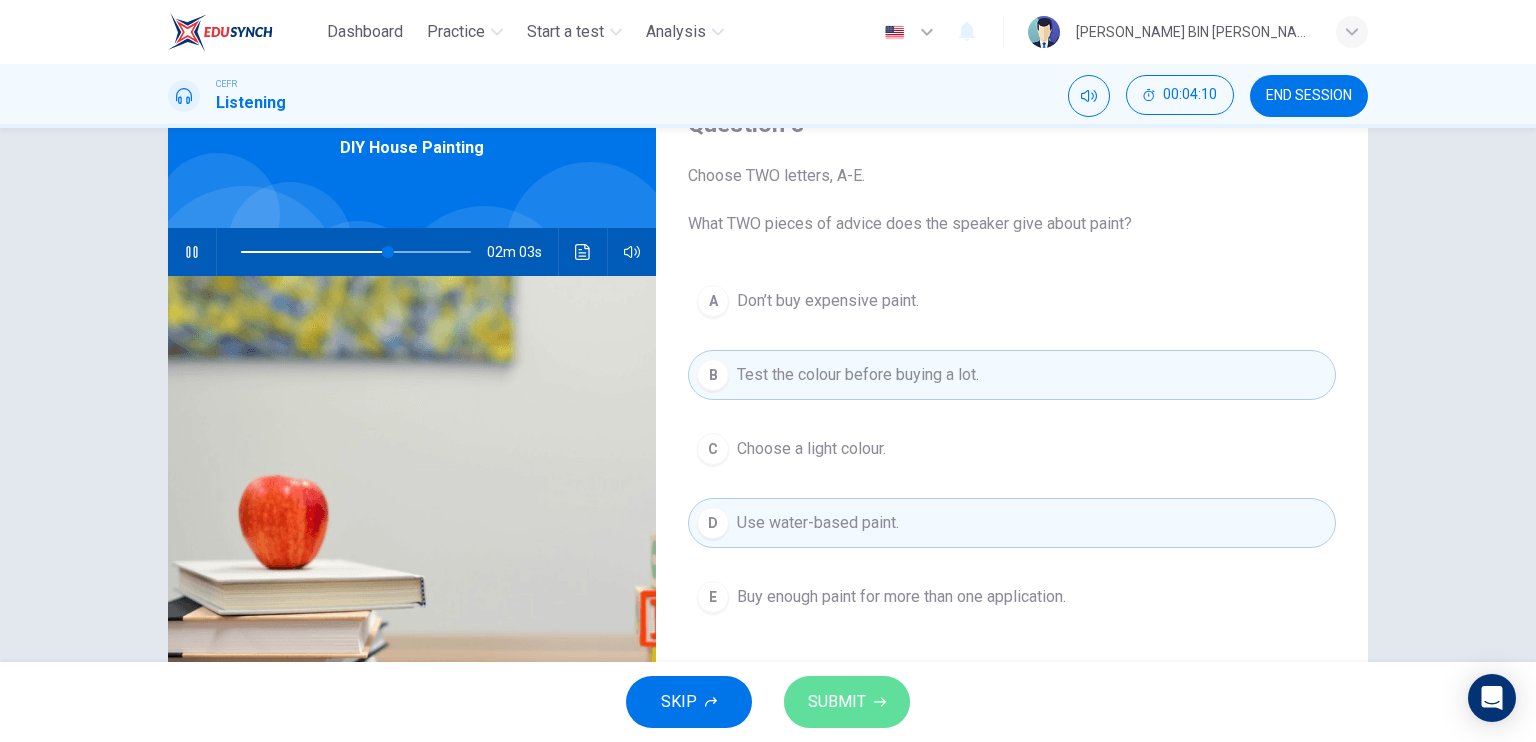 click on "SUBMIT" at bounding box center (847, 702) 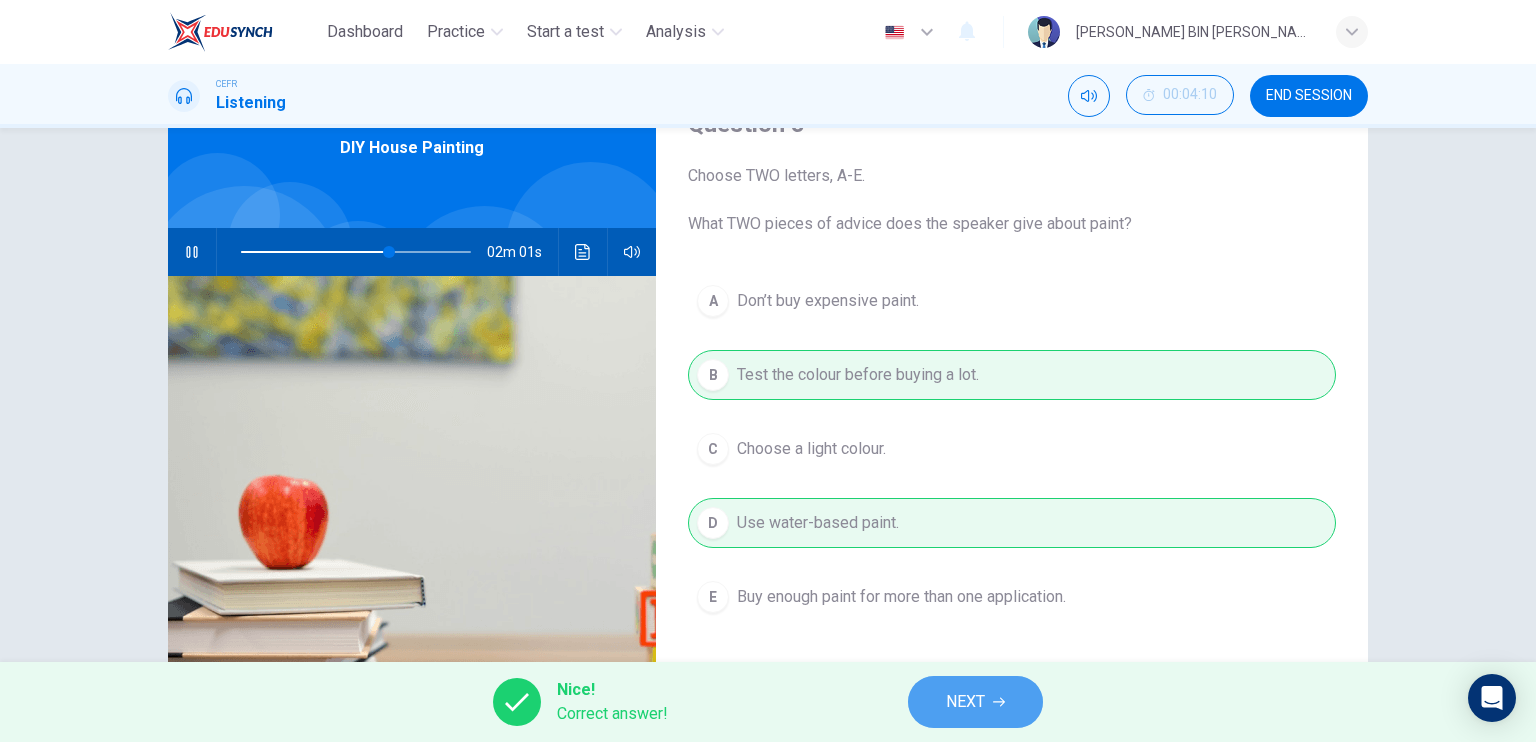 click on "NEXT" at bounding box center (975, 702) 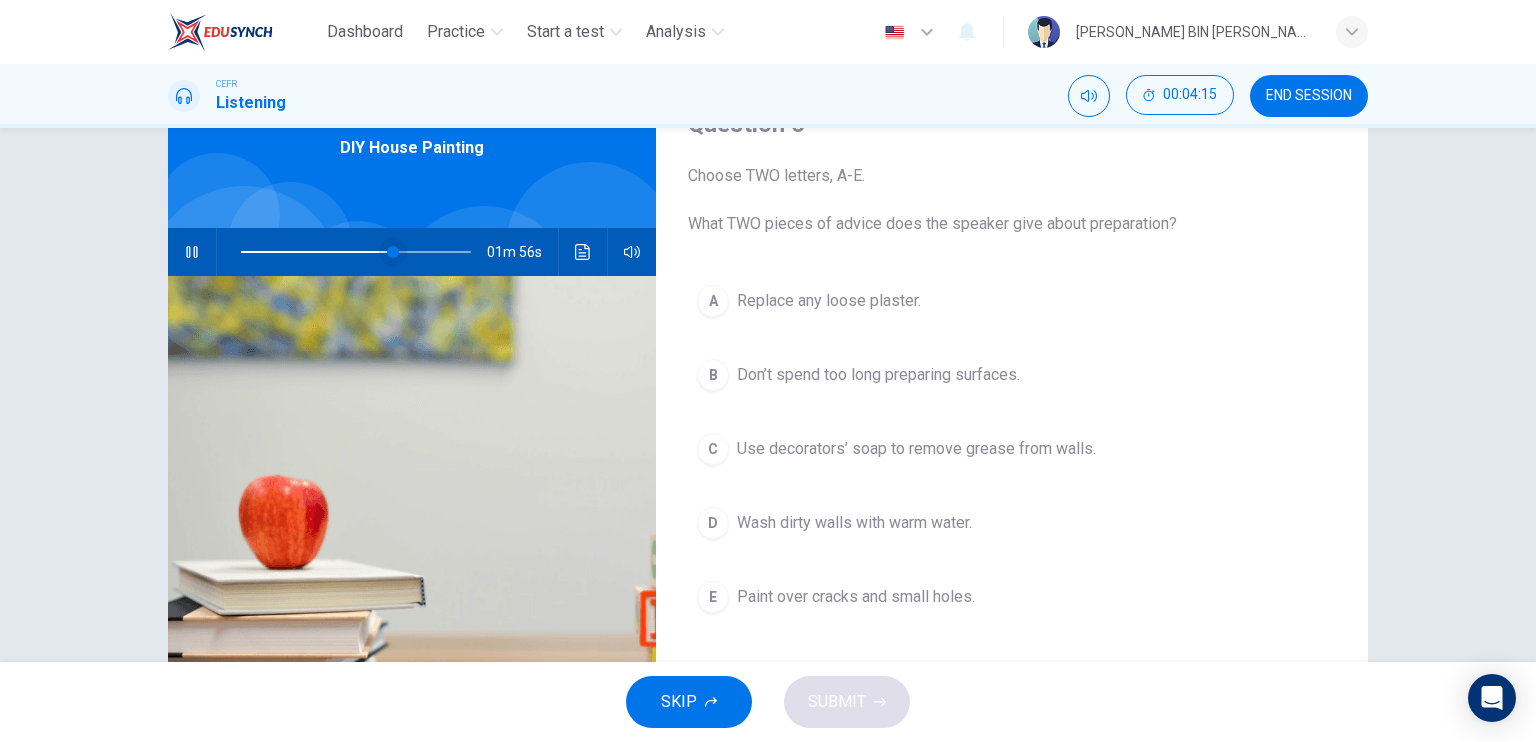 click at bounding box center [393, 252] 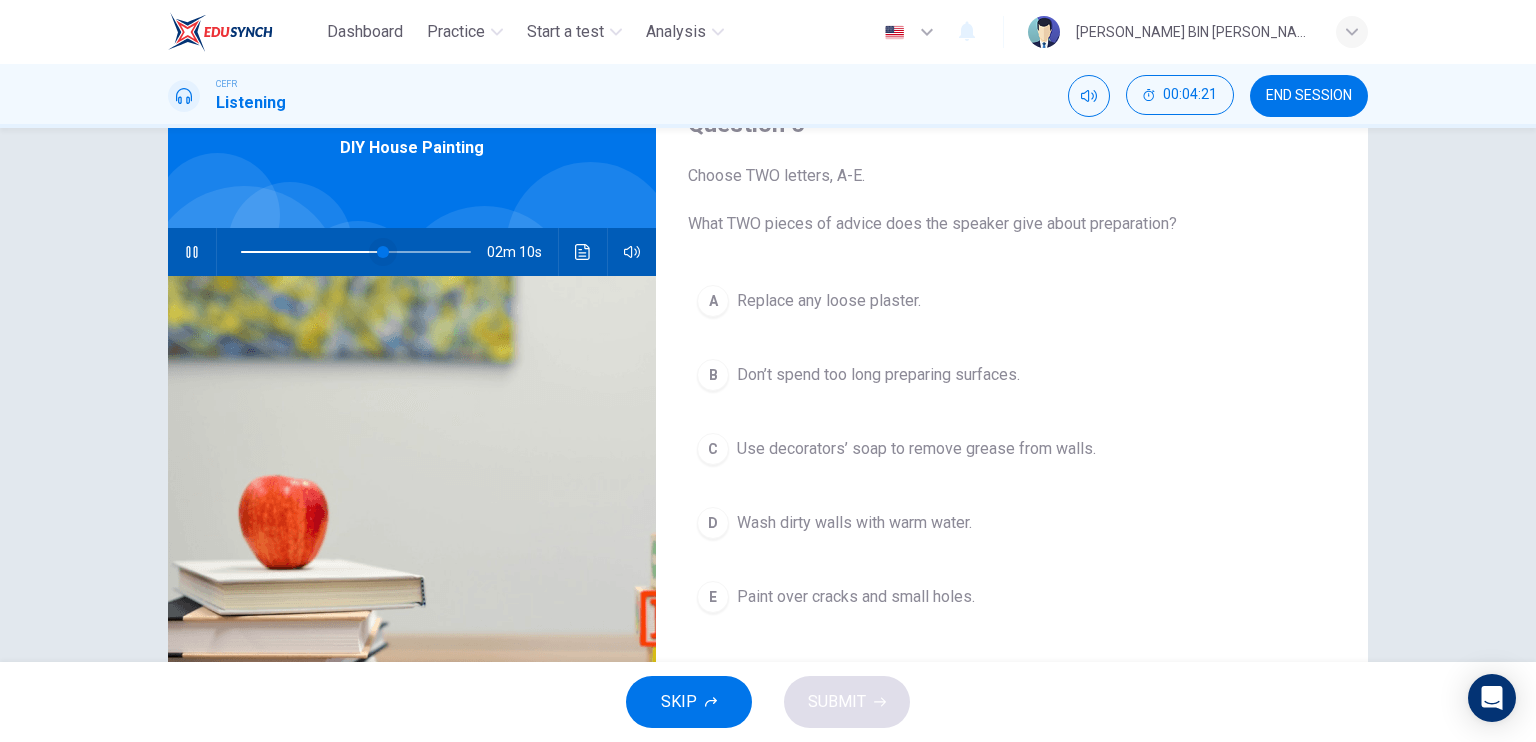 click at bounding box center (383, 252) 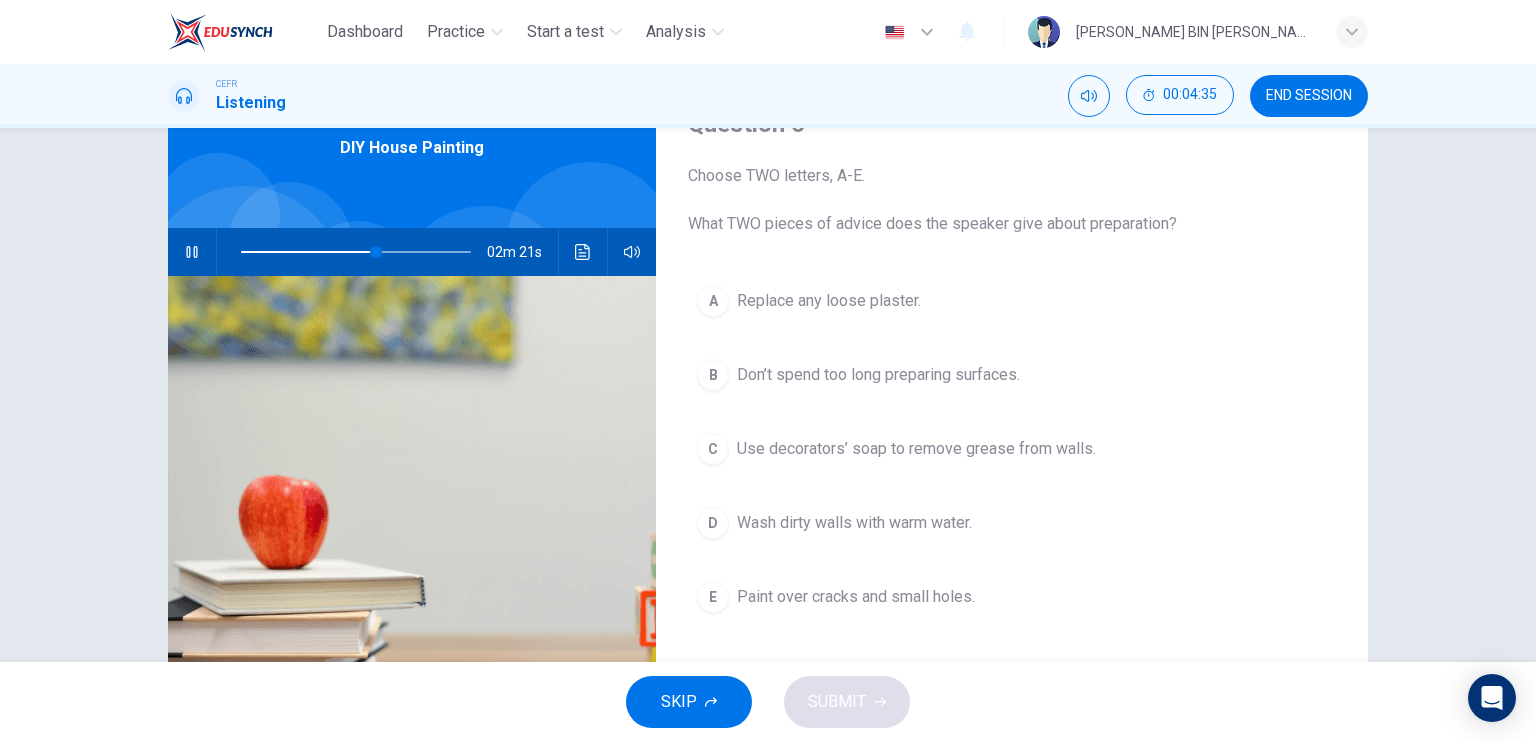 scroll, scrollTop: 100, scrollLeft: 0, axis: vertical 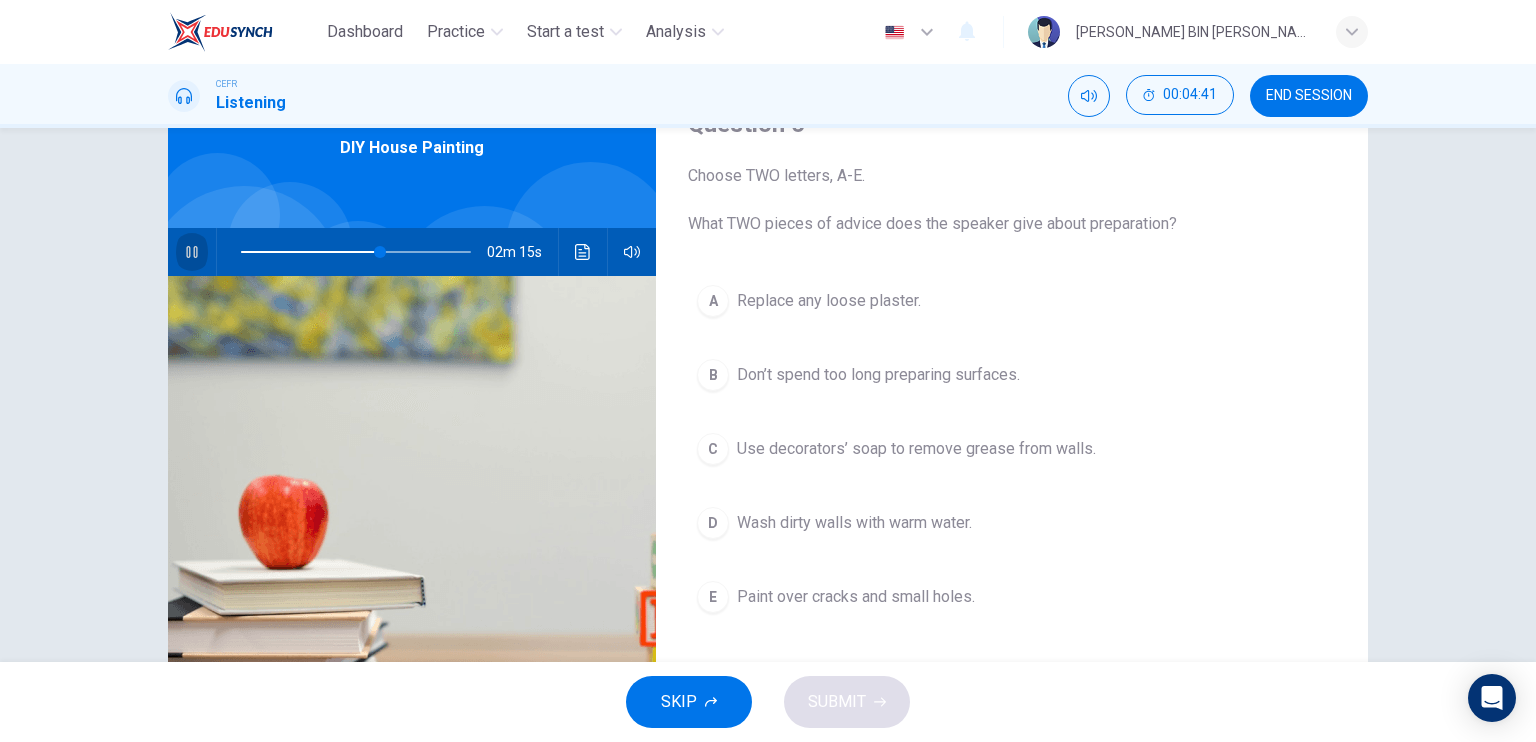 click at bounding box center [192, 252] 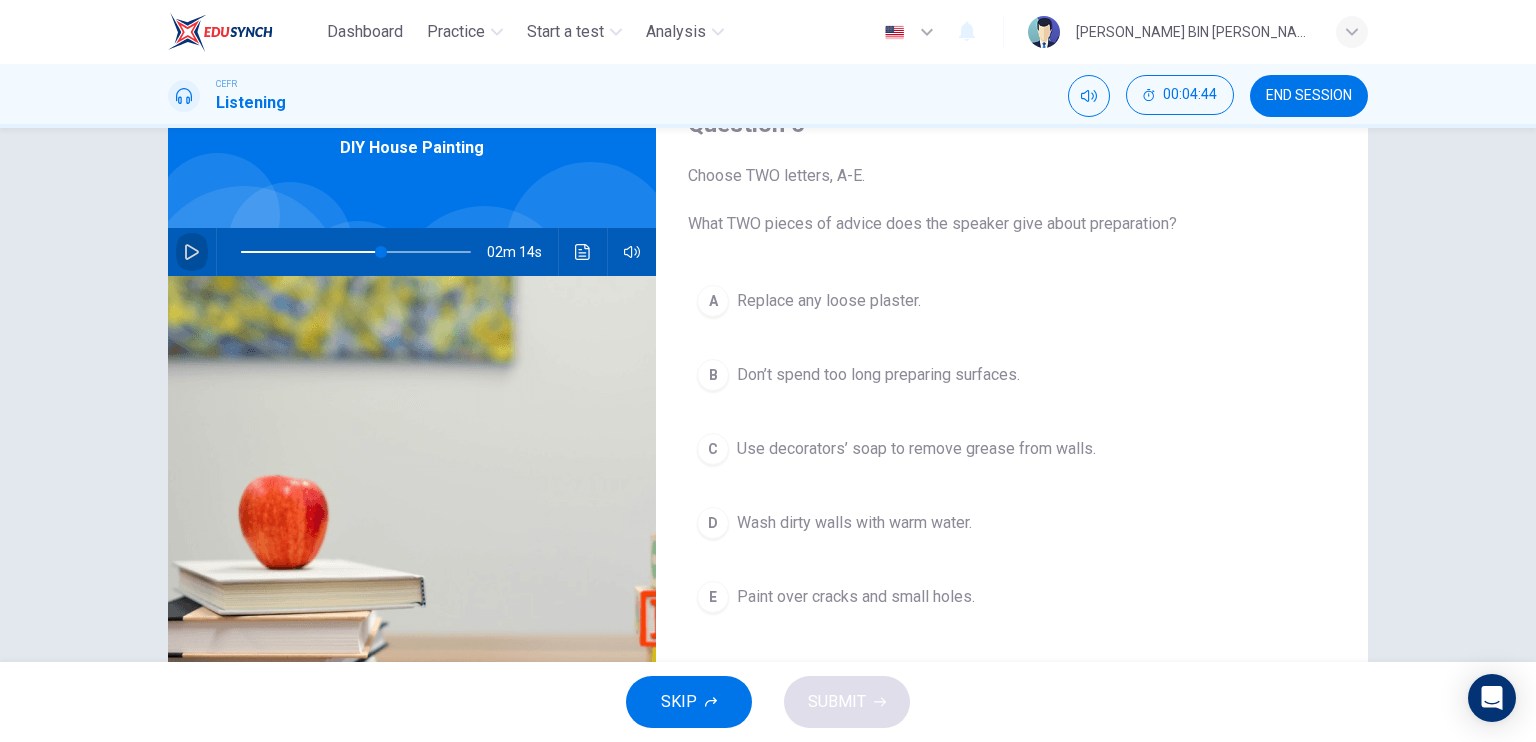 click at bounding box center [192, 252] 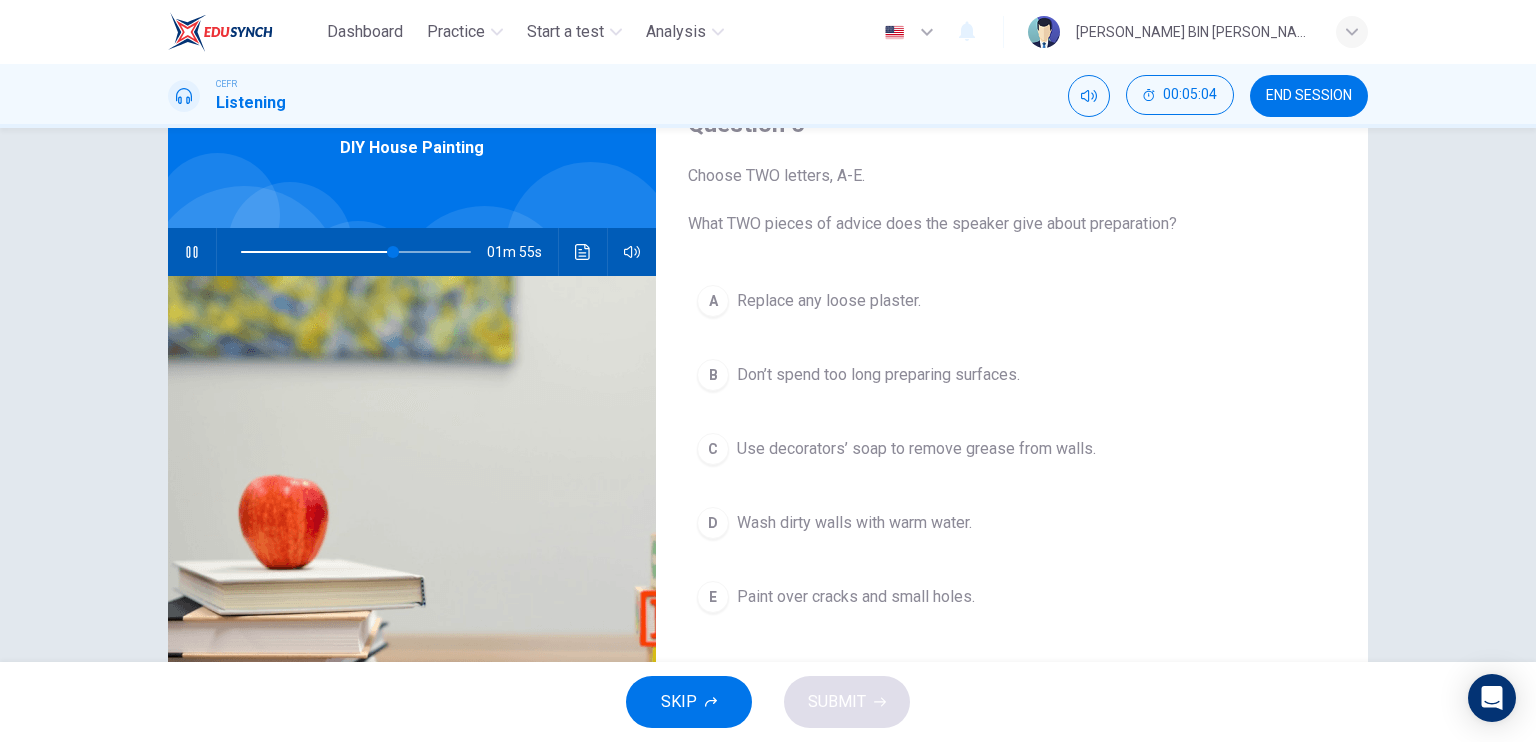 click on "A" at bounding box center [713, 301] 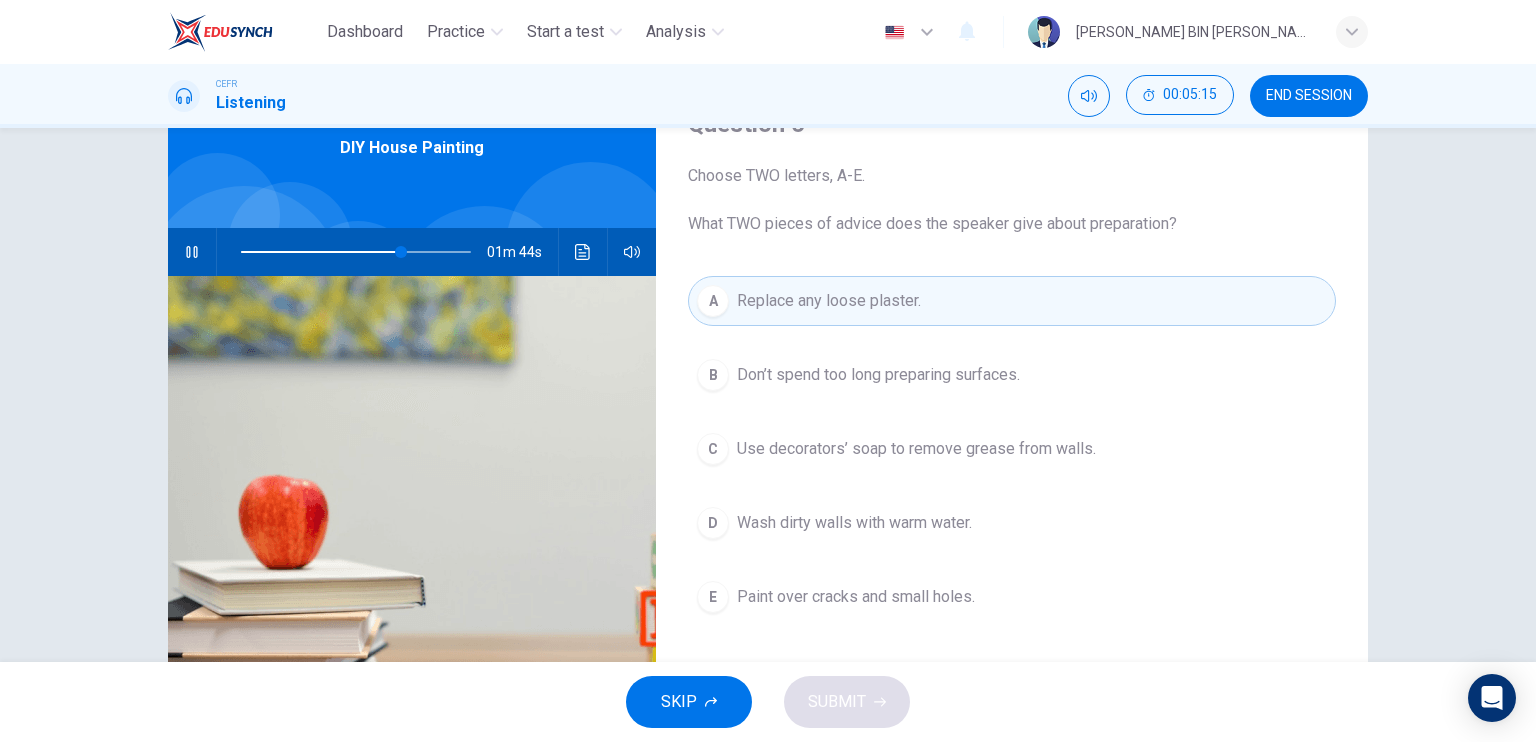 click on "C" at bounding box center [713, 449] 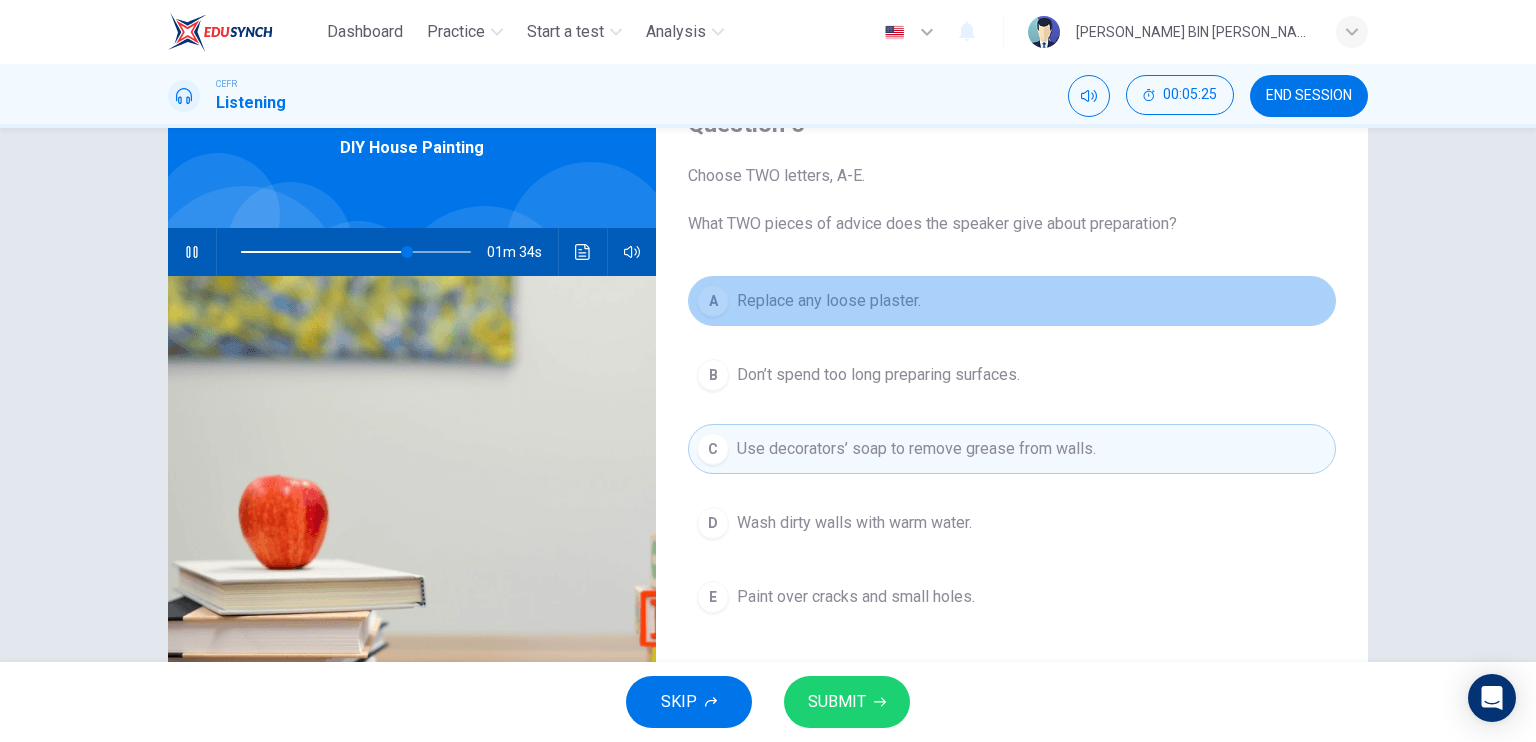 click on "A" at bounding box center [713, 301] 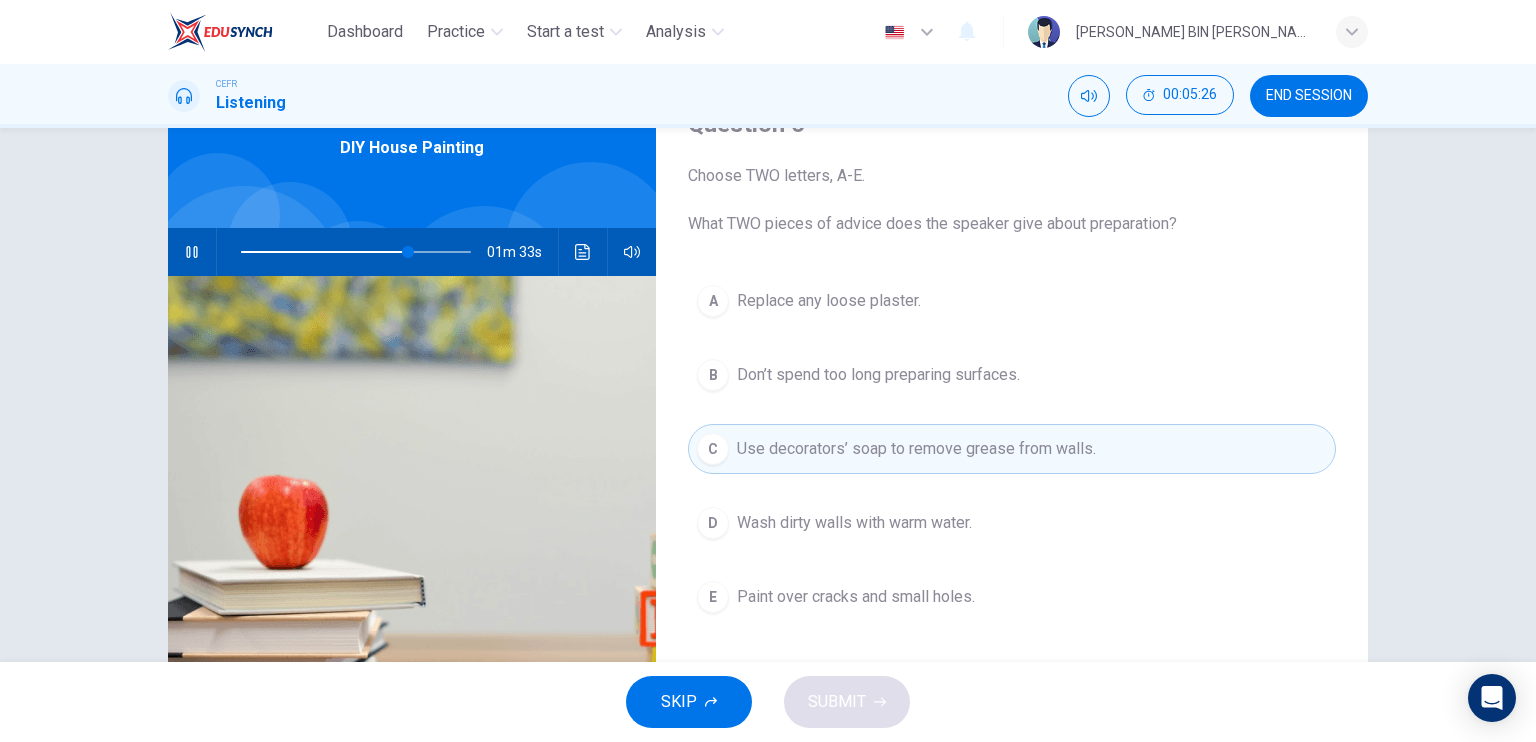 click on "D" at bounding box center (713, 523) 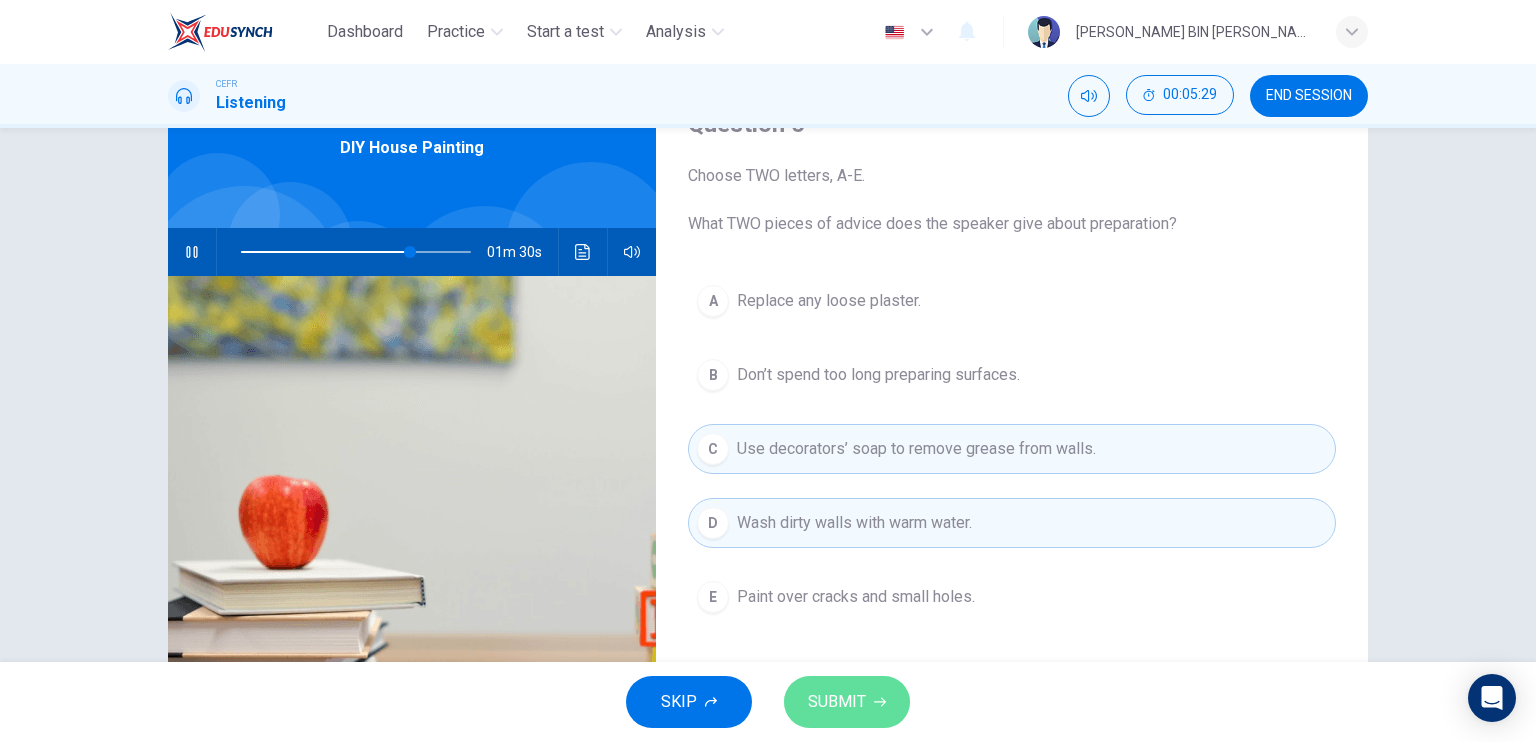 click on "SUBMIT" at bounding box center (847, 702) 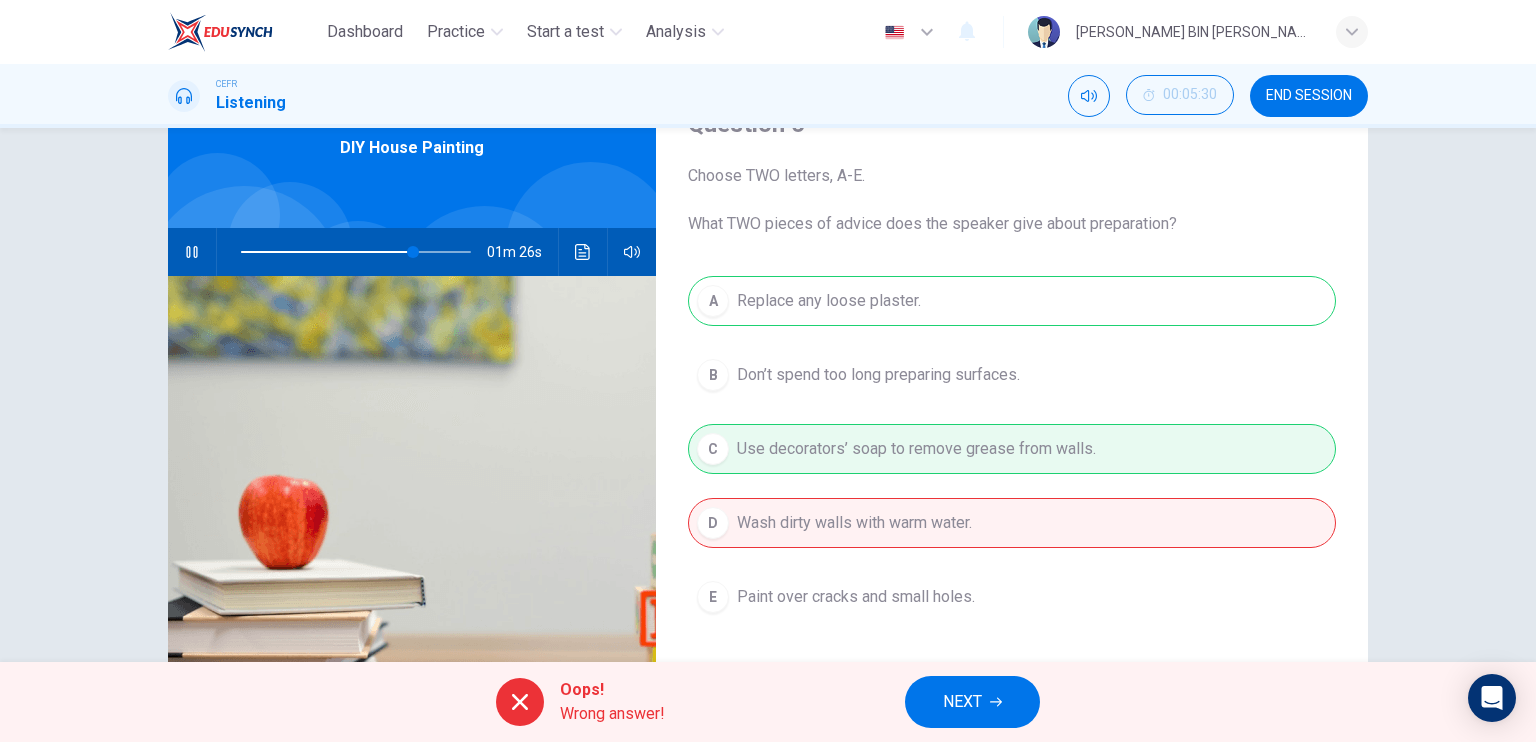 click on "NEXT" at bounding box center [962, 702] 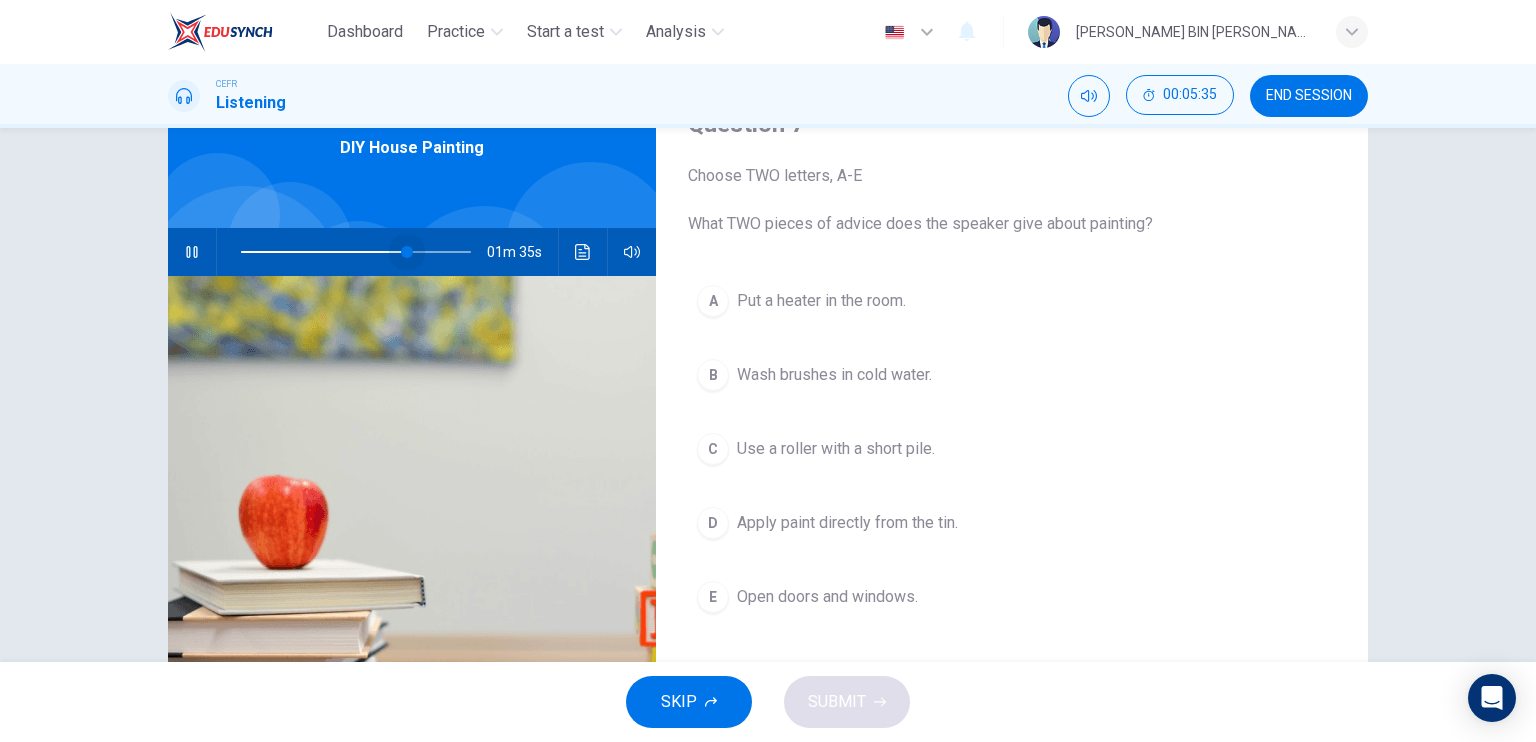 click at bounding box center [407, 252] 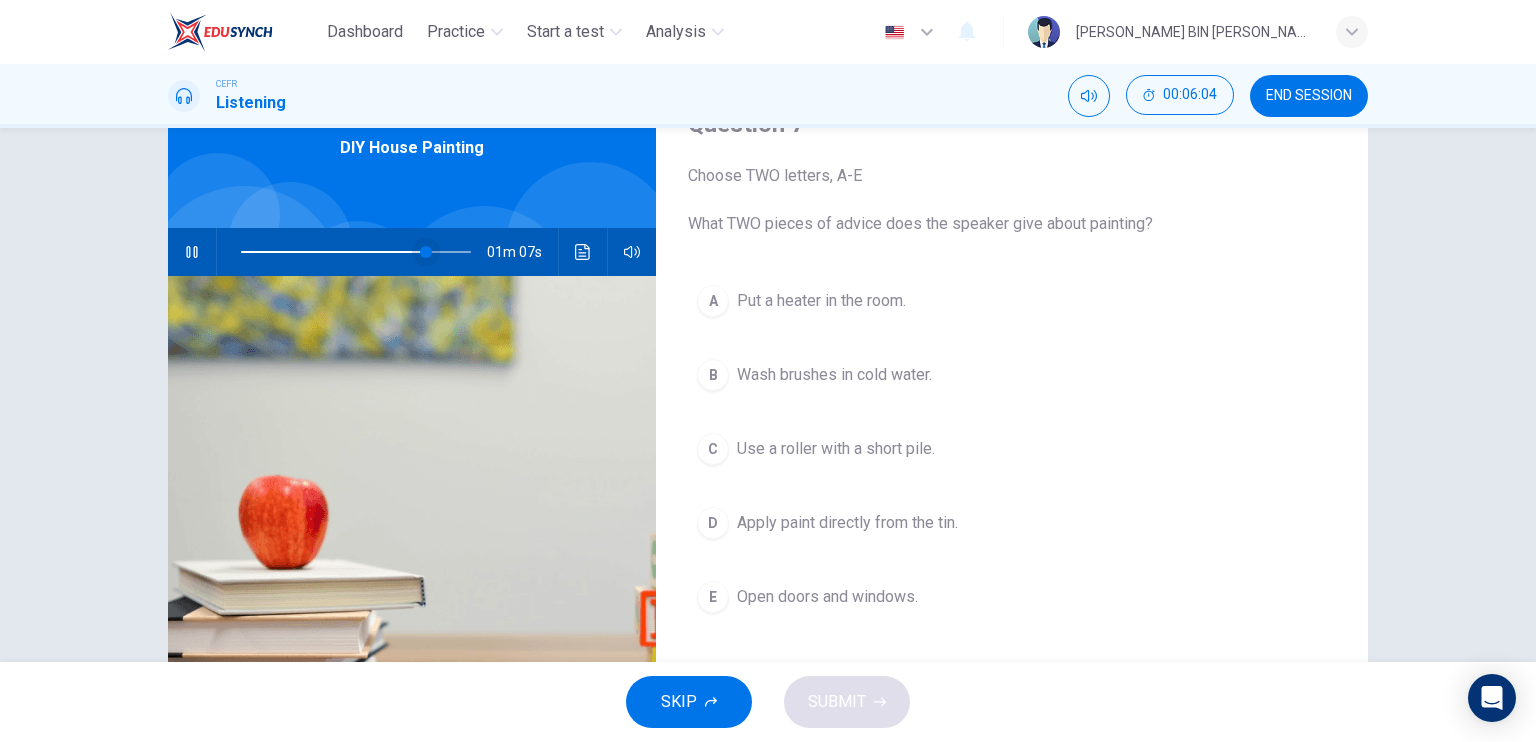 click at bounding box center [426, 252] 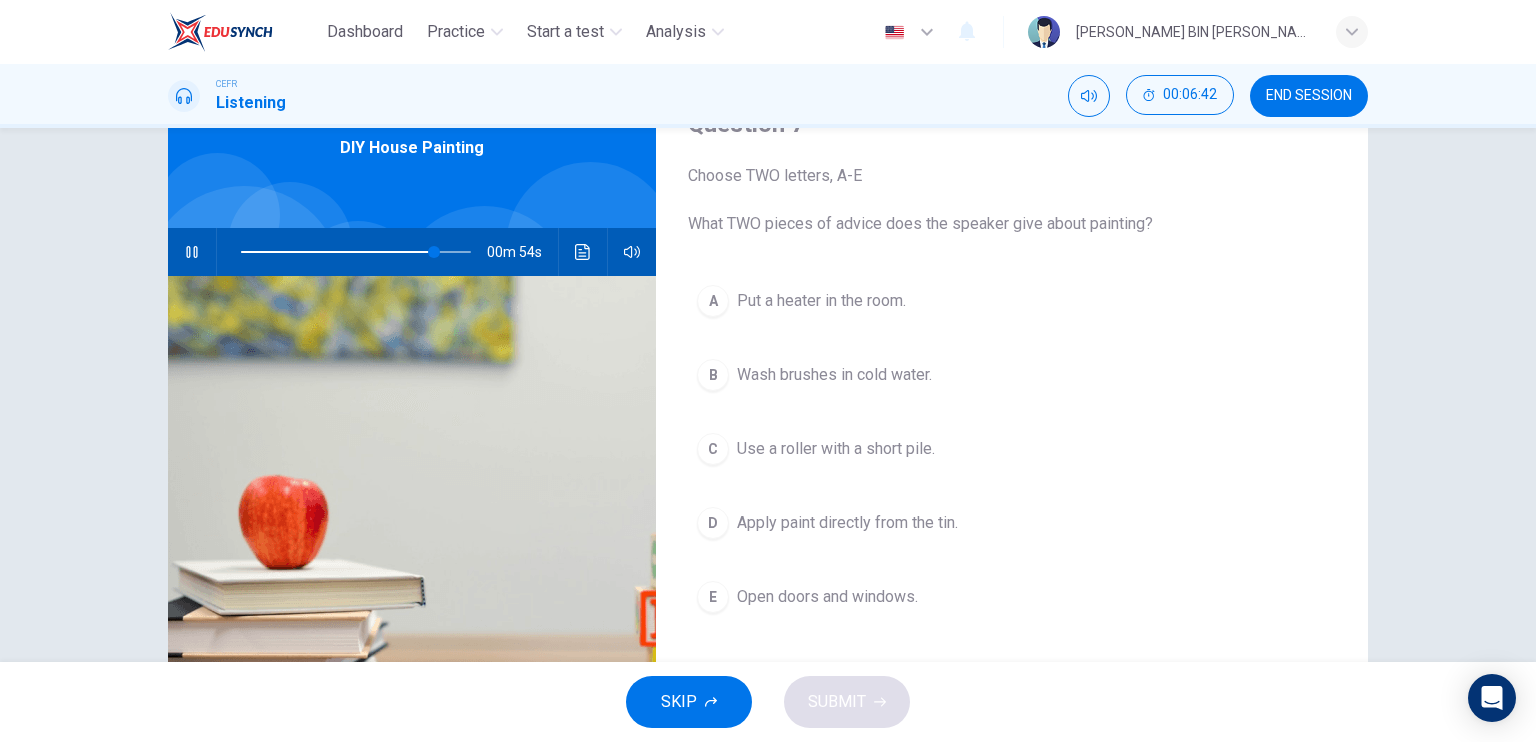 click on "B" at bounding box center (713, 375) 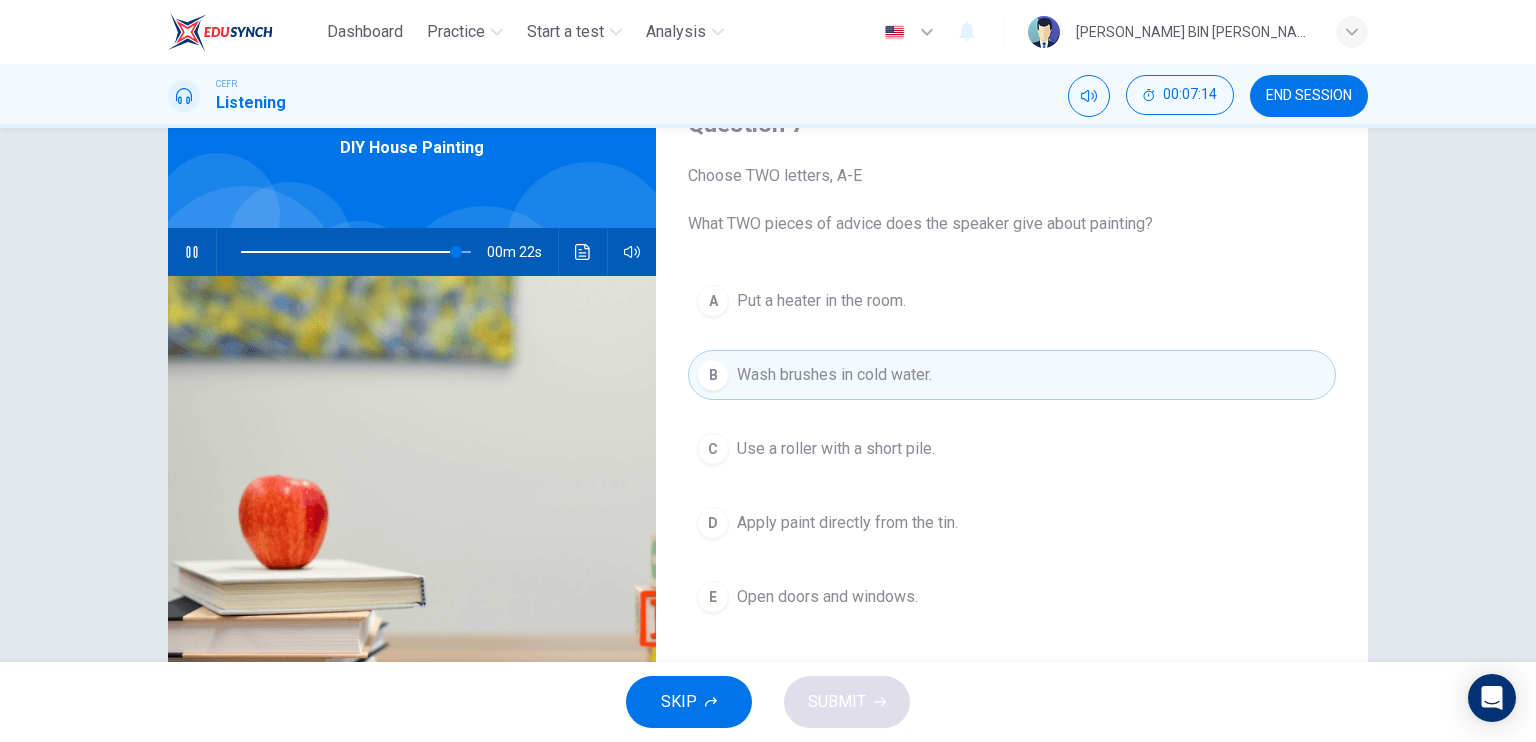 click on "D" at bounding box center [713, 523] 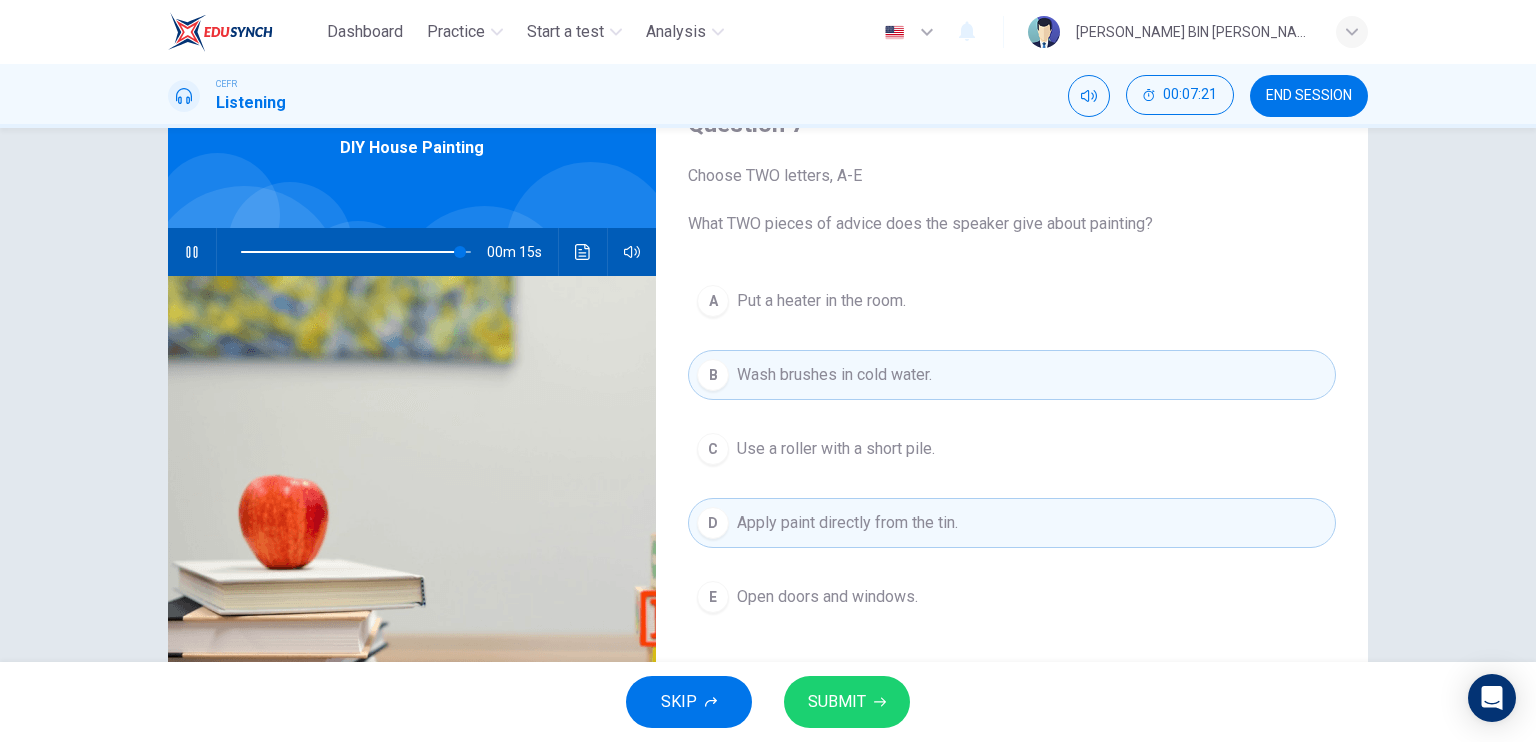 click on "E" at bounding box center (713, 597) 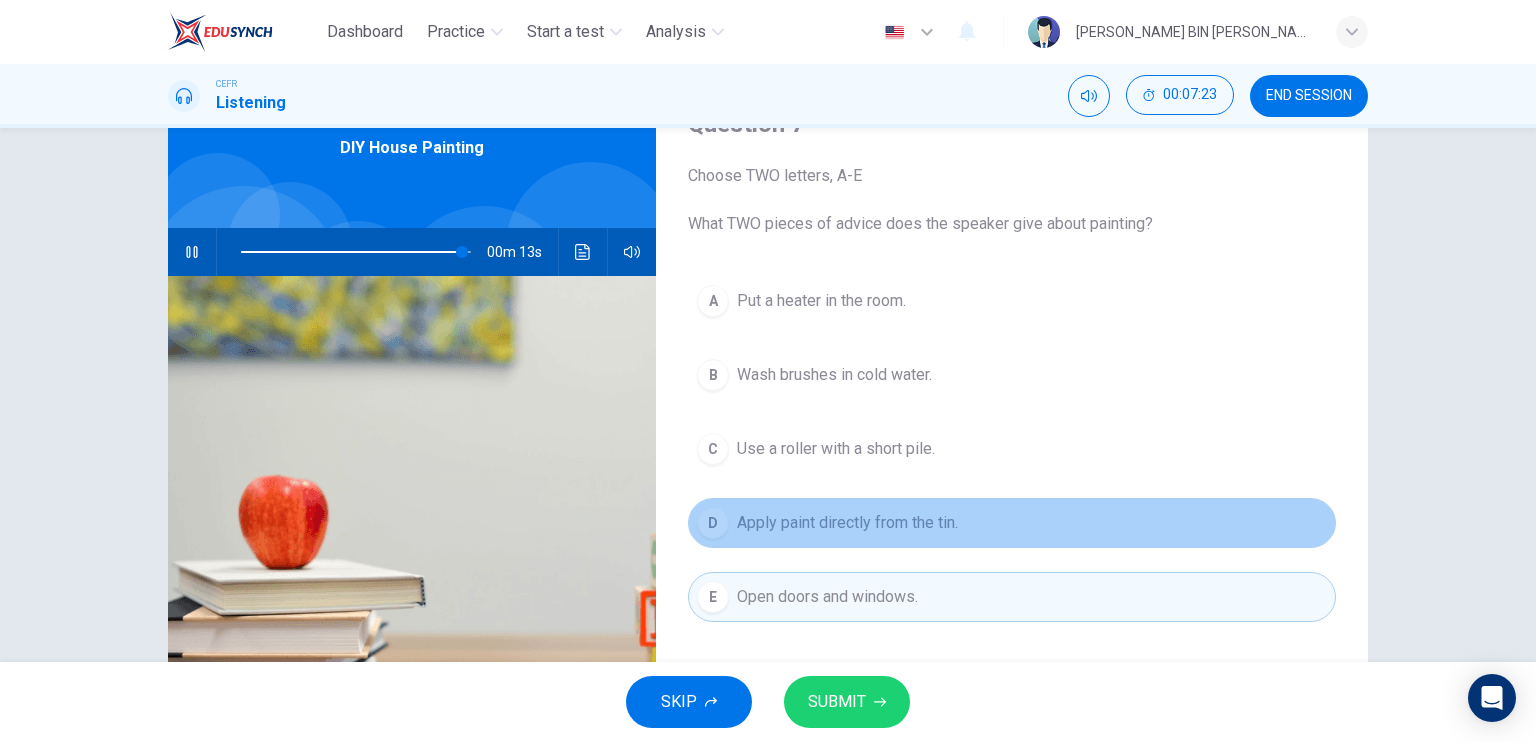 drag, startPoint x: 718, startPoint y: 518, endPoint x: 712, endPoint y: 470, distance: 48.373547 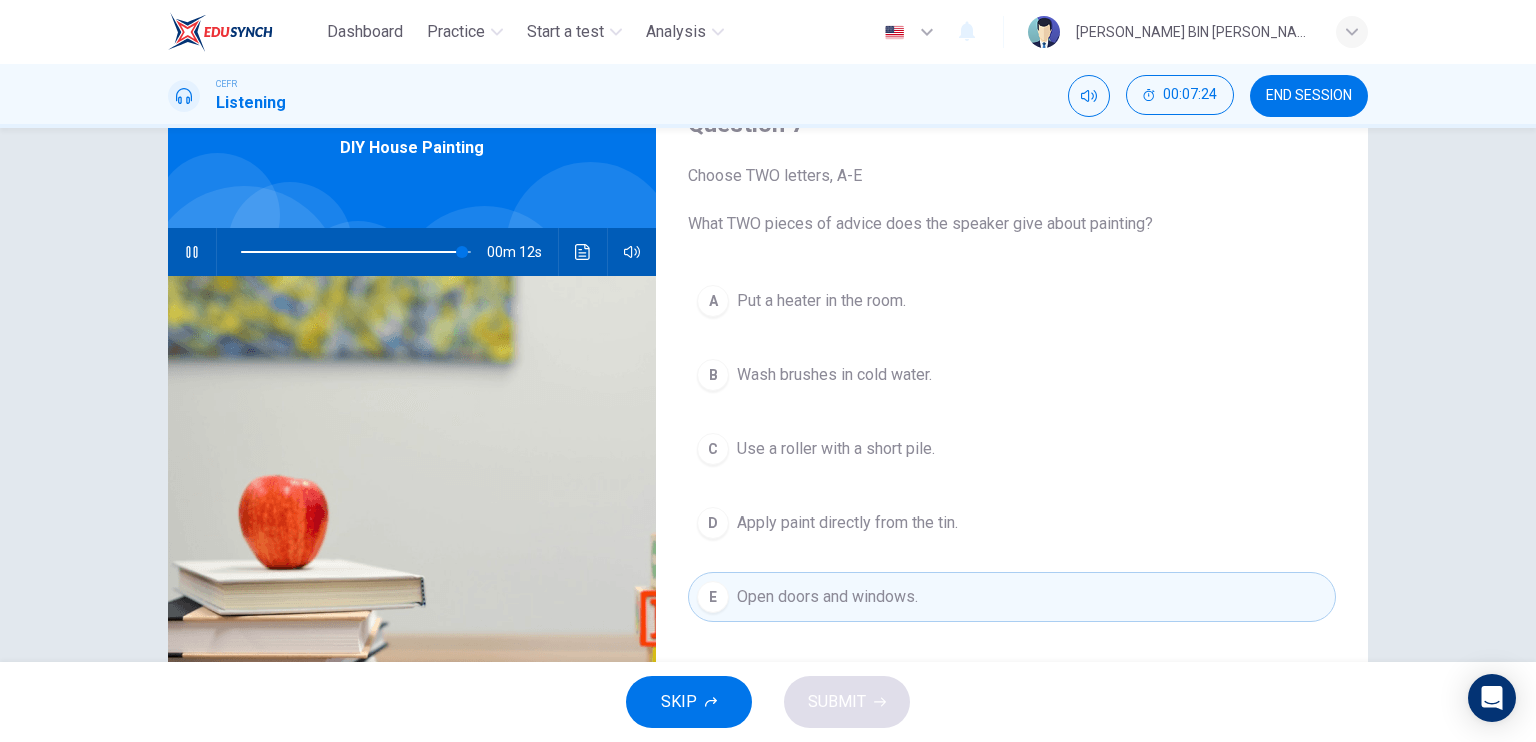 click on "B" at bounding box center (713, 375) 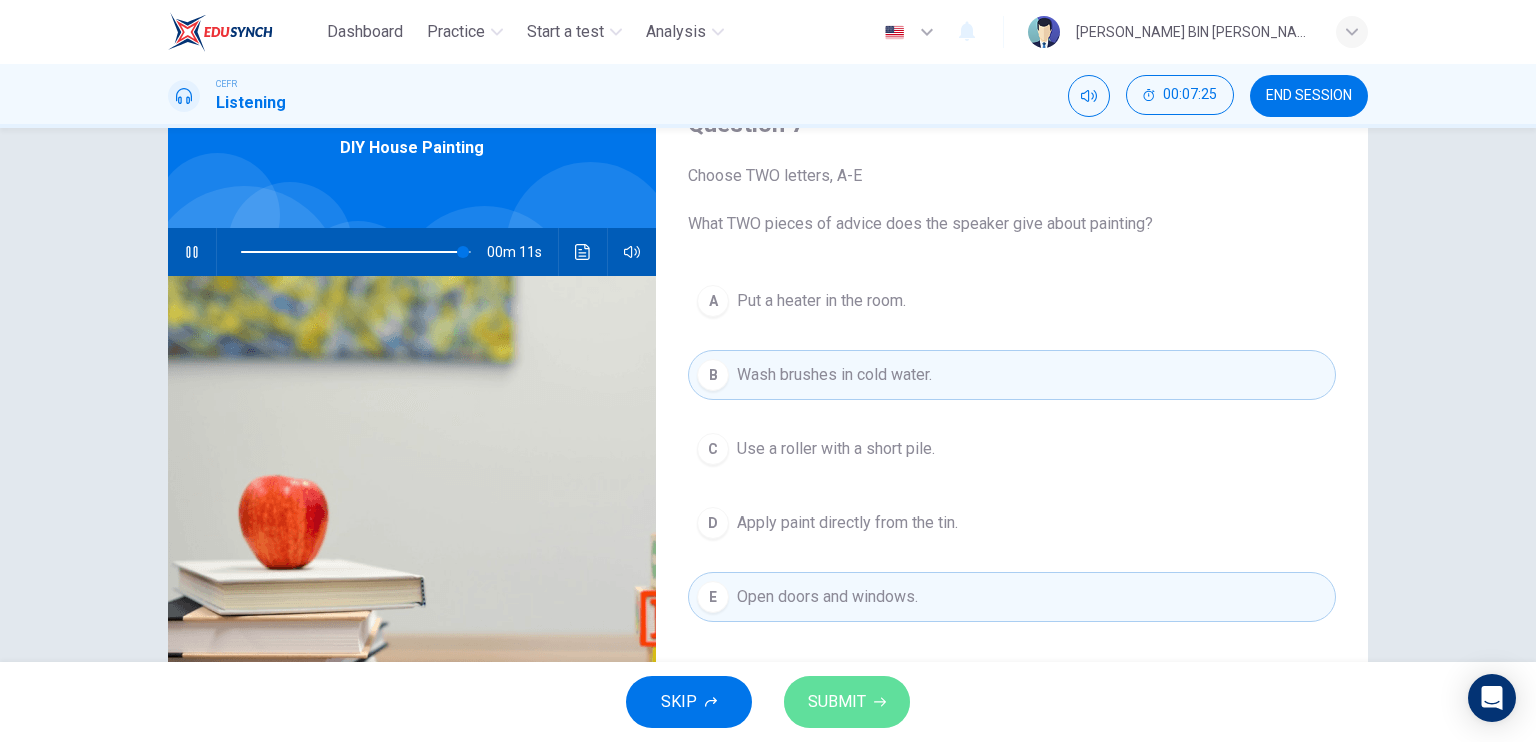 click on "SUBMIT" at bounding box center [837, 702] 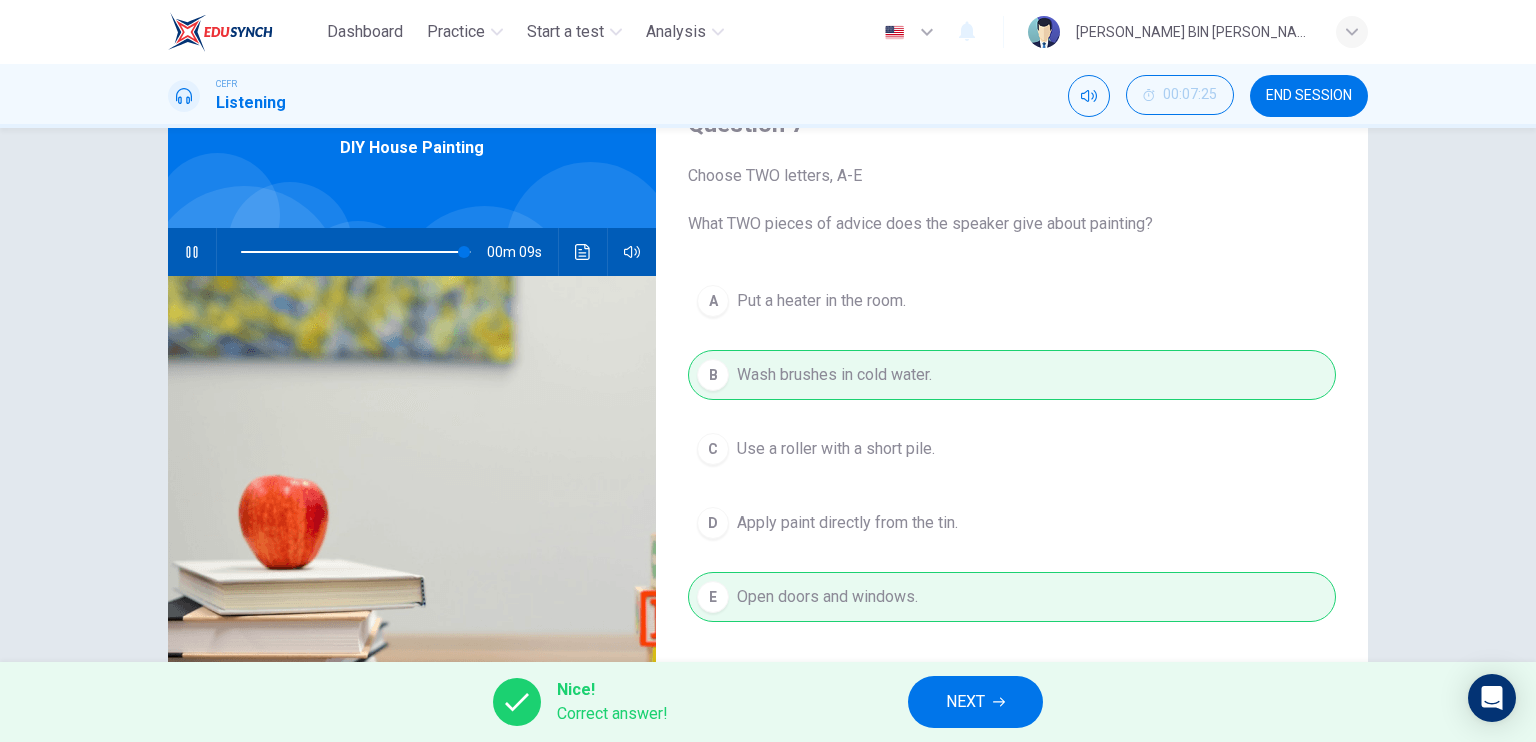 type on "97" 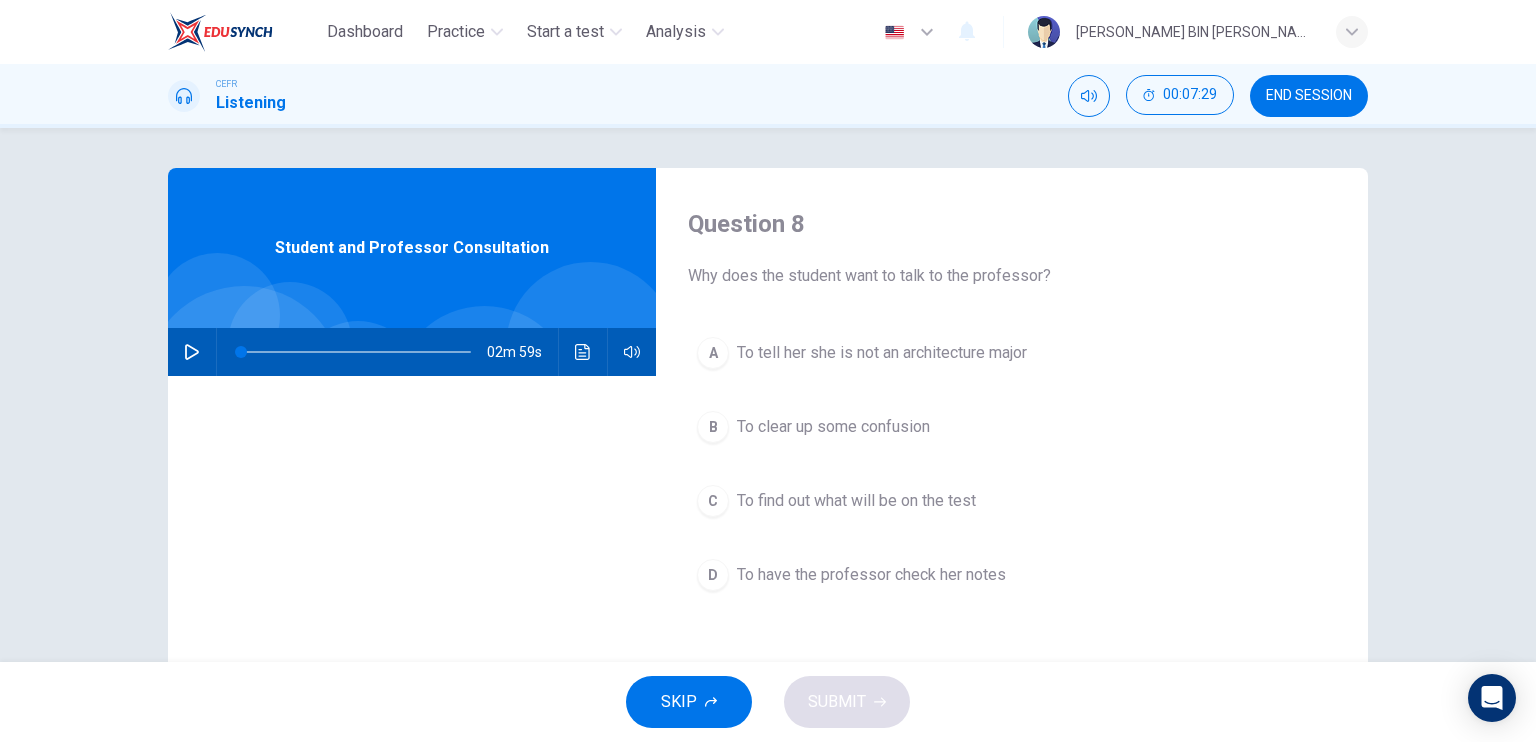 scroll, scrollTop: 0, scrollLeft: 0, axis: both 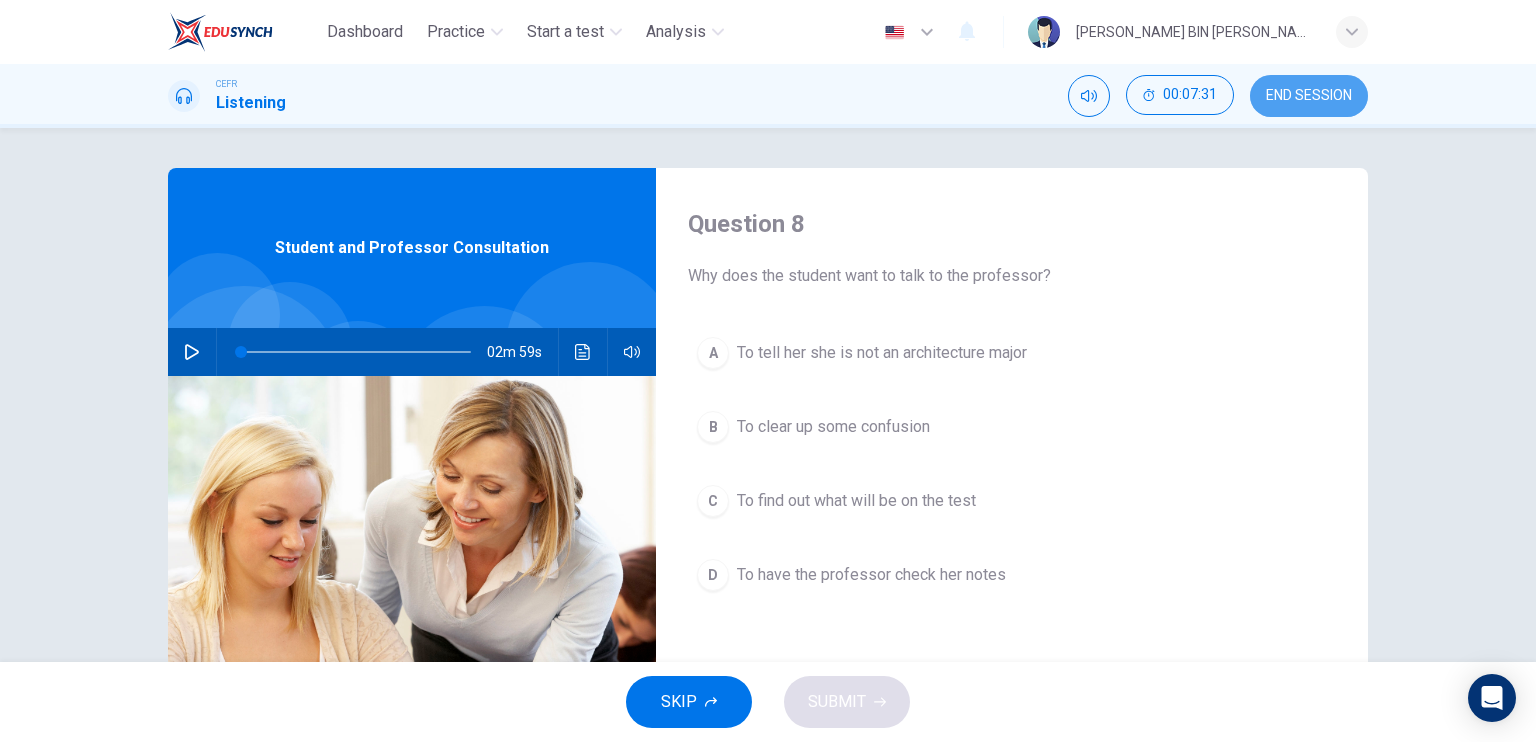 click on "END SESSION" at bounding box center (1309, 96) 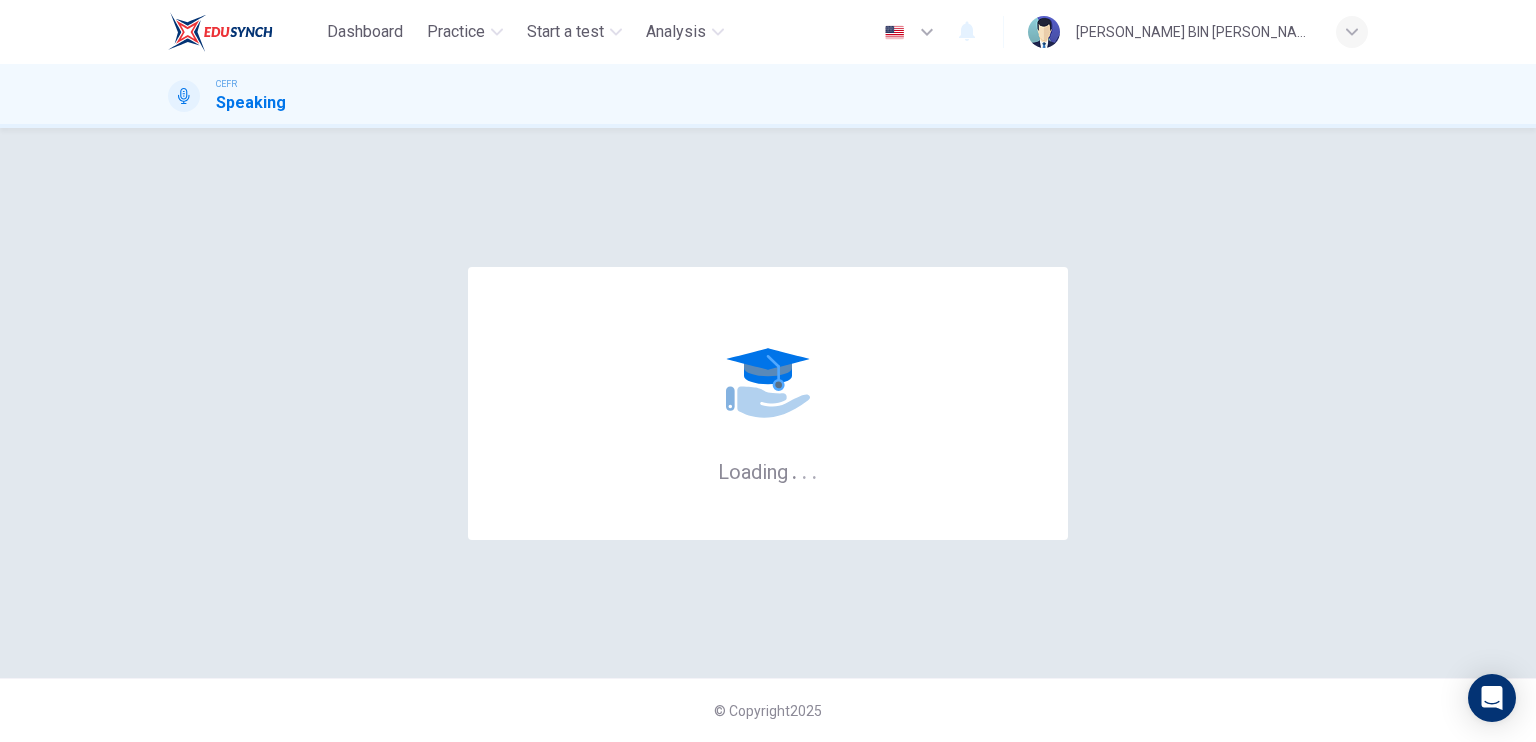 scroll, scrollTop: 0, scrollLeft: 0, axis: both 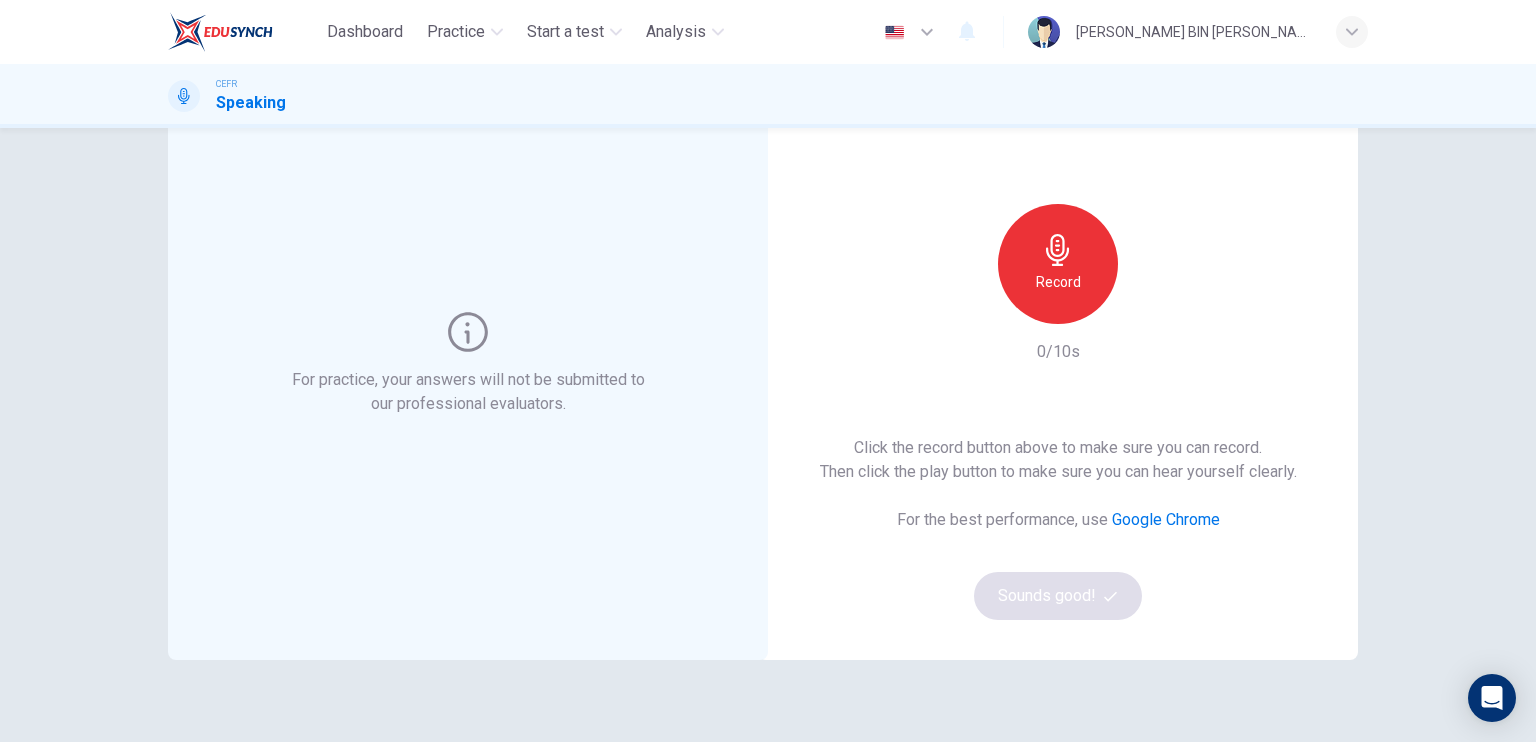 click on "Record" at bounding box center [1058, 282] 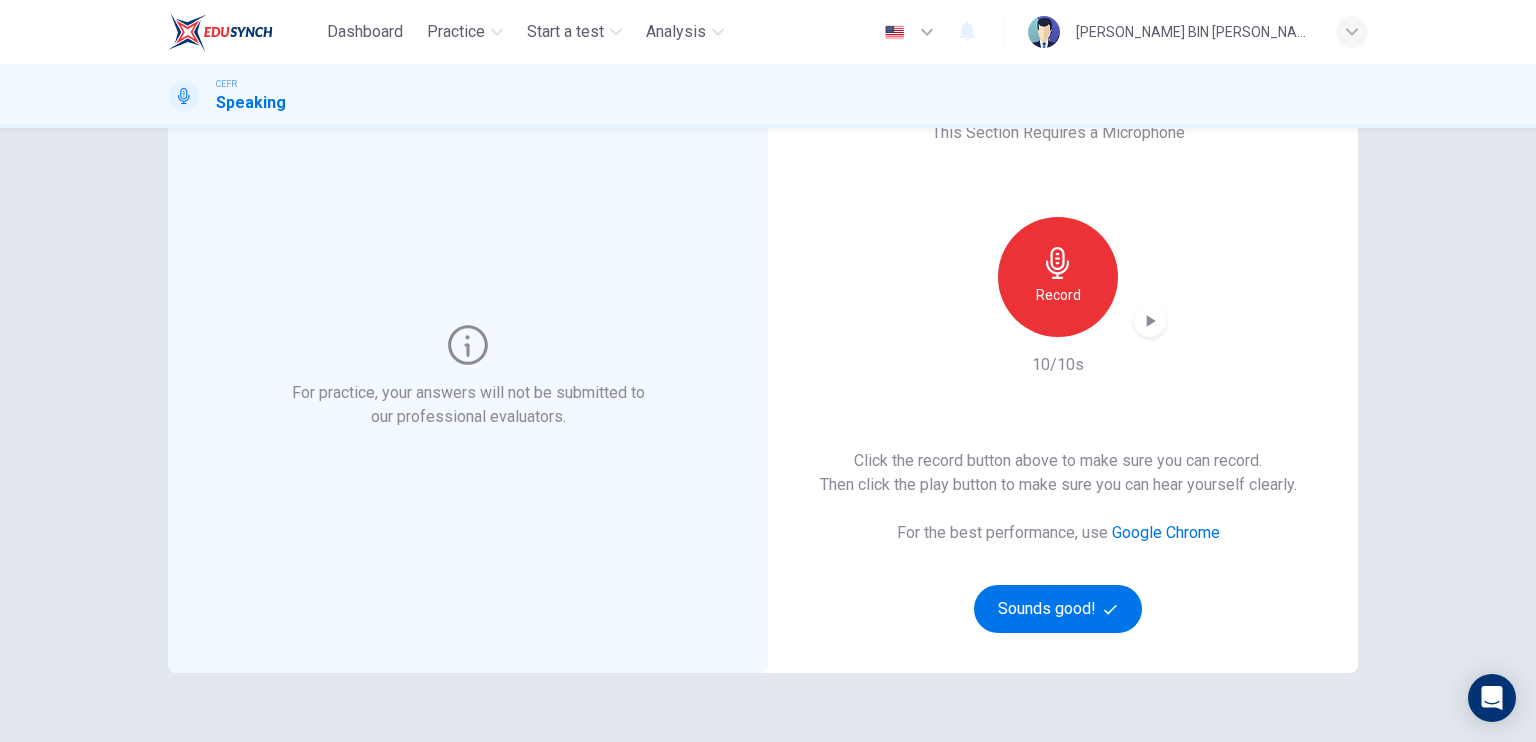 scroll, scrollTop: 200, scrollLeft: 0, axis: vertical 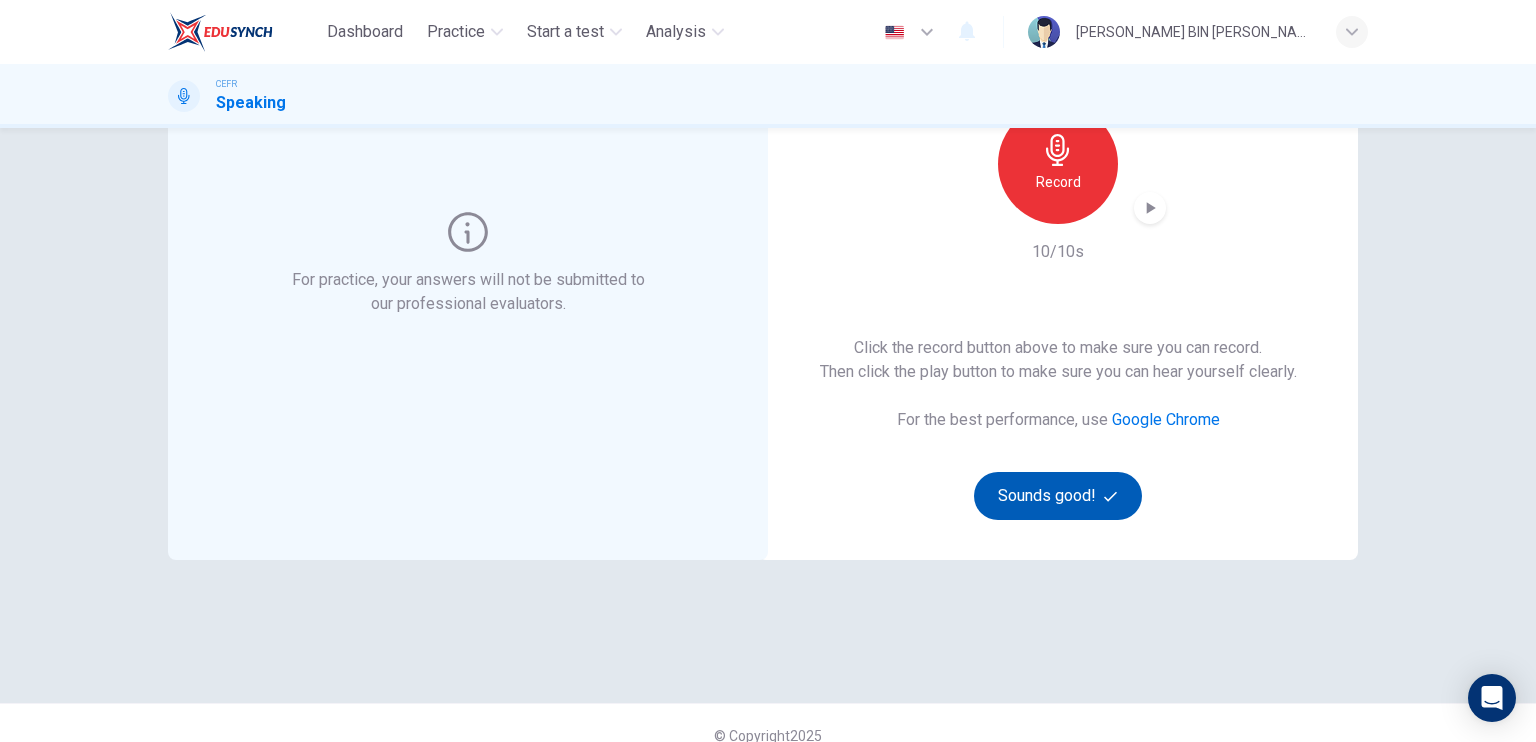 click on "Sounds good!" at bounding box center [1058, 496] 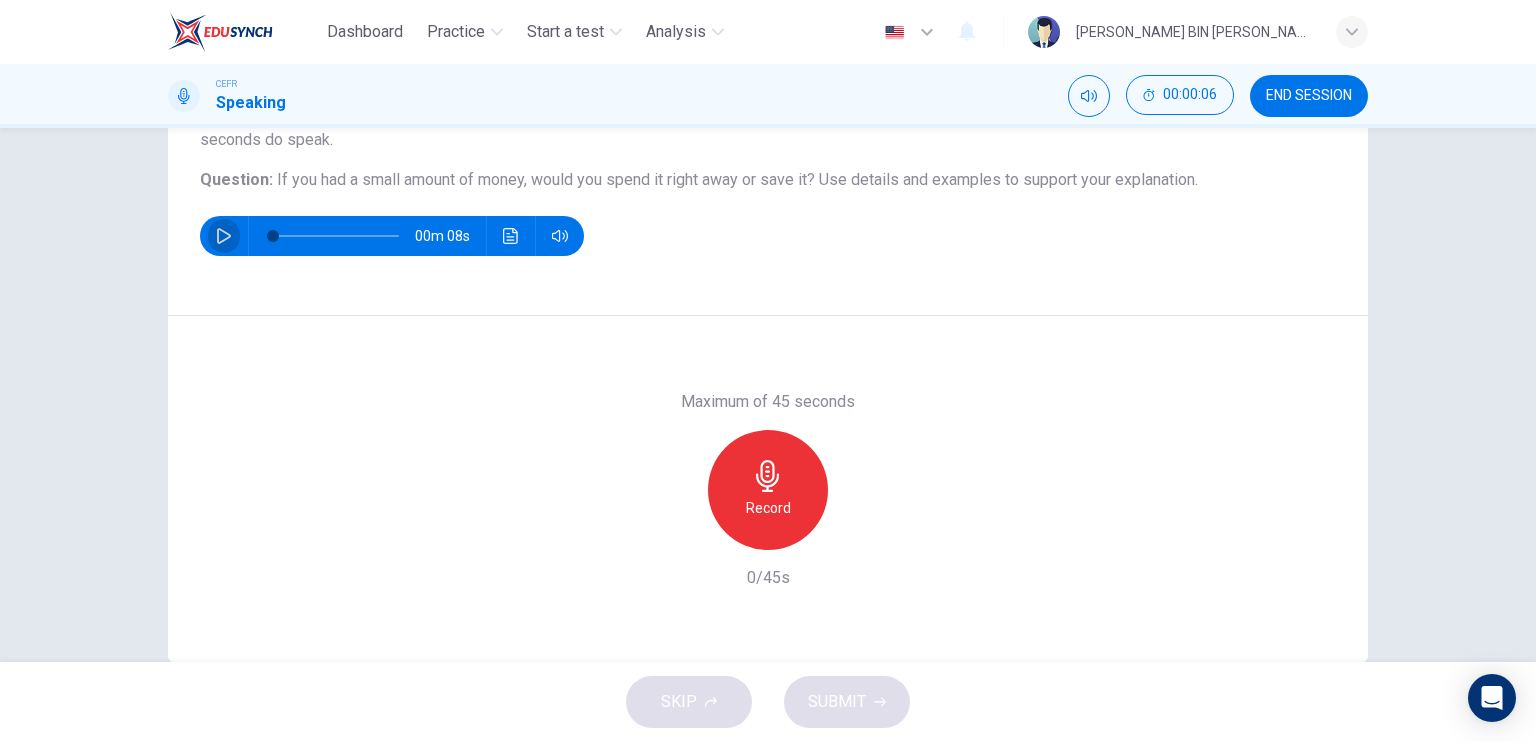 click at bounding box center [224, 236] 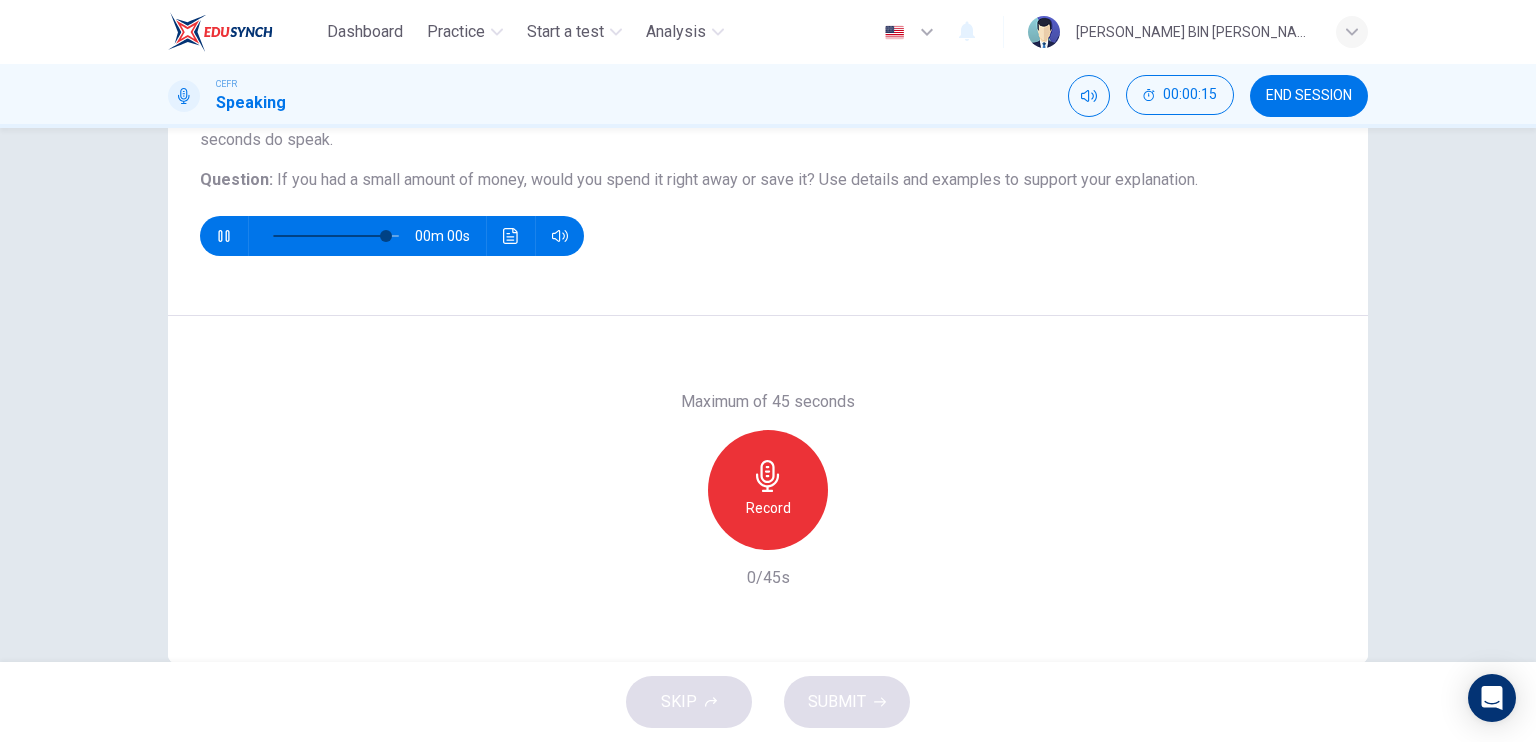 type on "0" 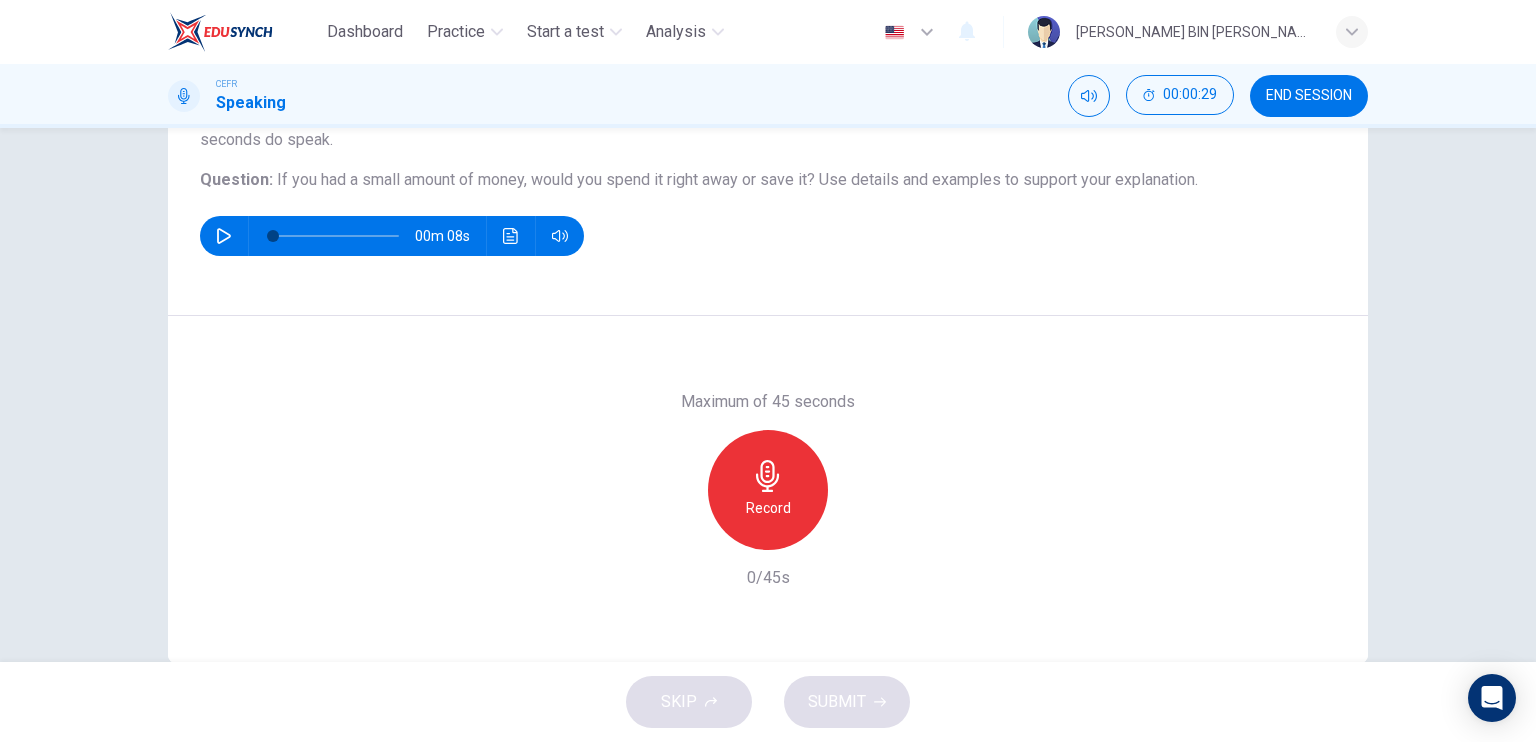 click 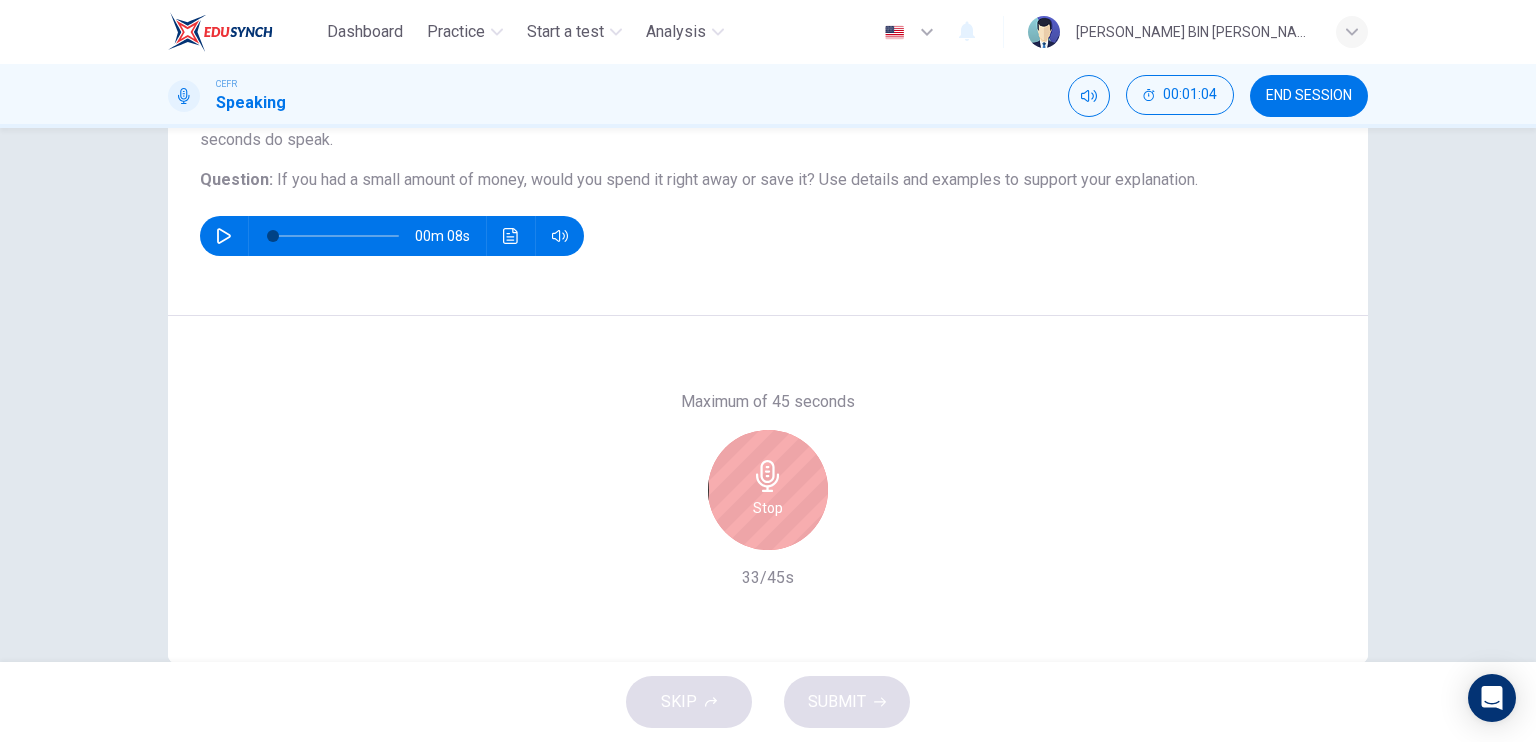 click on "Stop" at bounding box center [768, 490] 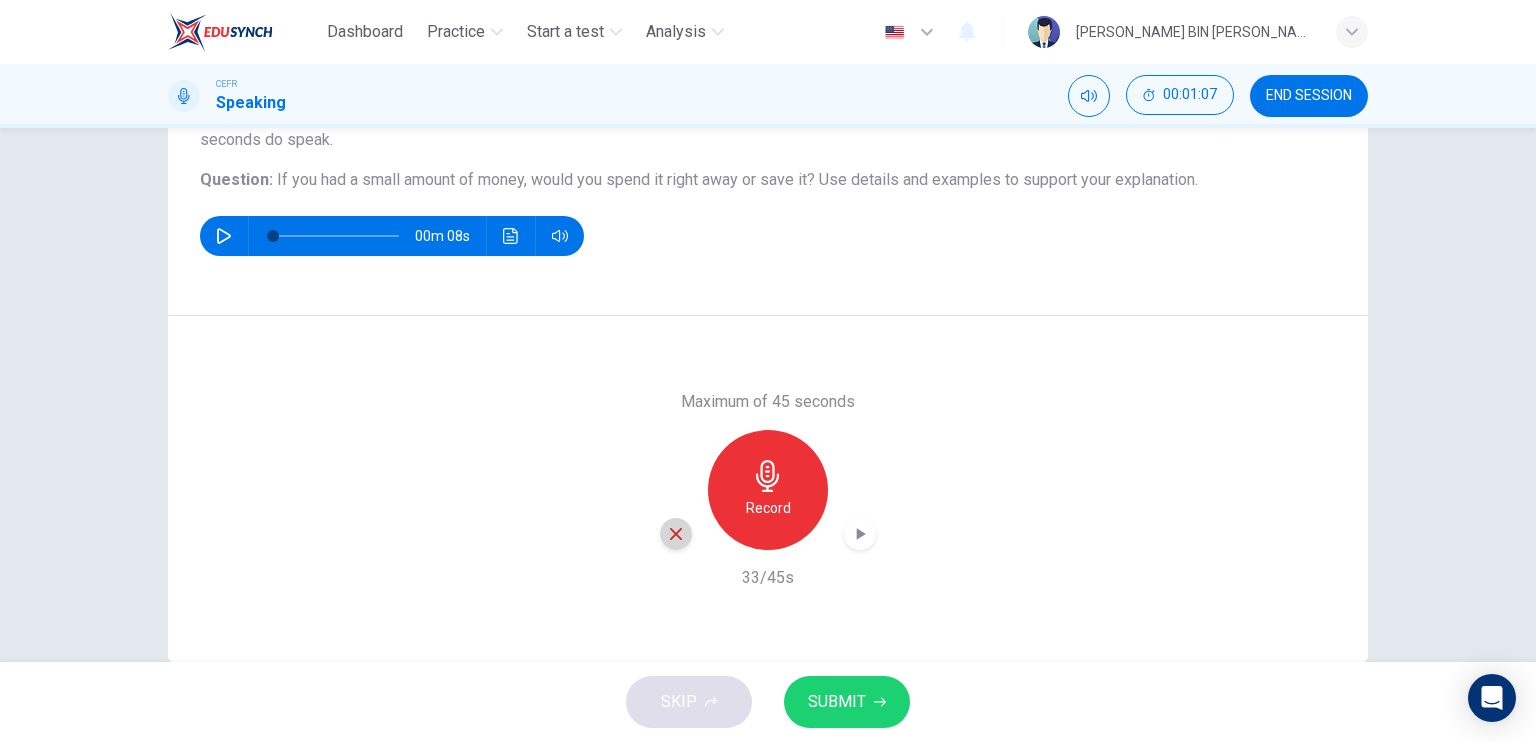 click 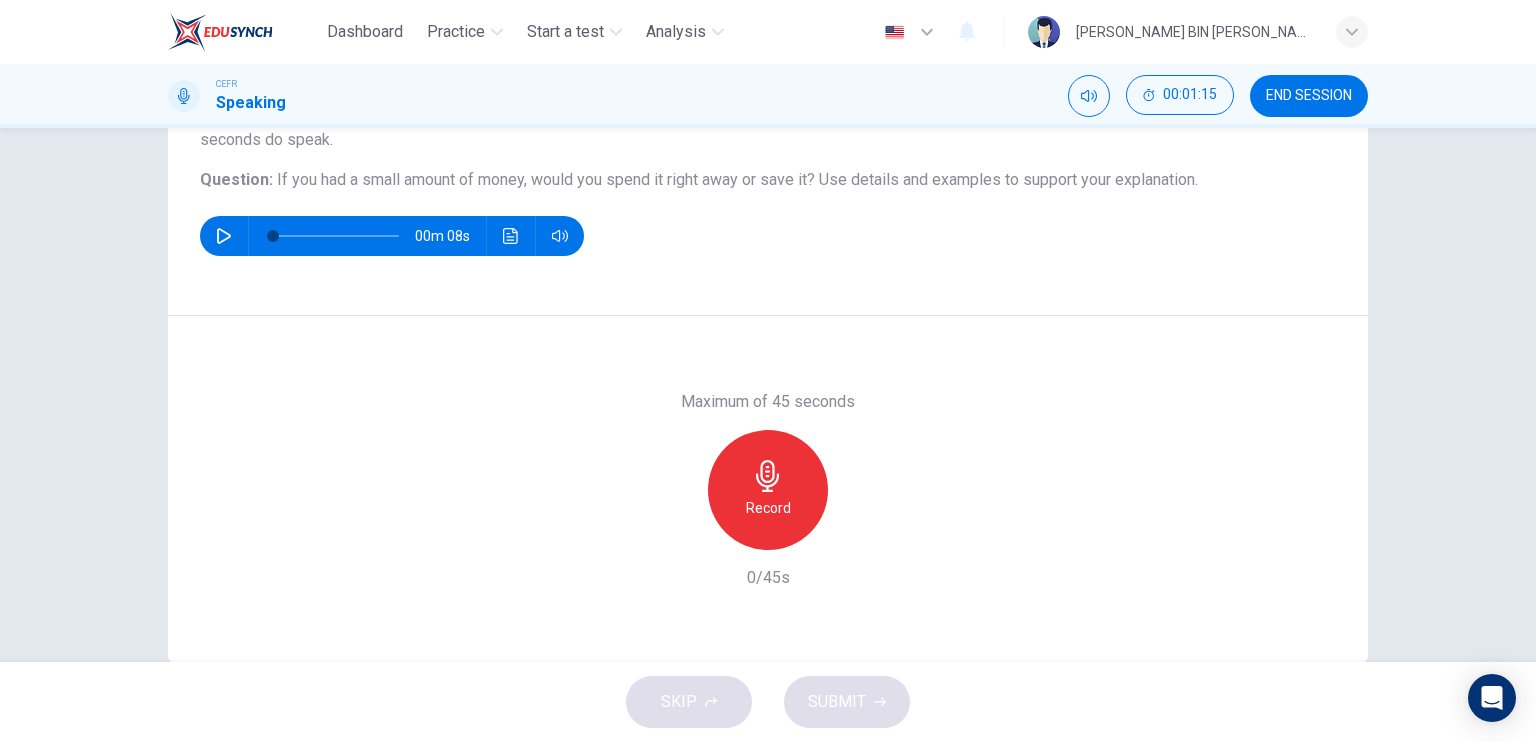 click on "Record" at bounding box center [768, 490] 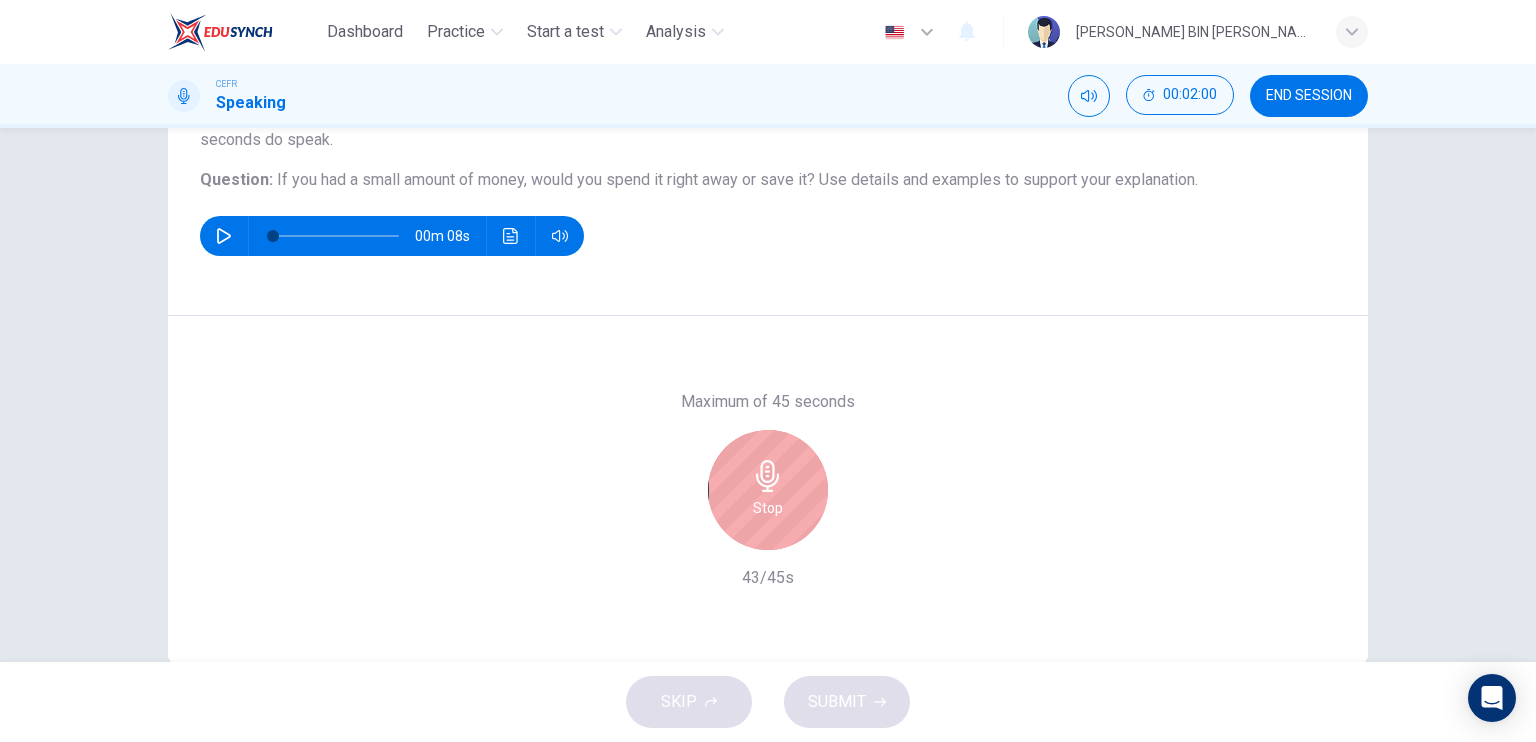 click on "Stop" at bounding box center [768, 490] 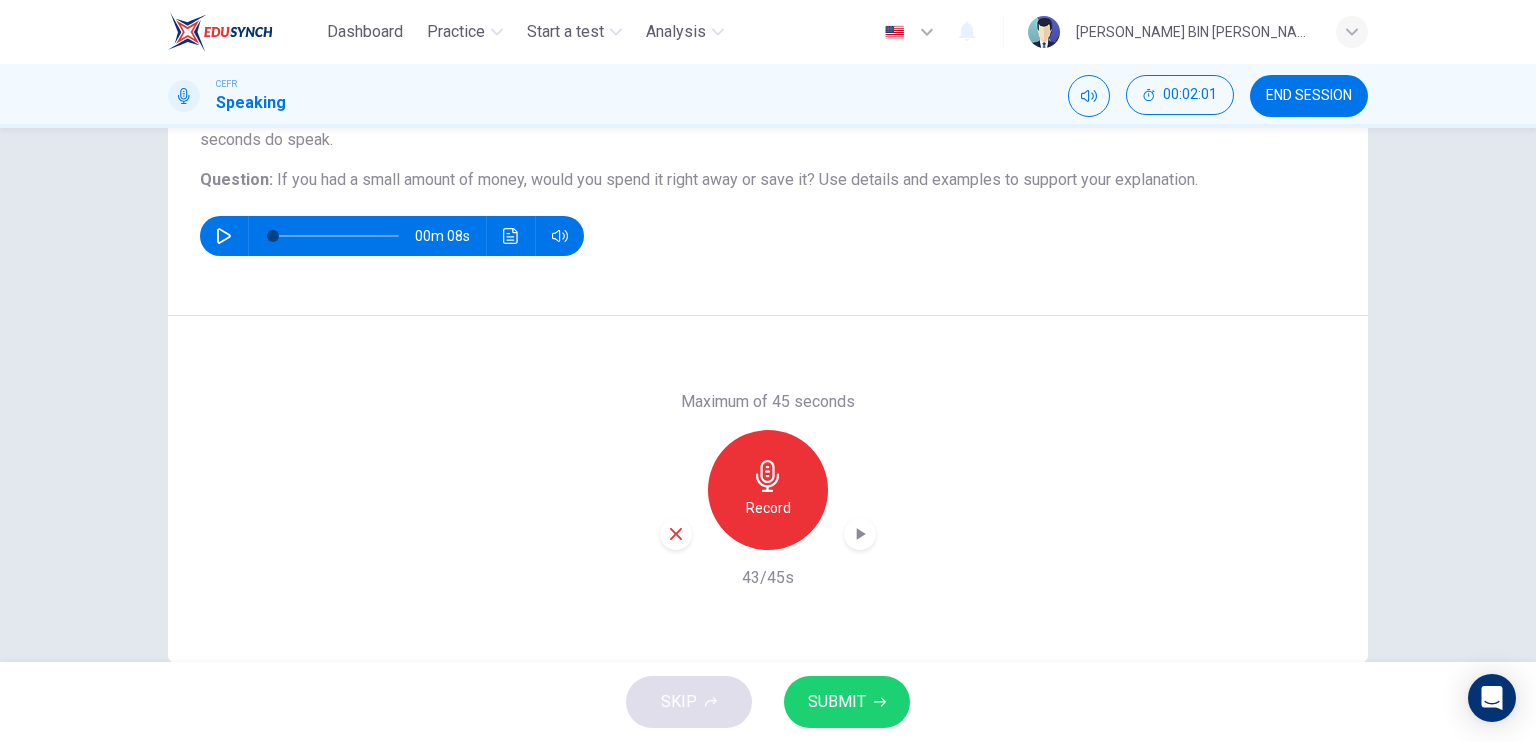 click on "SUBMIT" at bounding box center (837, 702) 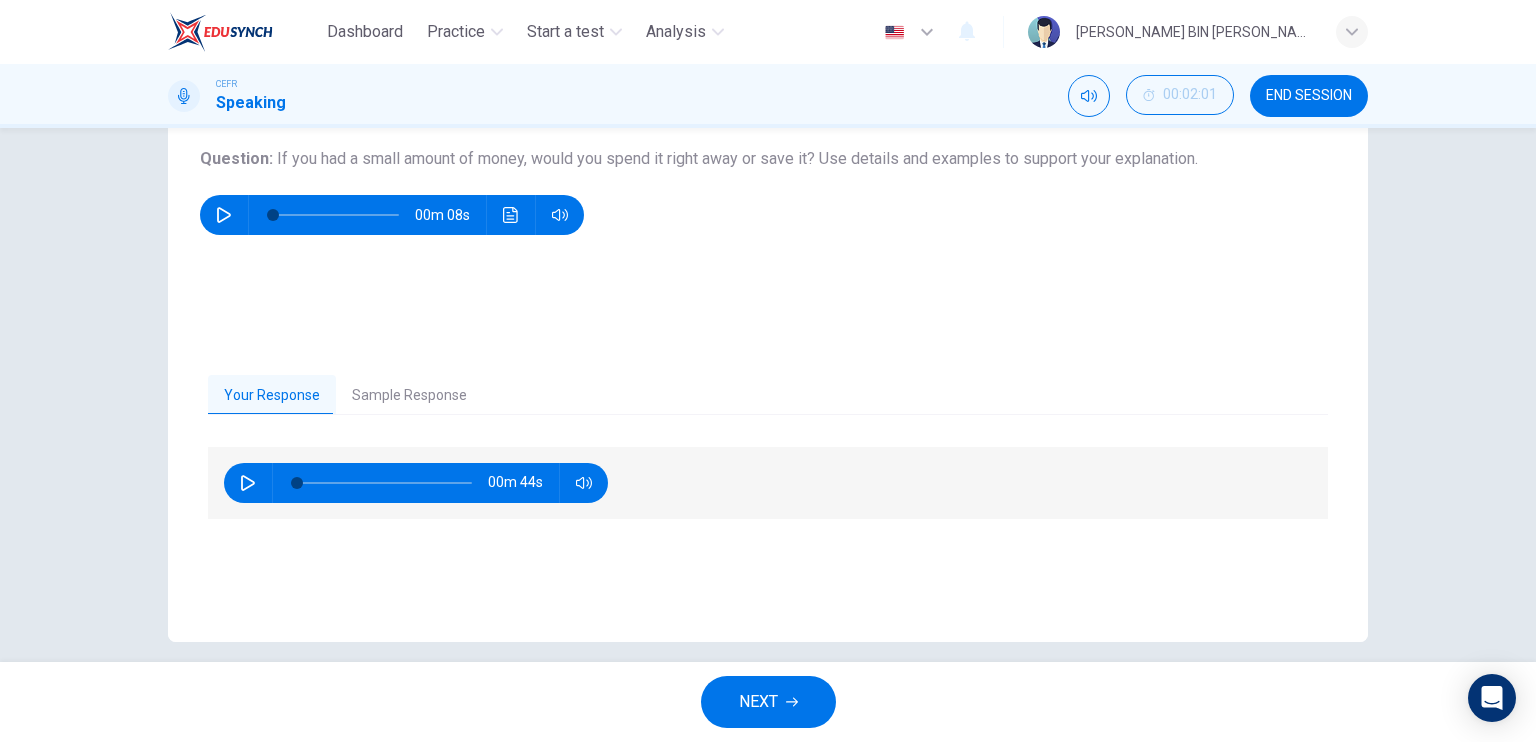 scroll, scrollTop: 240, scrollLeft: 0, axis: vertical 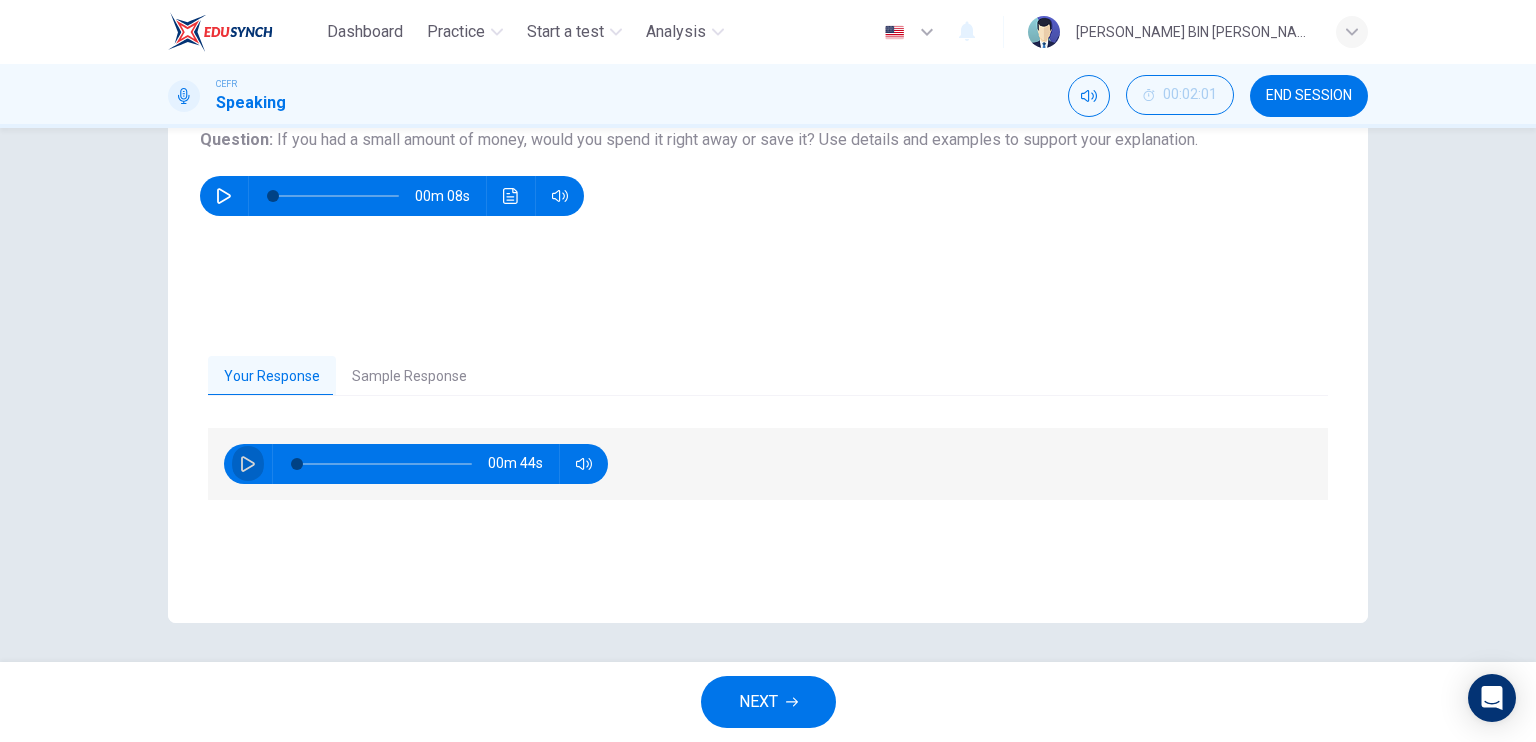 click 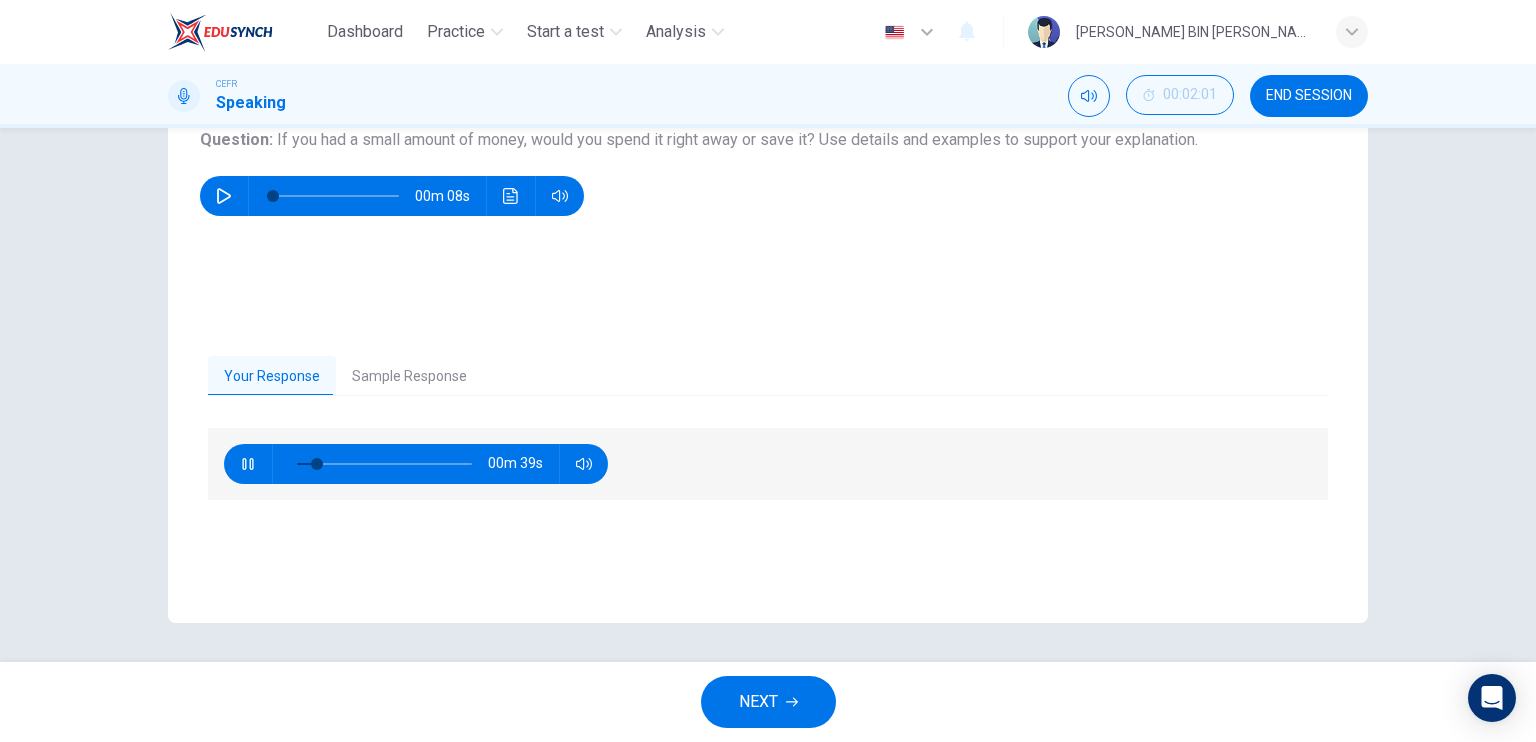 click 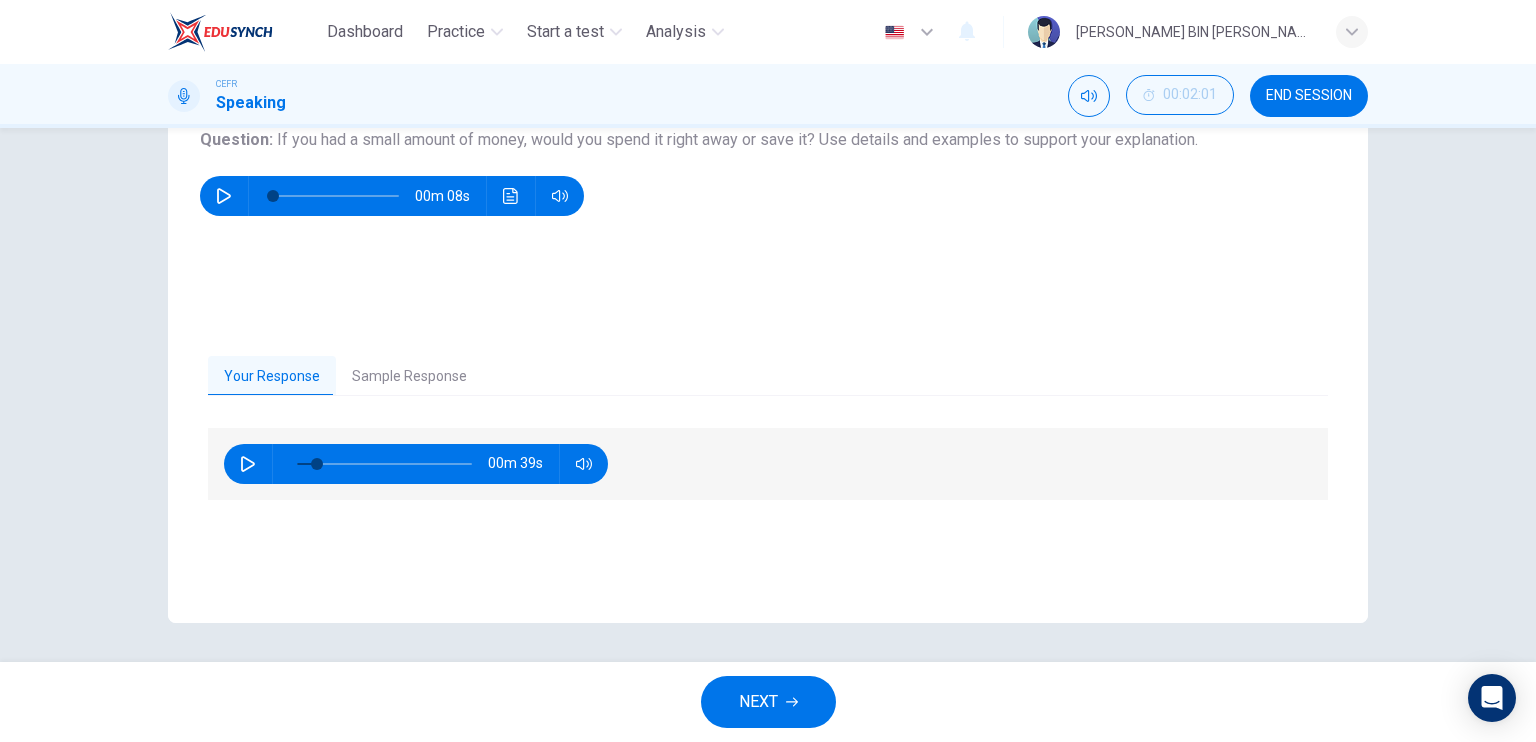 click on "NEXT" at bounding box center [758, 702] 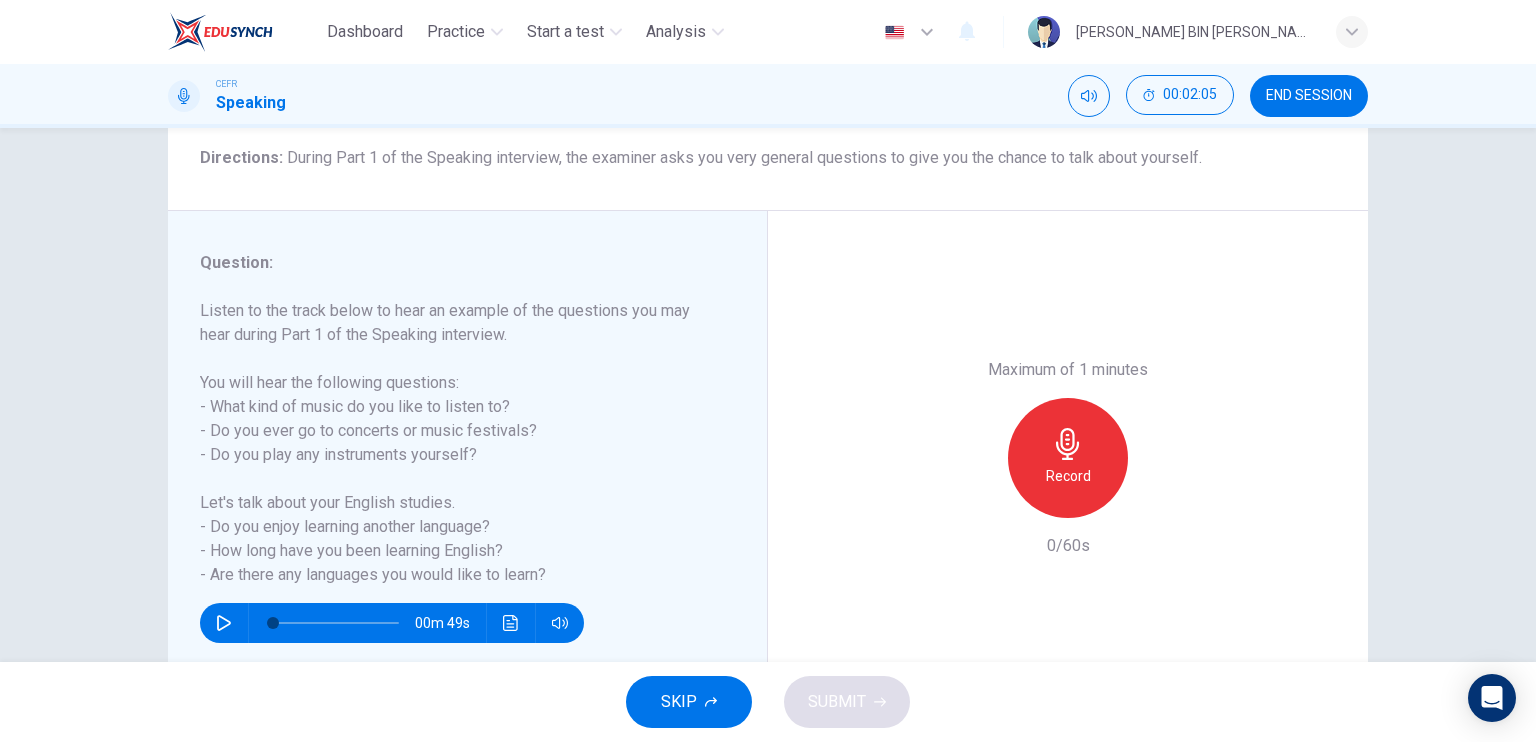 scroll, scrollTop: 40, scrollLeft: 0, axis: vertical 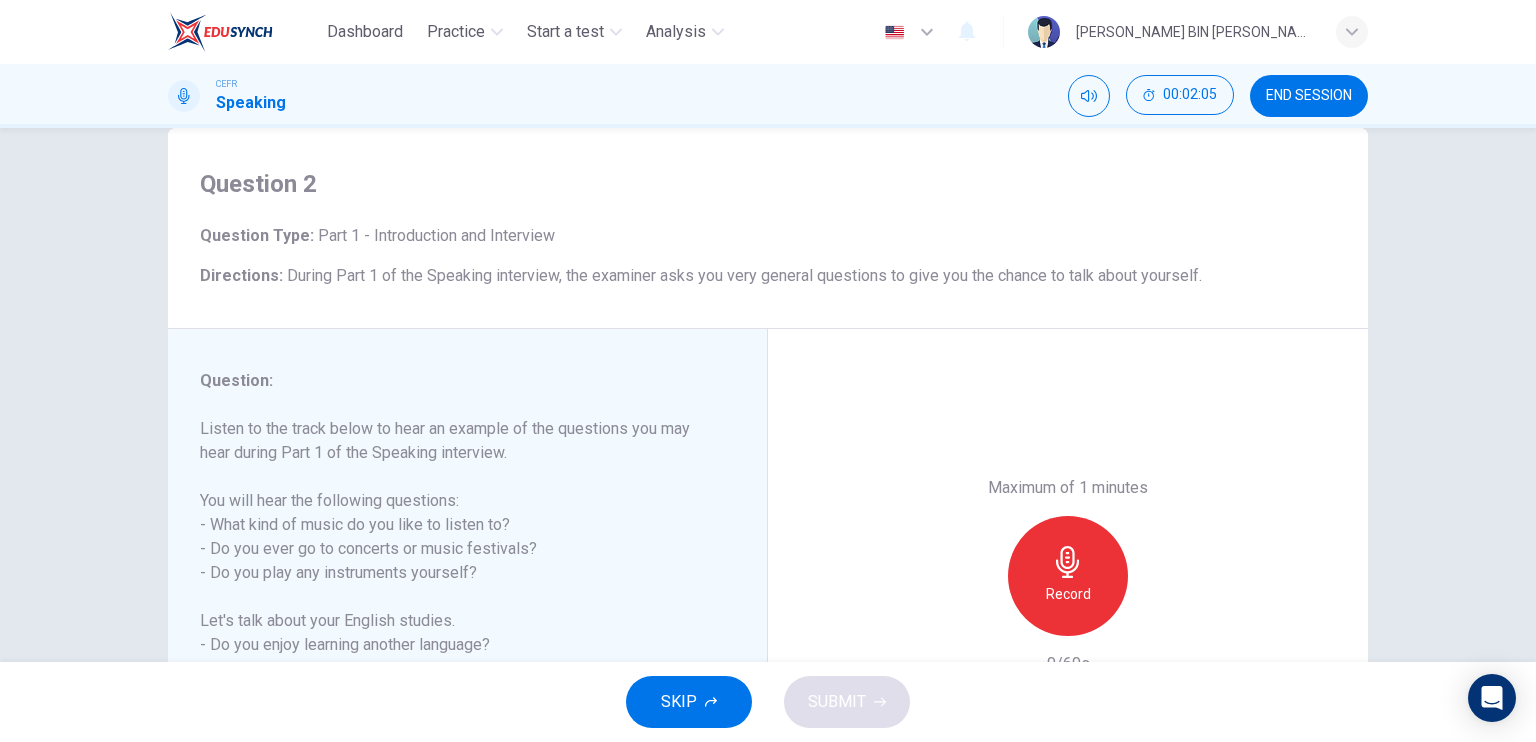 drag, startPoint x: 1300, startPoint y: 111, endPoint x: 873, endPoint y: 78, distance: 428.2733 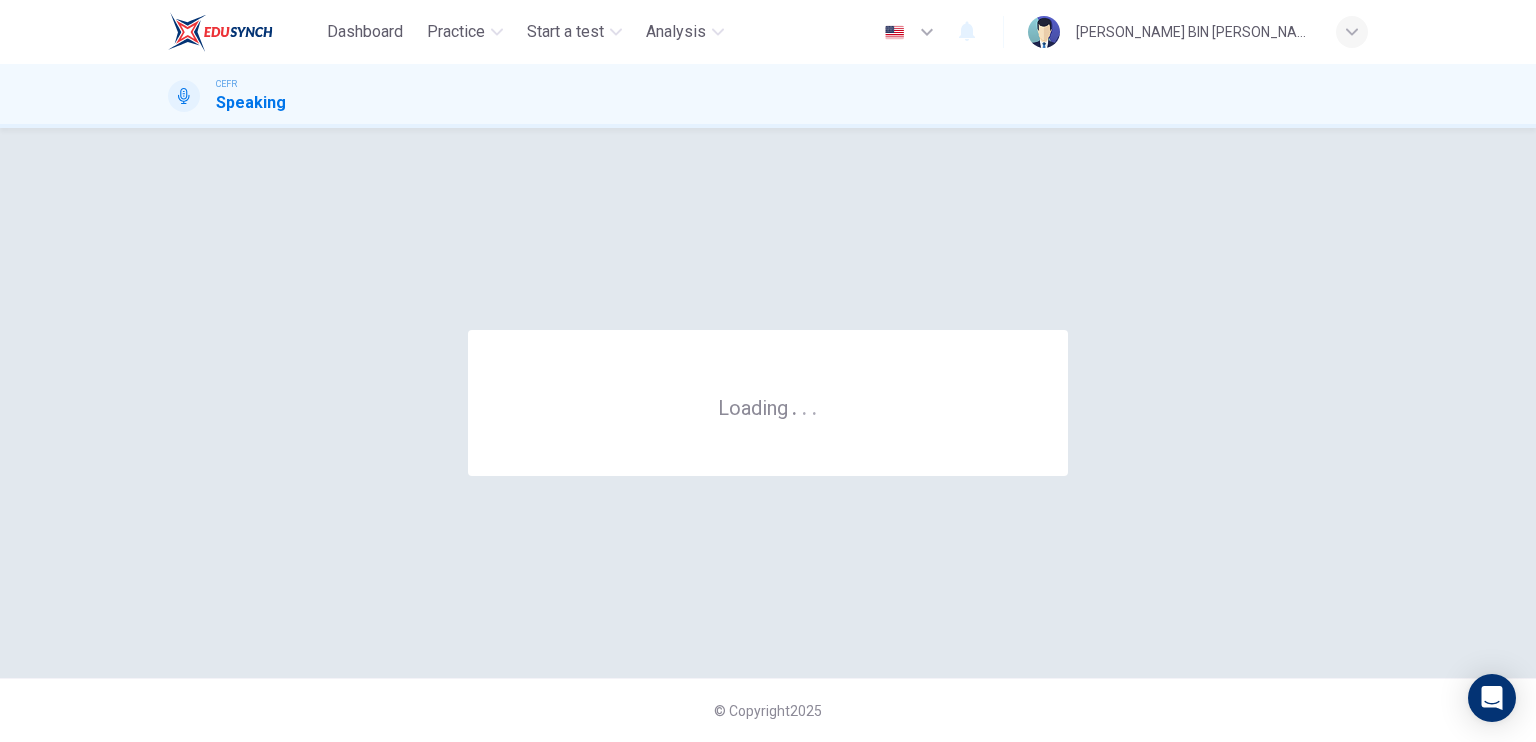 scroll, scrollTop: 0, scrollLeft: 0, axis: both 